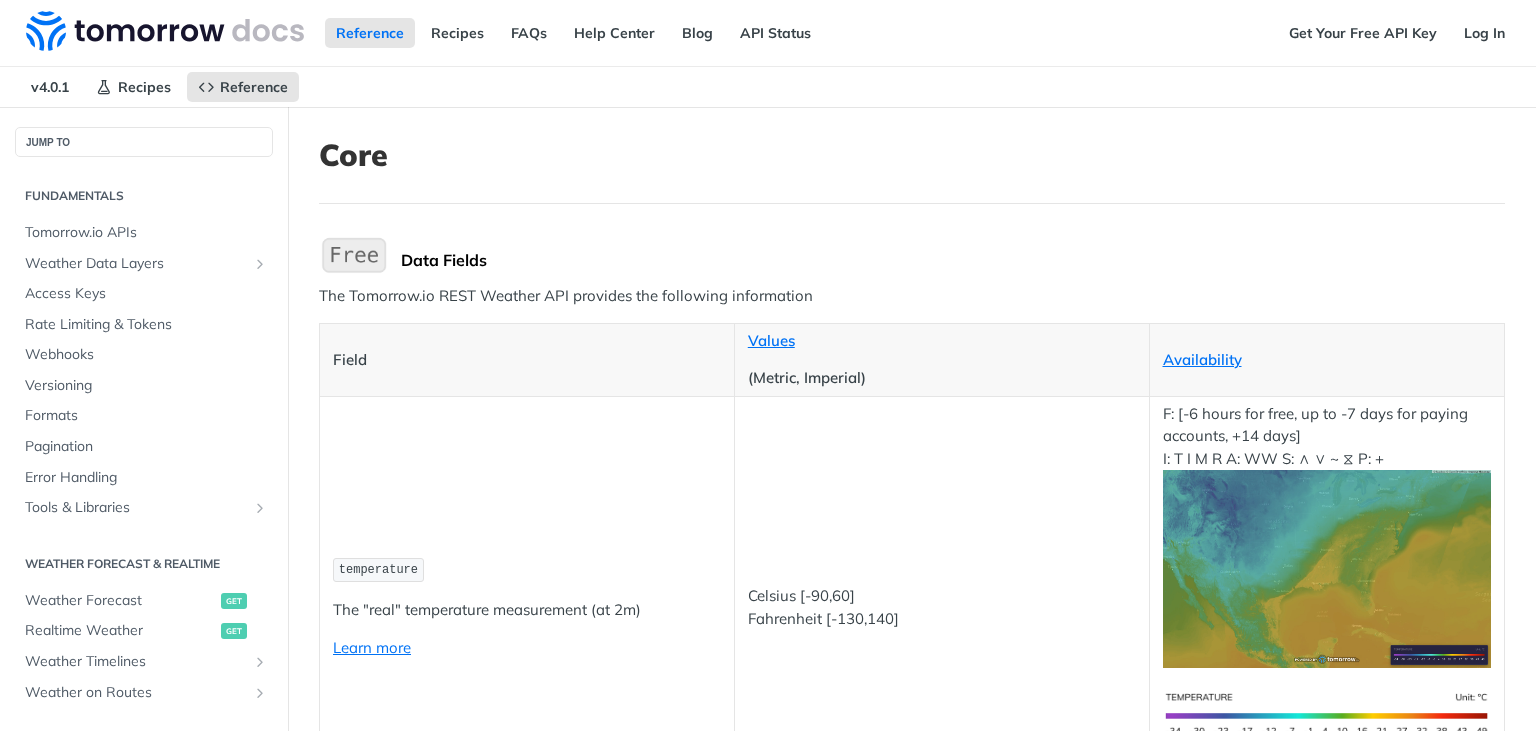 scroll, scrollTop: 0, scrollLeft: 0, axis: both 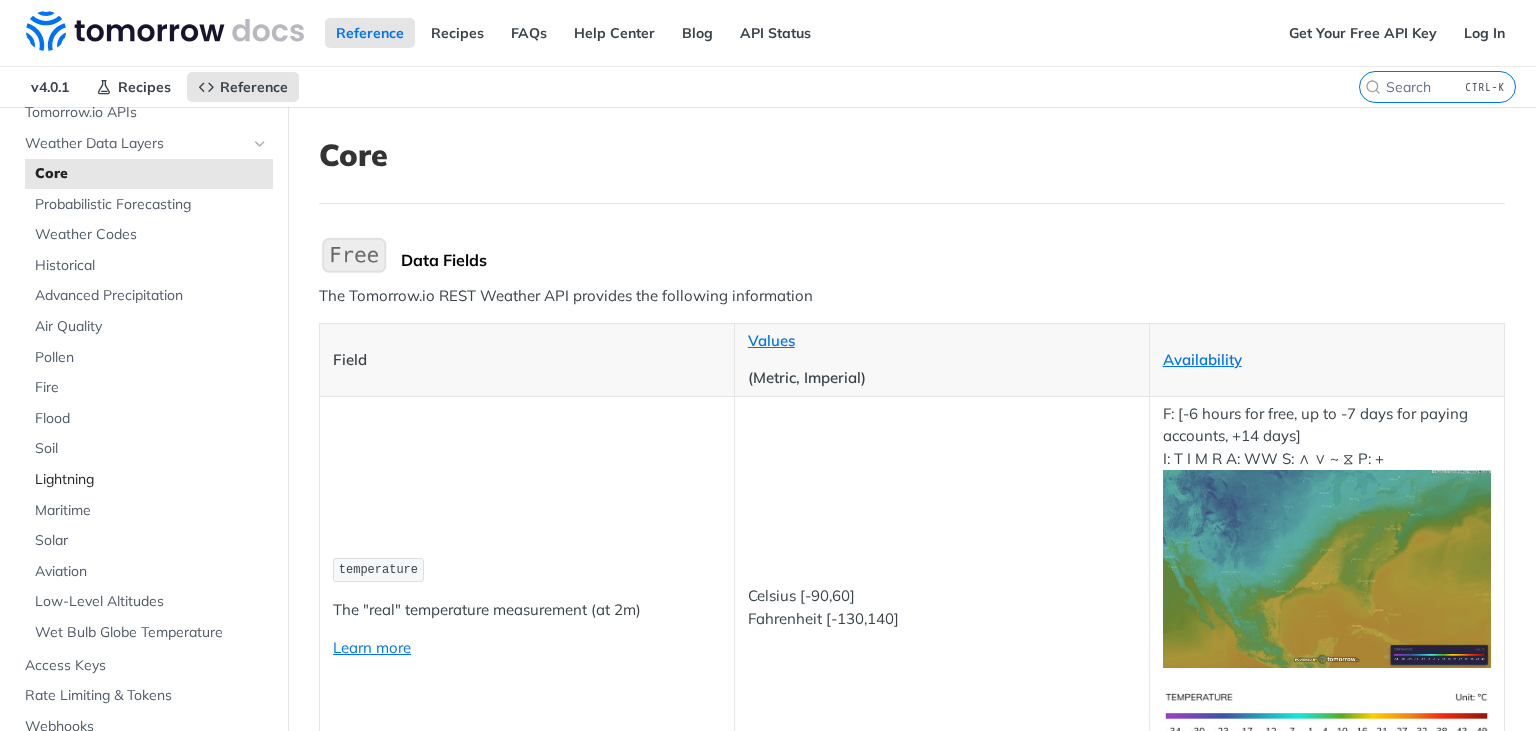 click on "Lightning" at bounding box center [151, 480] 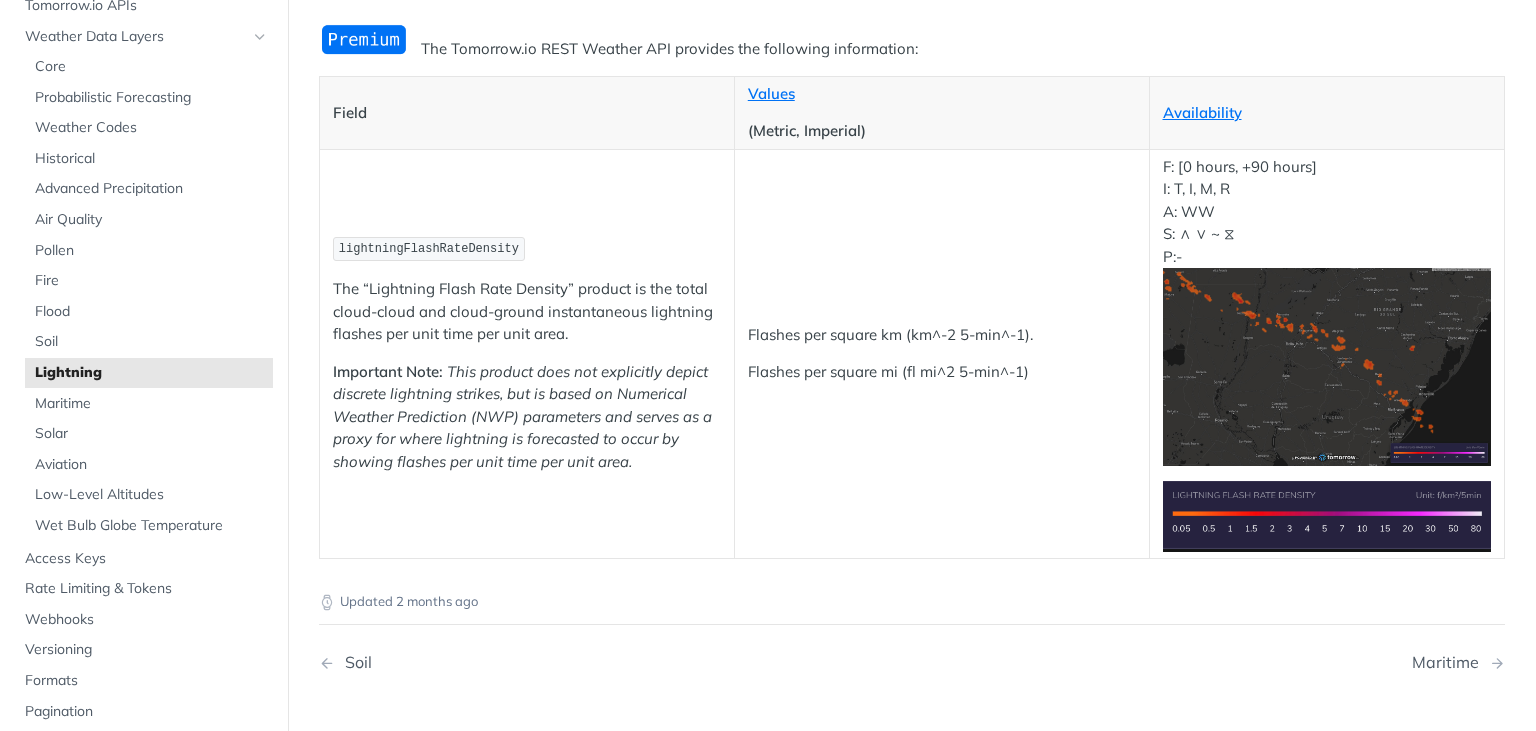 scroll, scrollTop: 0, scrollLeft: 0, axis: both 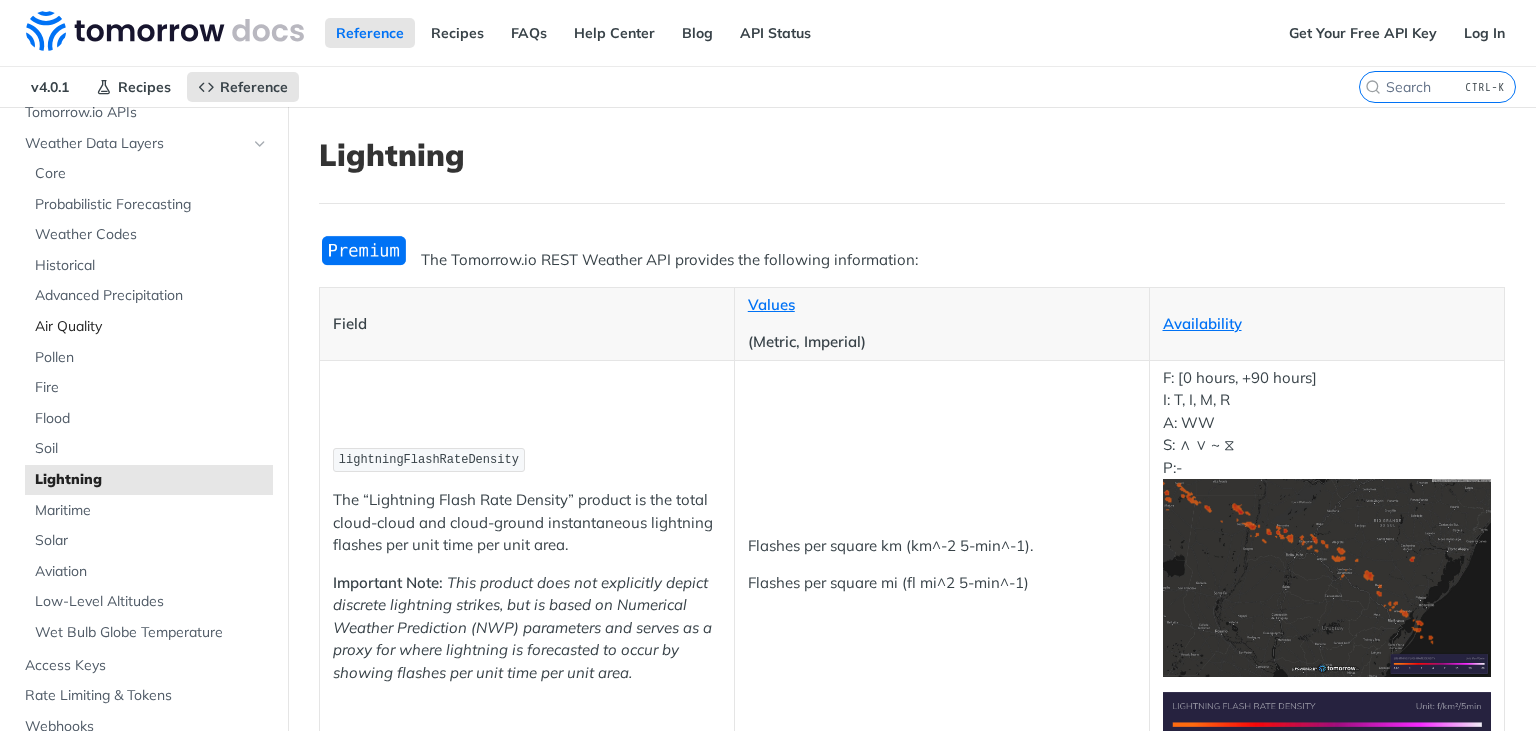 click on "Air Quality" at bounding box center [151, 327] 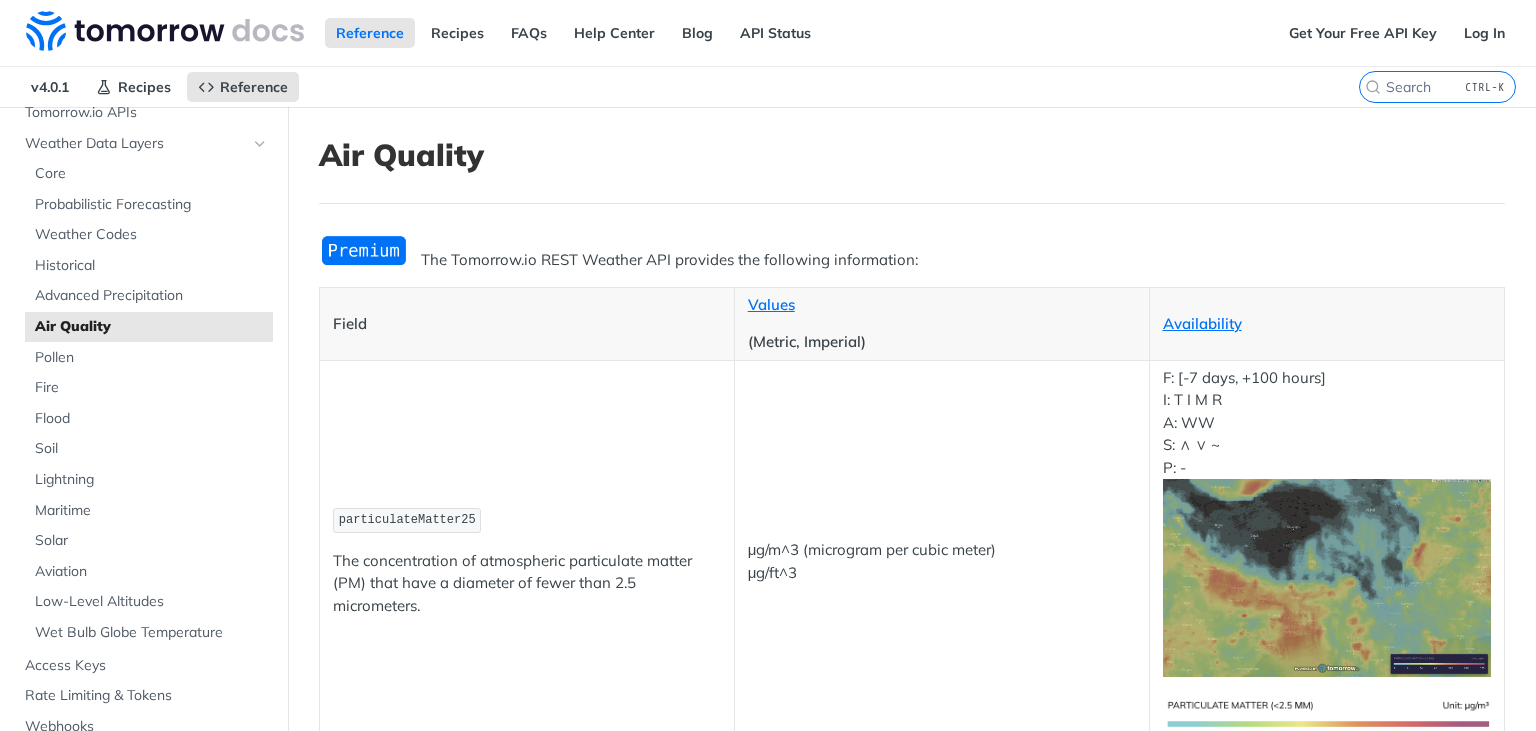 scroll, scrollTop: 0, scrollLeft: 0, axis: both 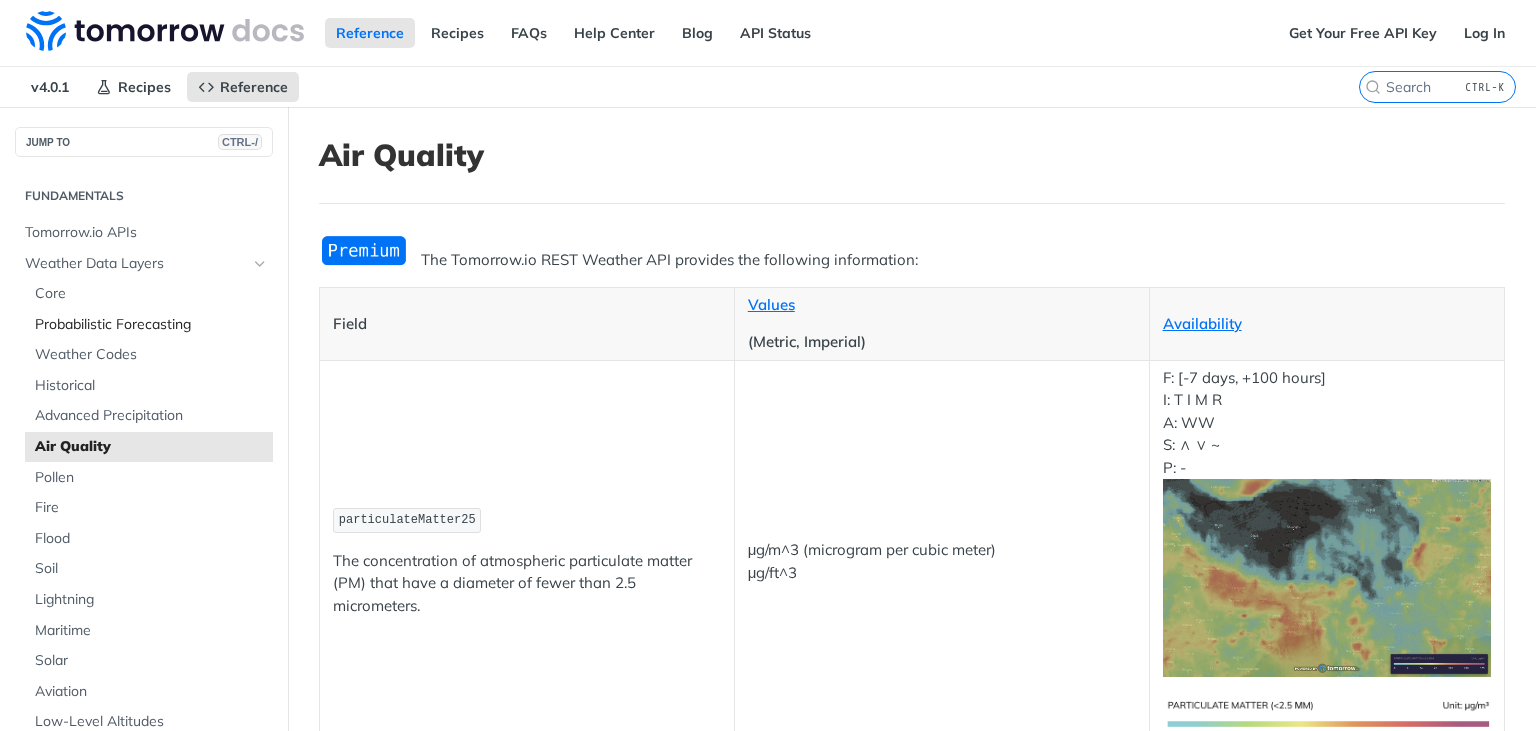 click on "Probabilistic Forecasting" at bounding box center (151, 325) 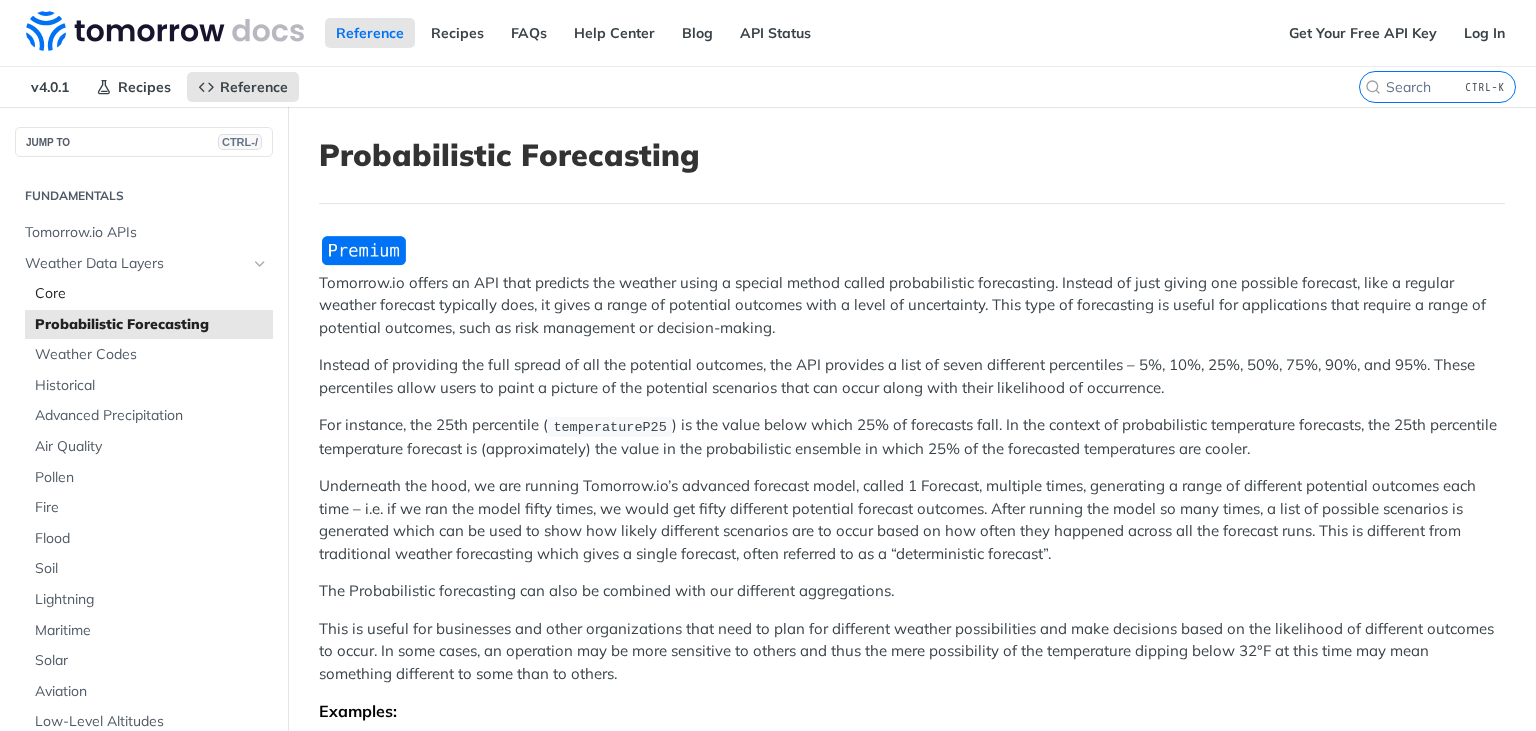 click on "Core" at bounding box center (151, 294) 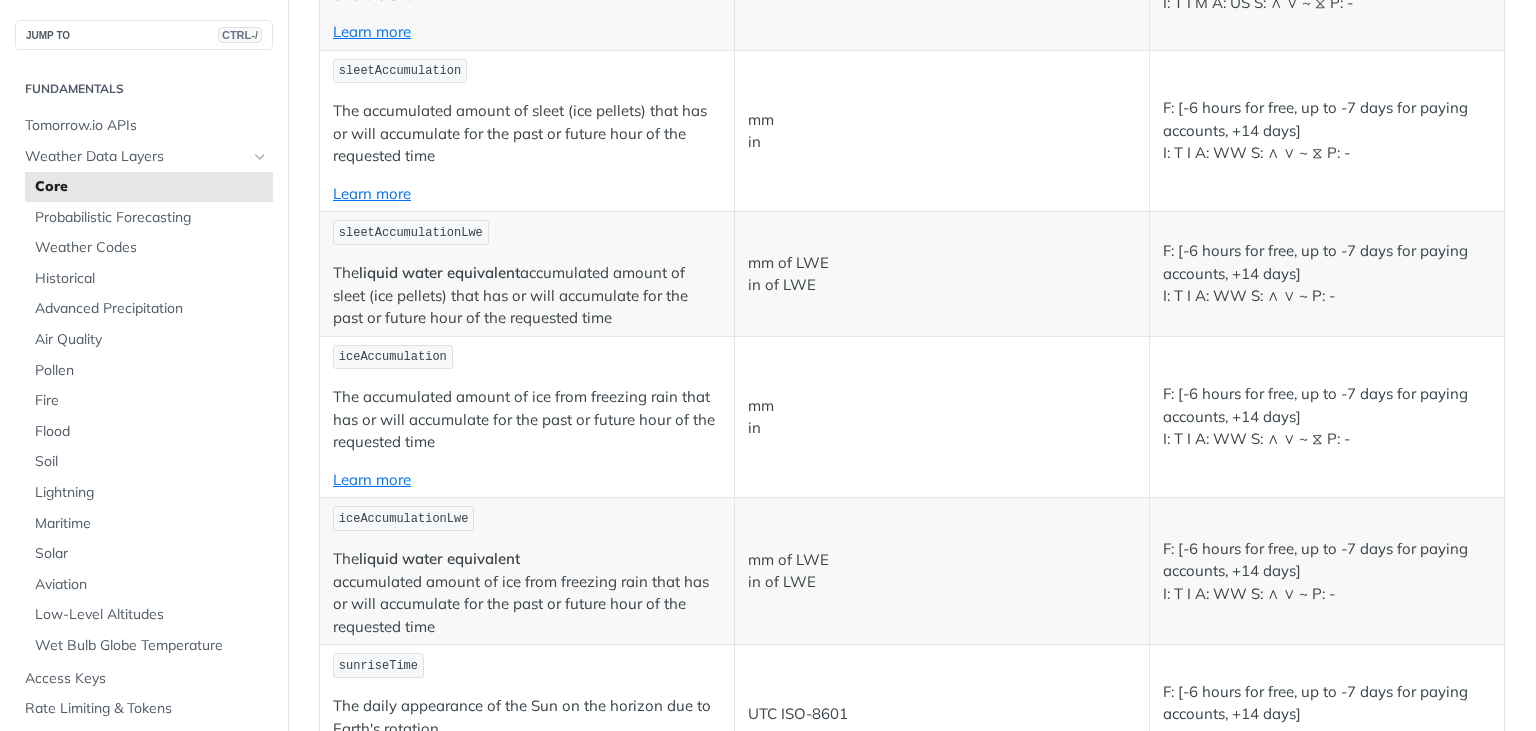 scroll, scrollTop: 6652, scrollLeft: 0, axis: vertical 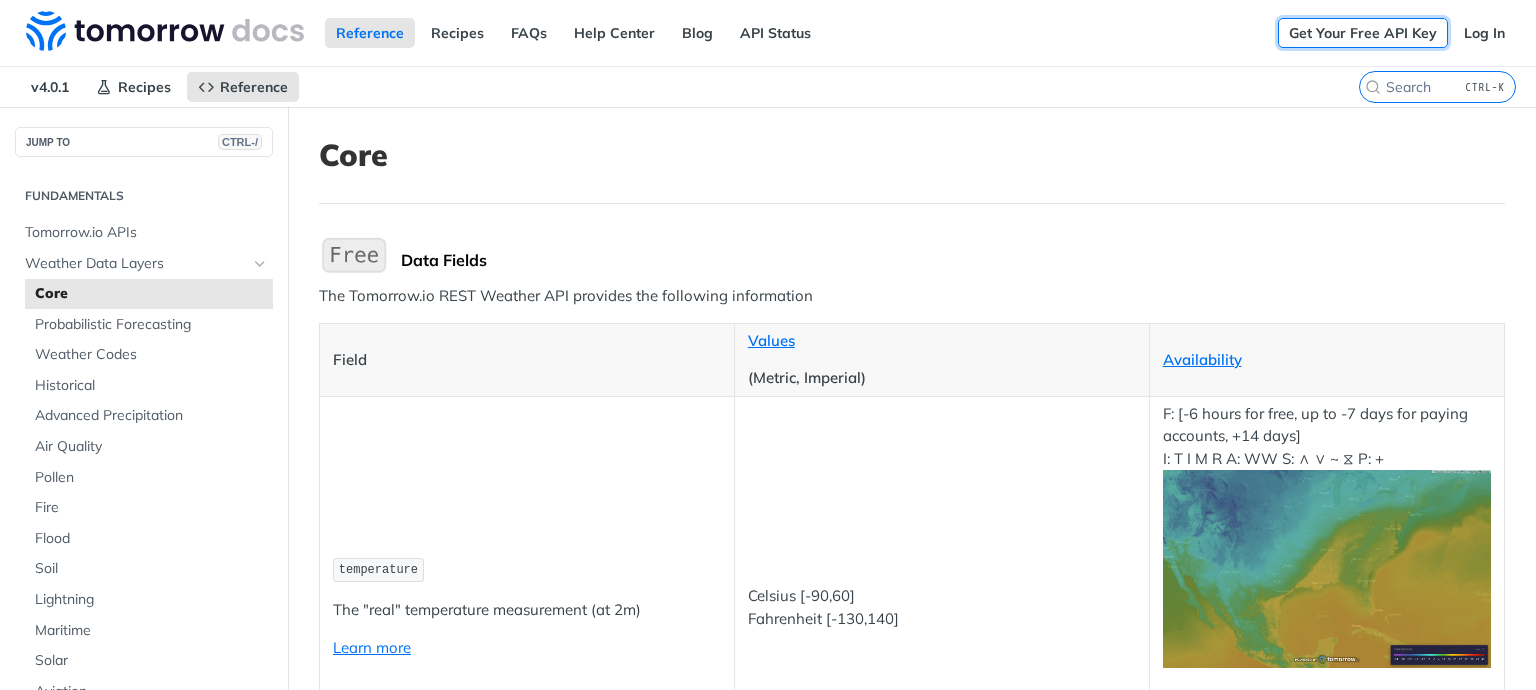 click on "Get Your Free API Key" at bounding box center [1363, 33] 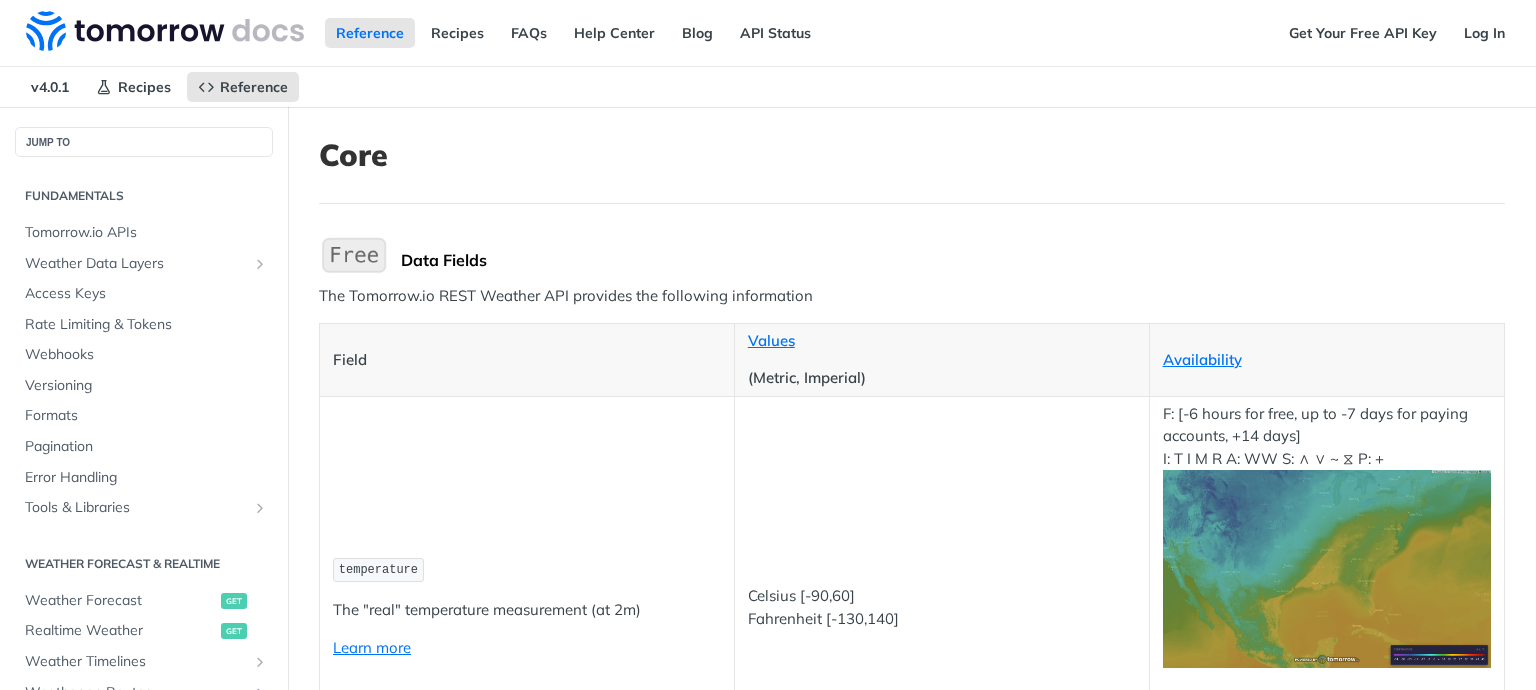 scroll, scrollTop: 0, scrollLeft: 0, axis: both 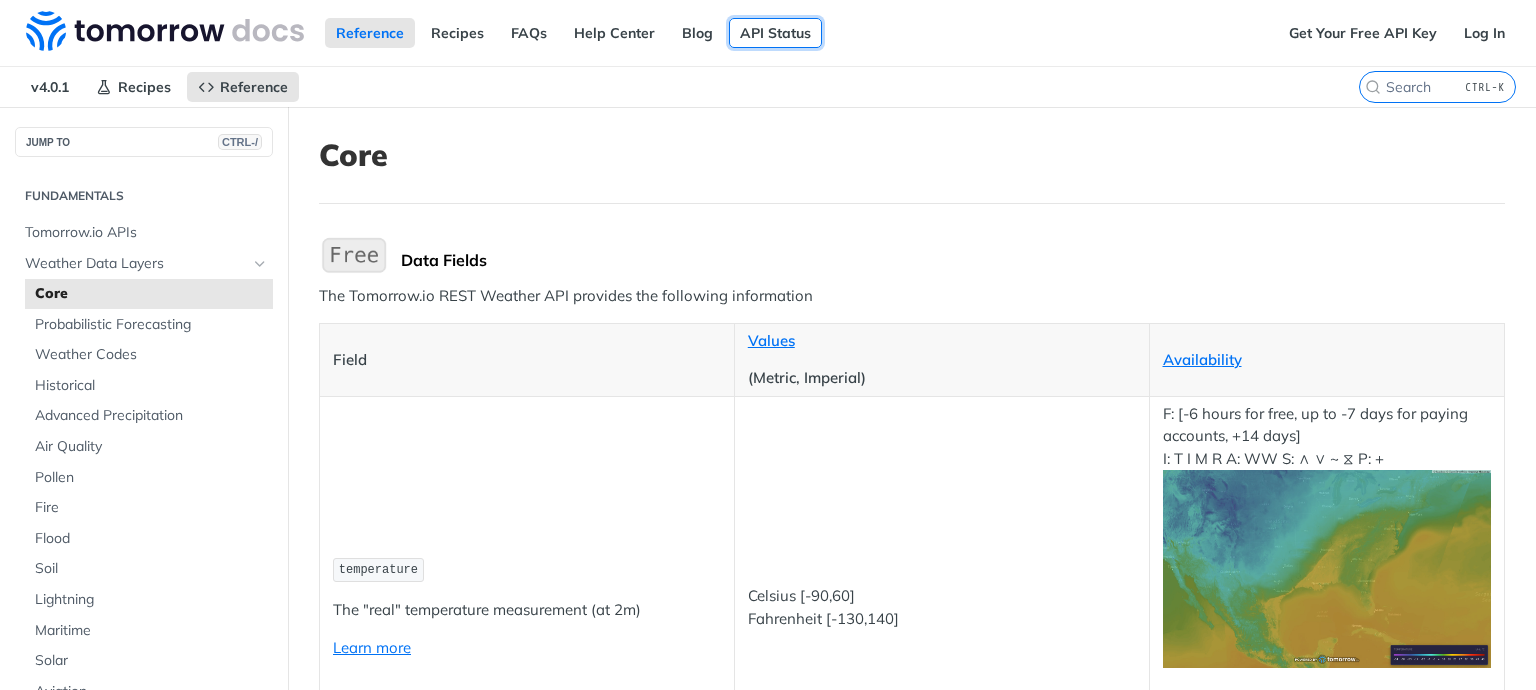 click on "API Status" at bounding box center (775, 33) 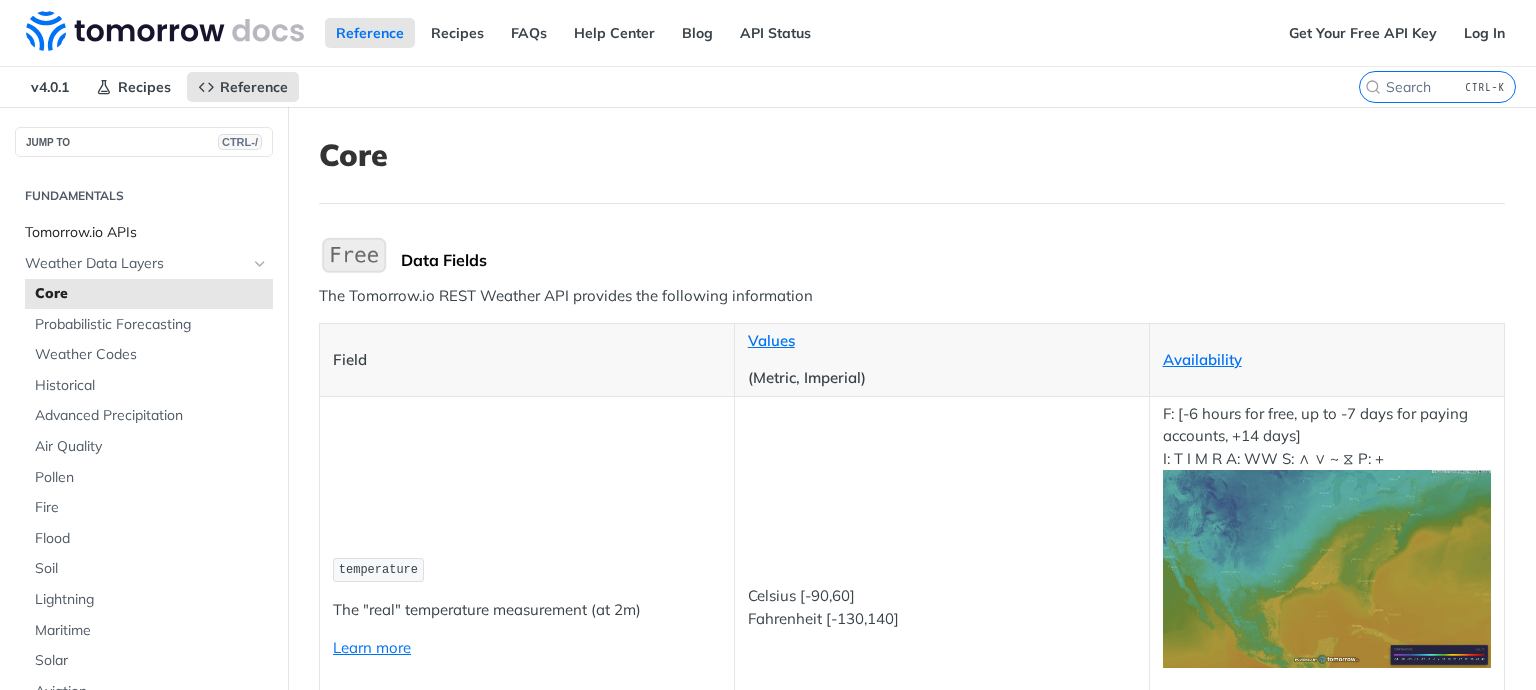 click on "Tomorrow.io APIs" at bounding box center (144, 233) 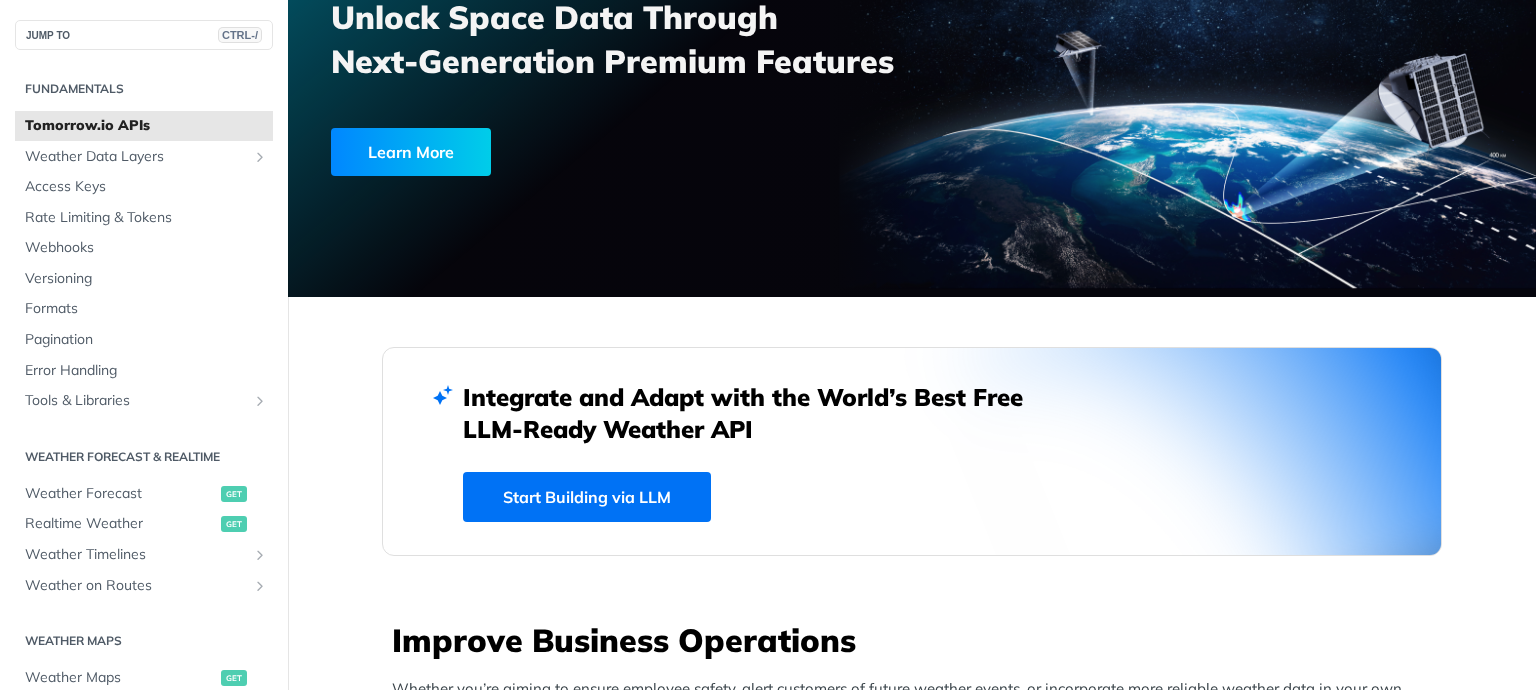 scroll, scrollTop: 0, scrollLeft: 0, axis: both 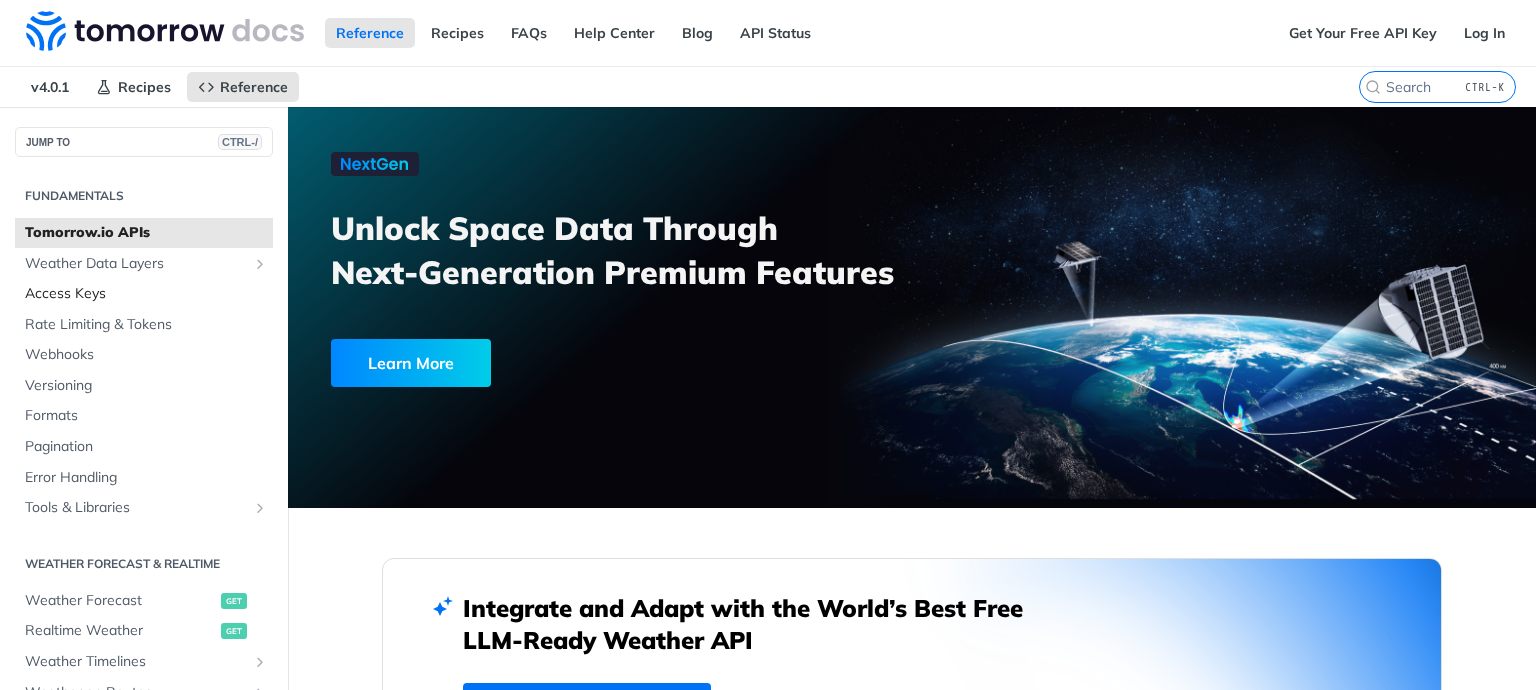 click on "Access Keys" at bounding box center (146, 294) 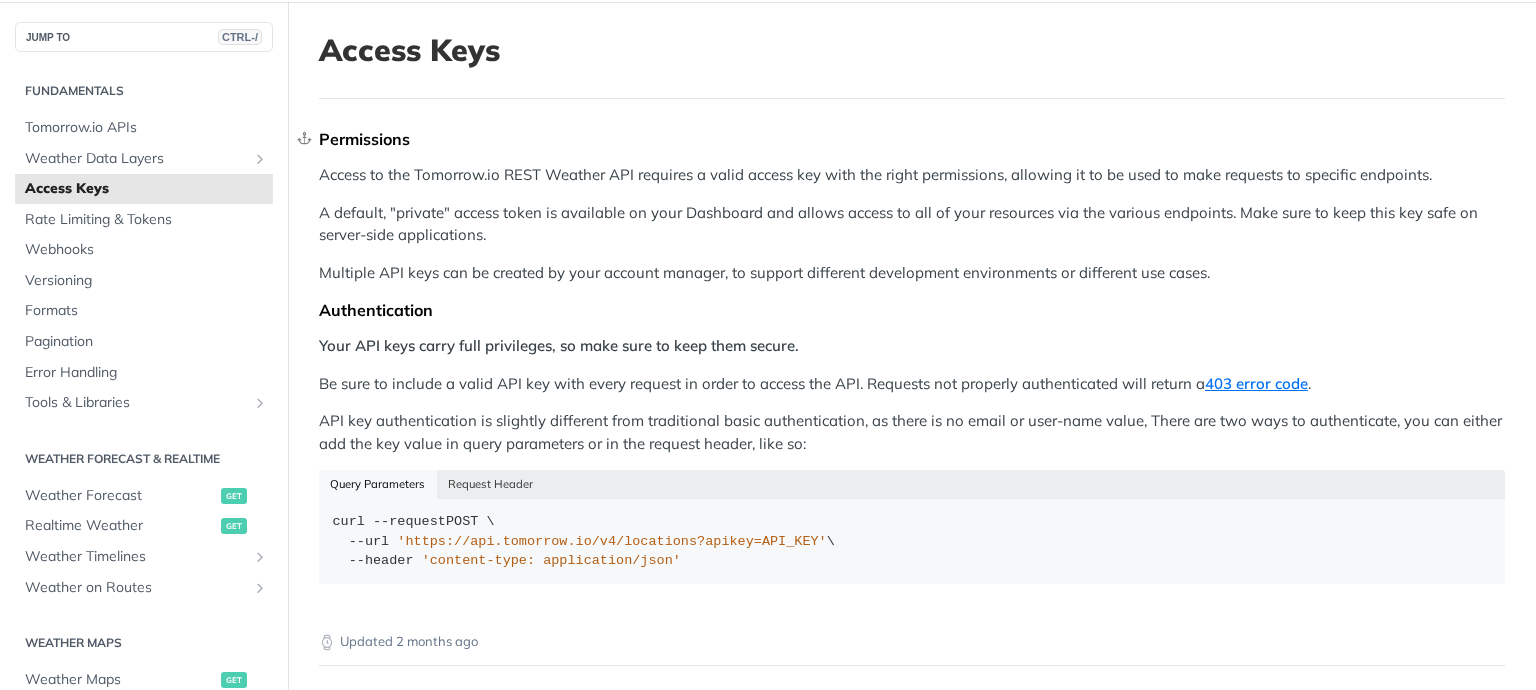 scroll, scrollTop: 211, scrollLeft: 0, axis: vertical 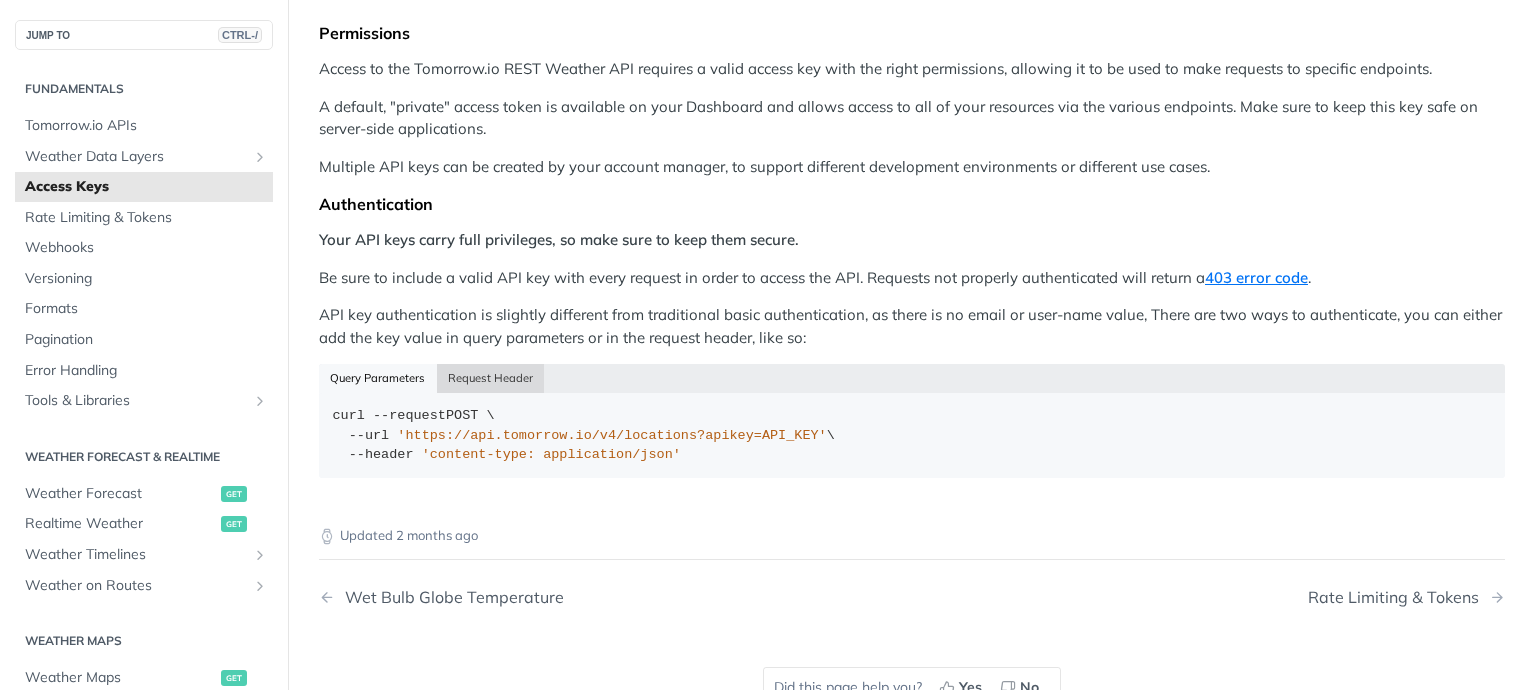 click on "Request Header" at bounding box center [491, 378] 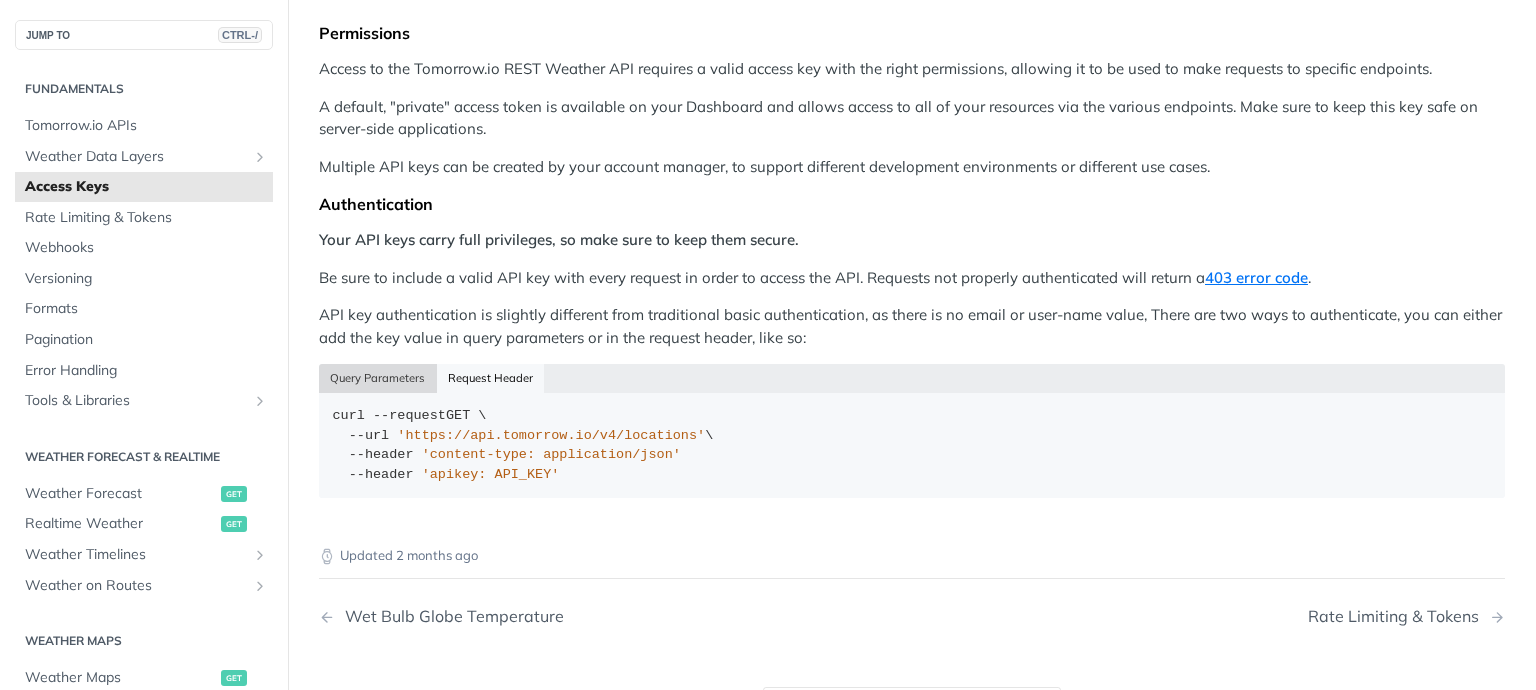 click on "Query Parameters" at bounding box center [378, 378] 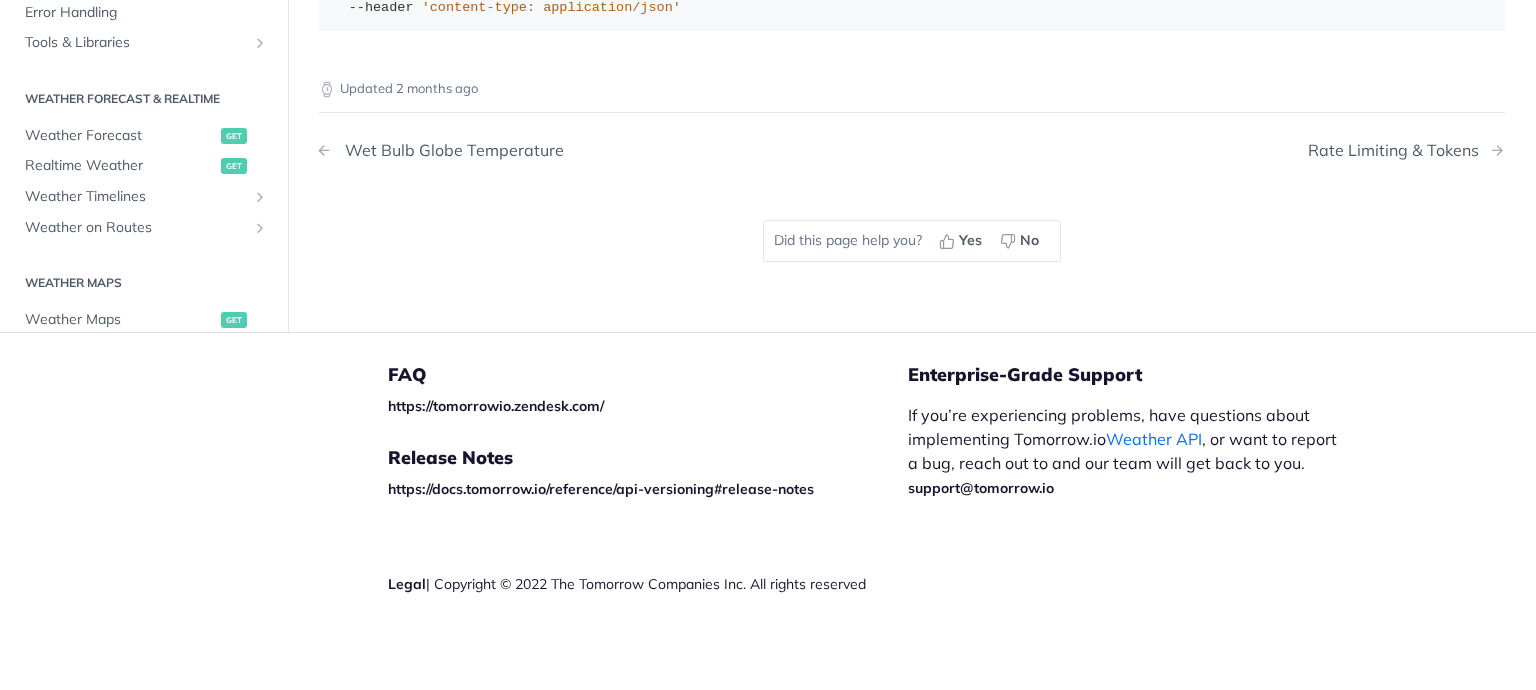 scroll, scrollTop: 0, scrollLeft: 0, axis: both 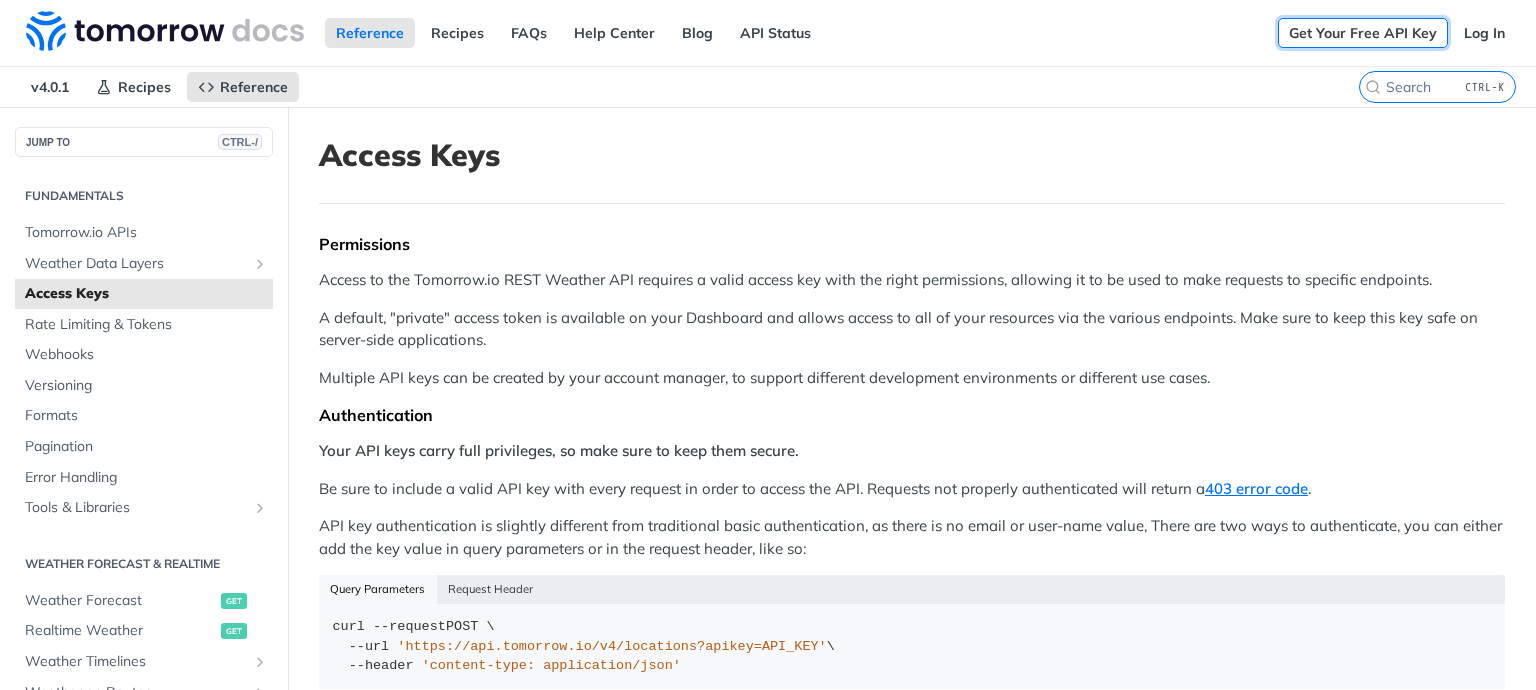 click on "Get Your Free API Key" at bounding box center (1363, 33) 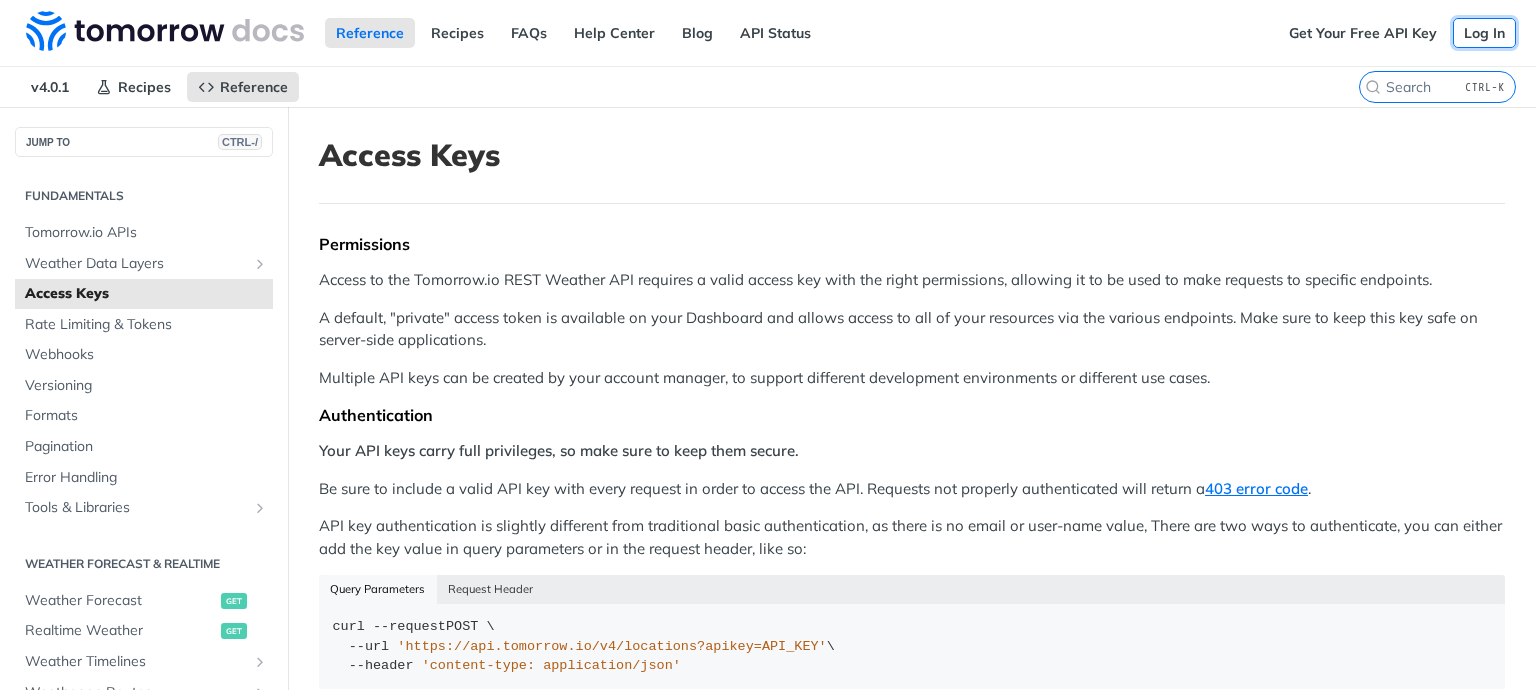 click on "Log In" at bounding box center [1484, 33] 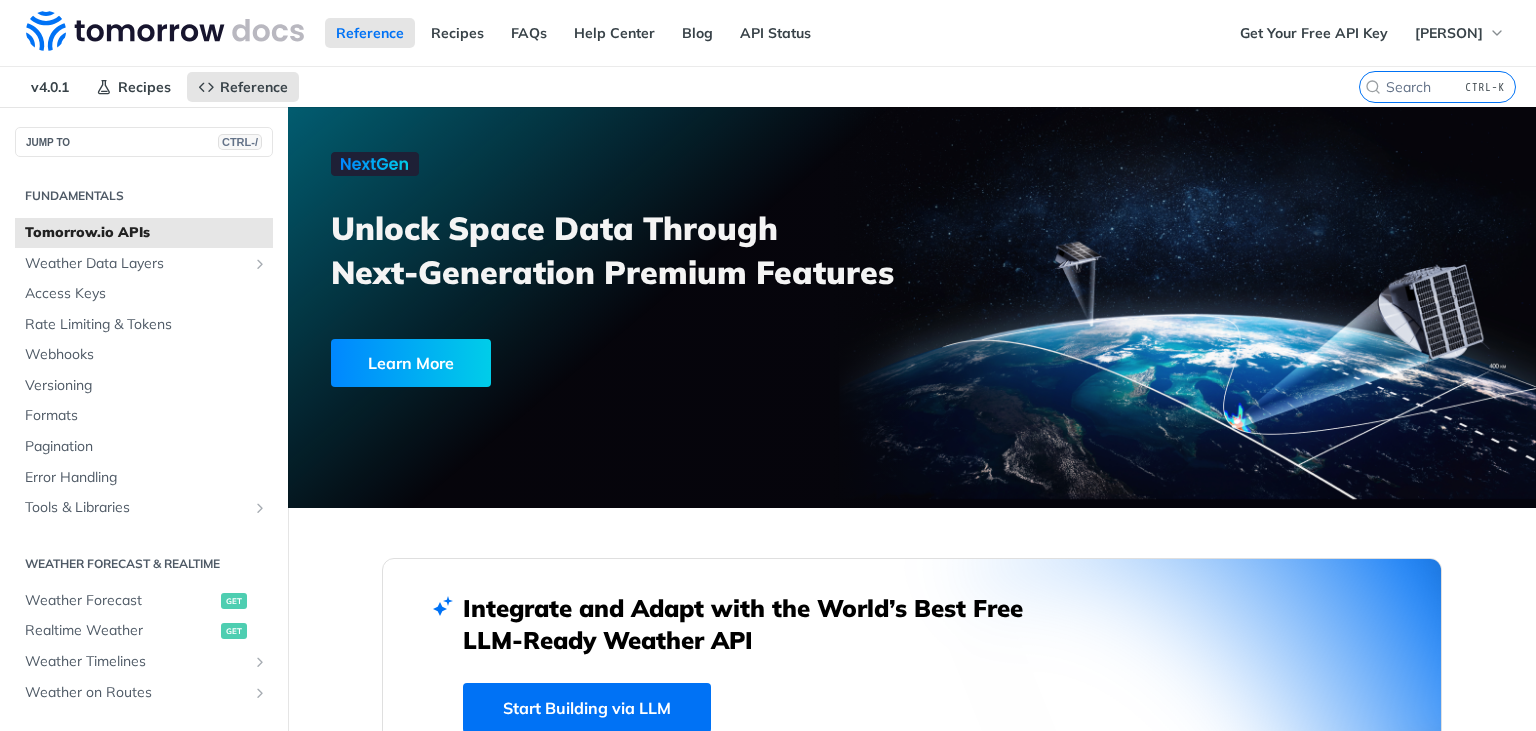 scroll, scrollTop: 0, scrollLeft: 0, axis: both 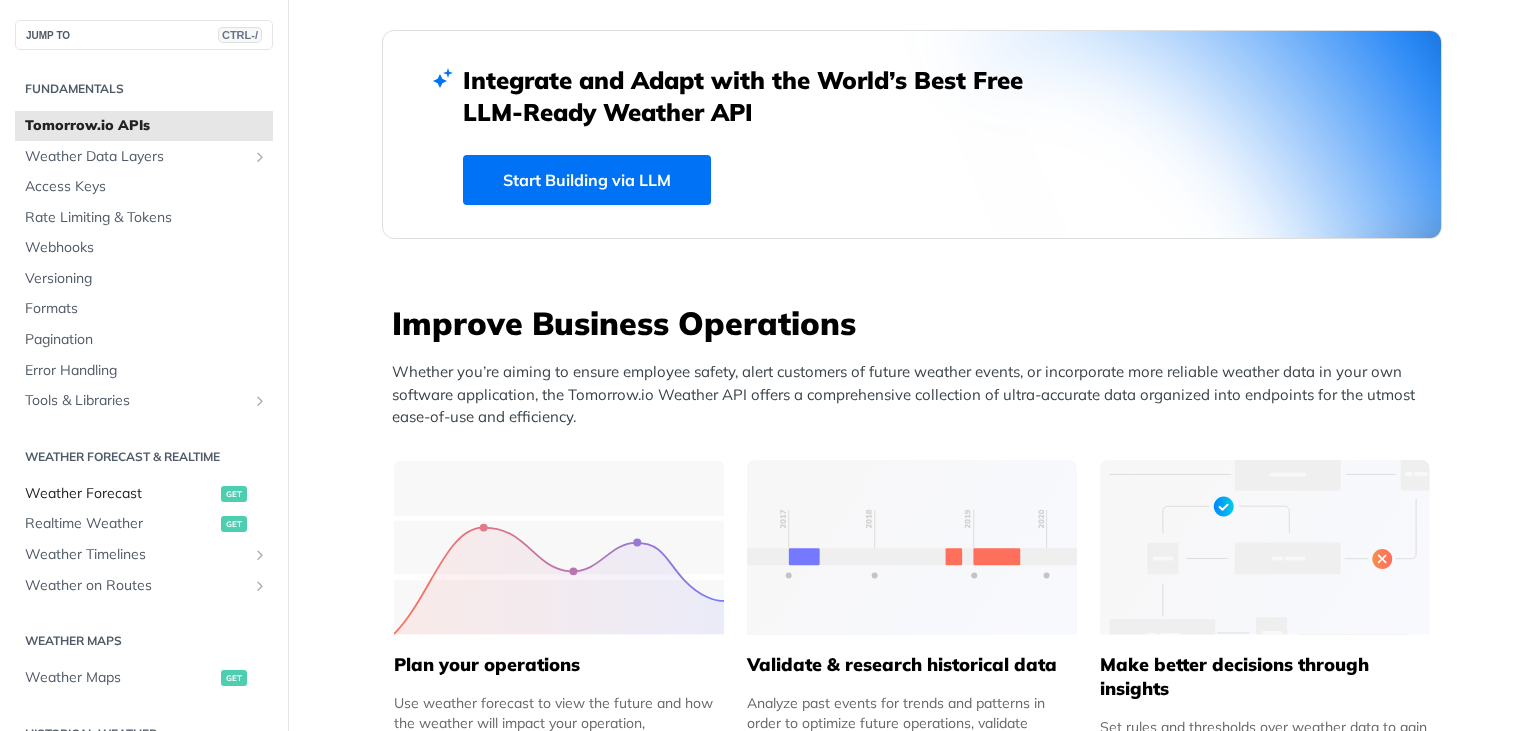 click on "Weather Forecast" at bounding box center [120, 494] 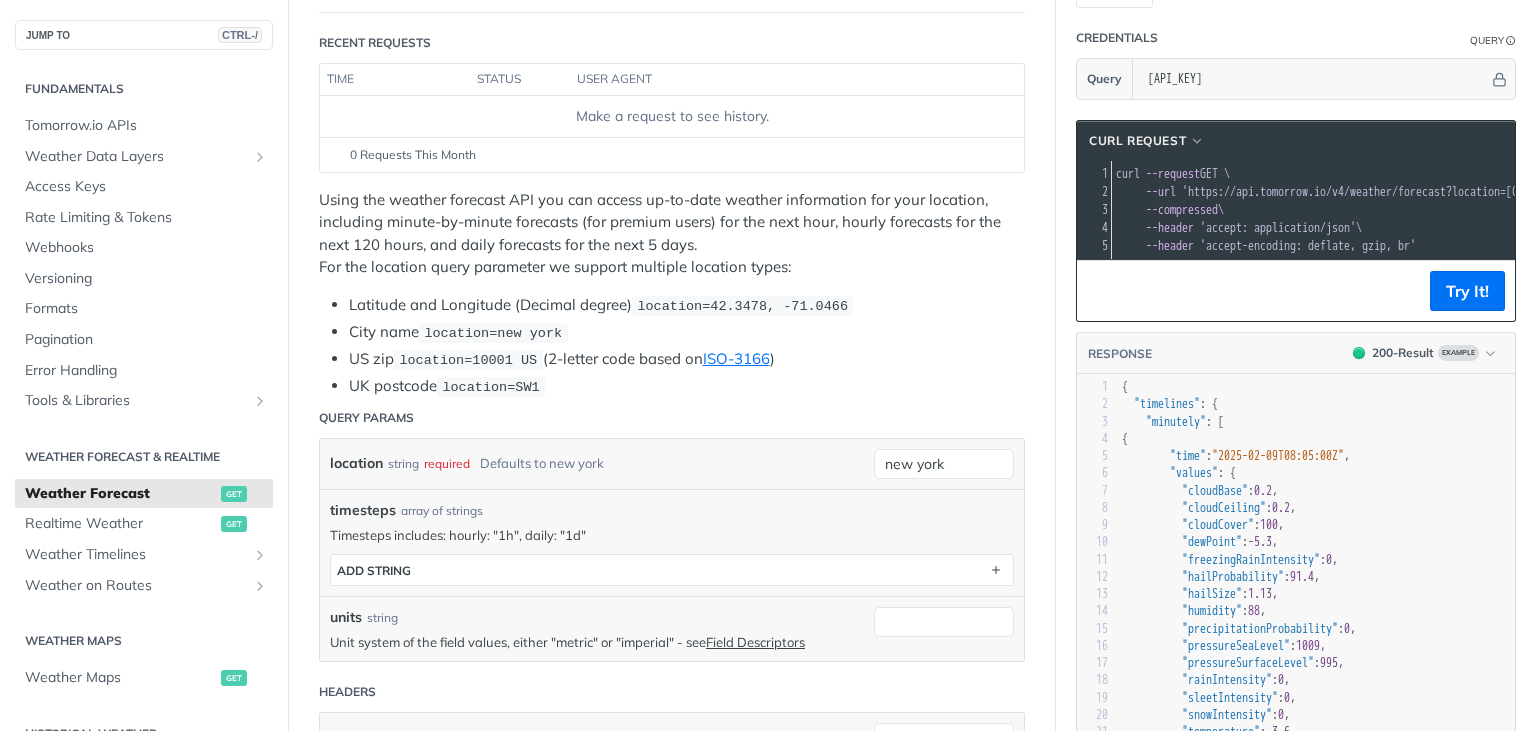 scroll, scrollTop: 316, scrollLeft: 0, axis: vertical 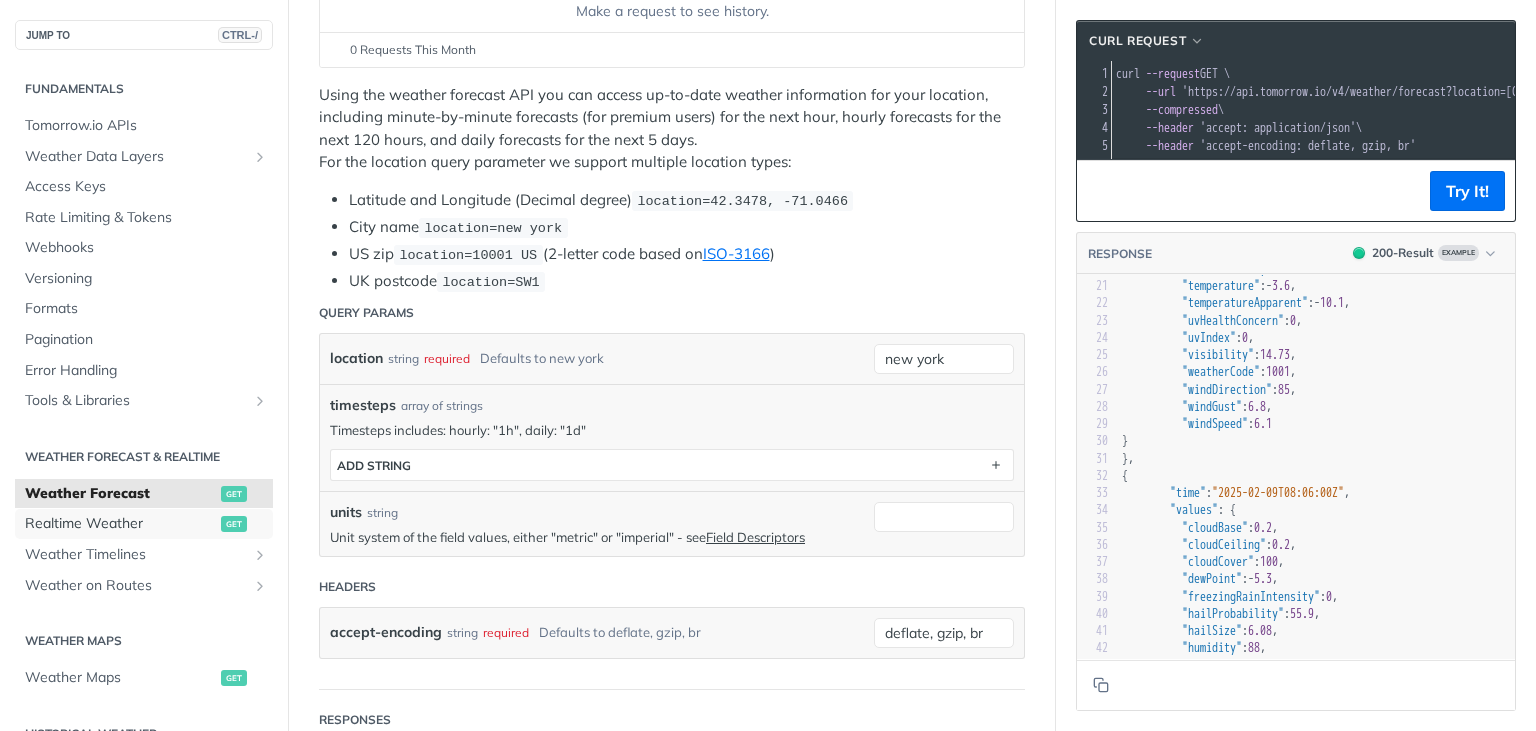 click on "Realtime Weather" at bounding box center (120, 524) 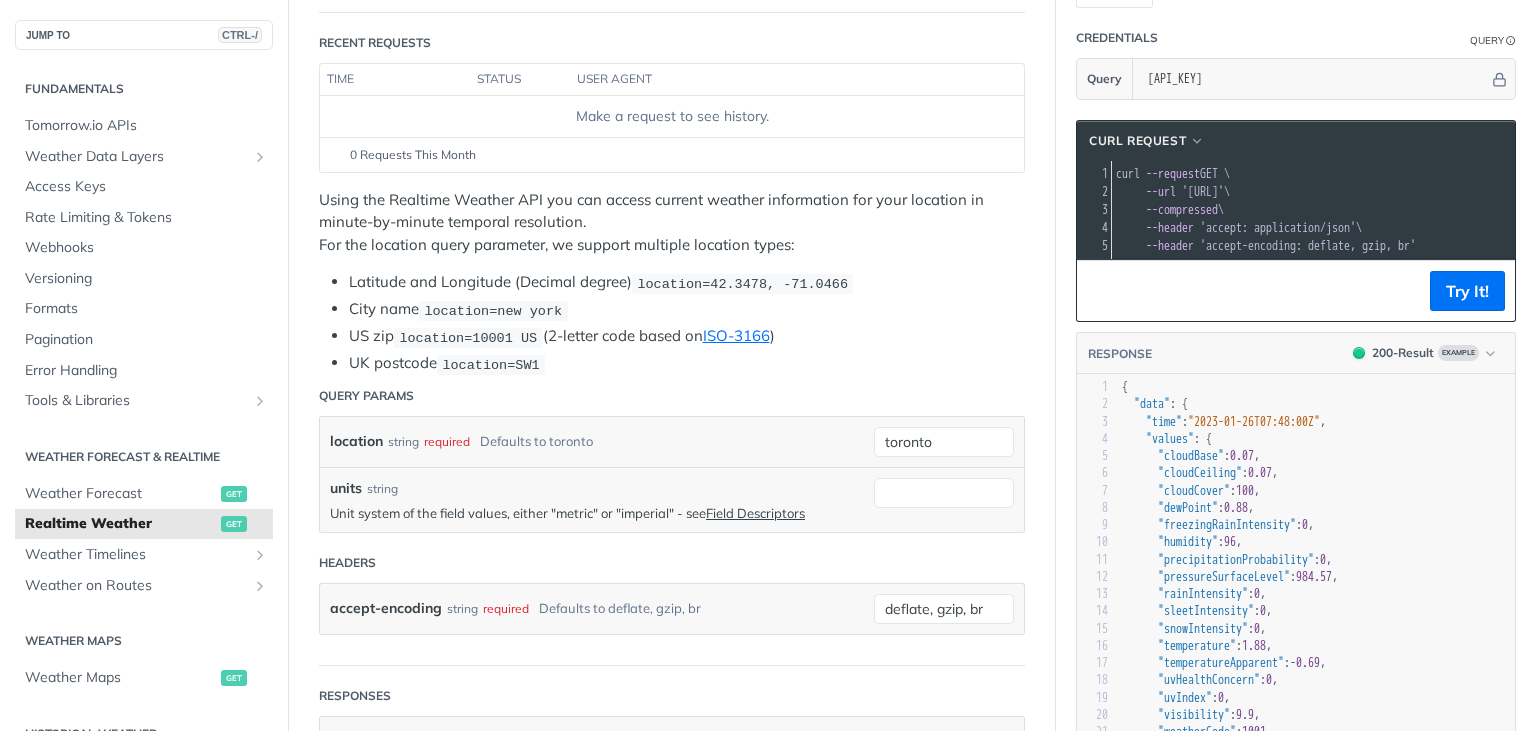 scroll, scrollTop: 422, scrollLeft: 0, axis: vertical 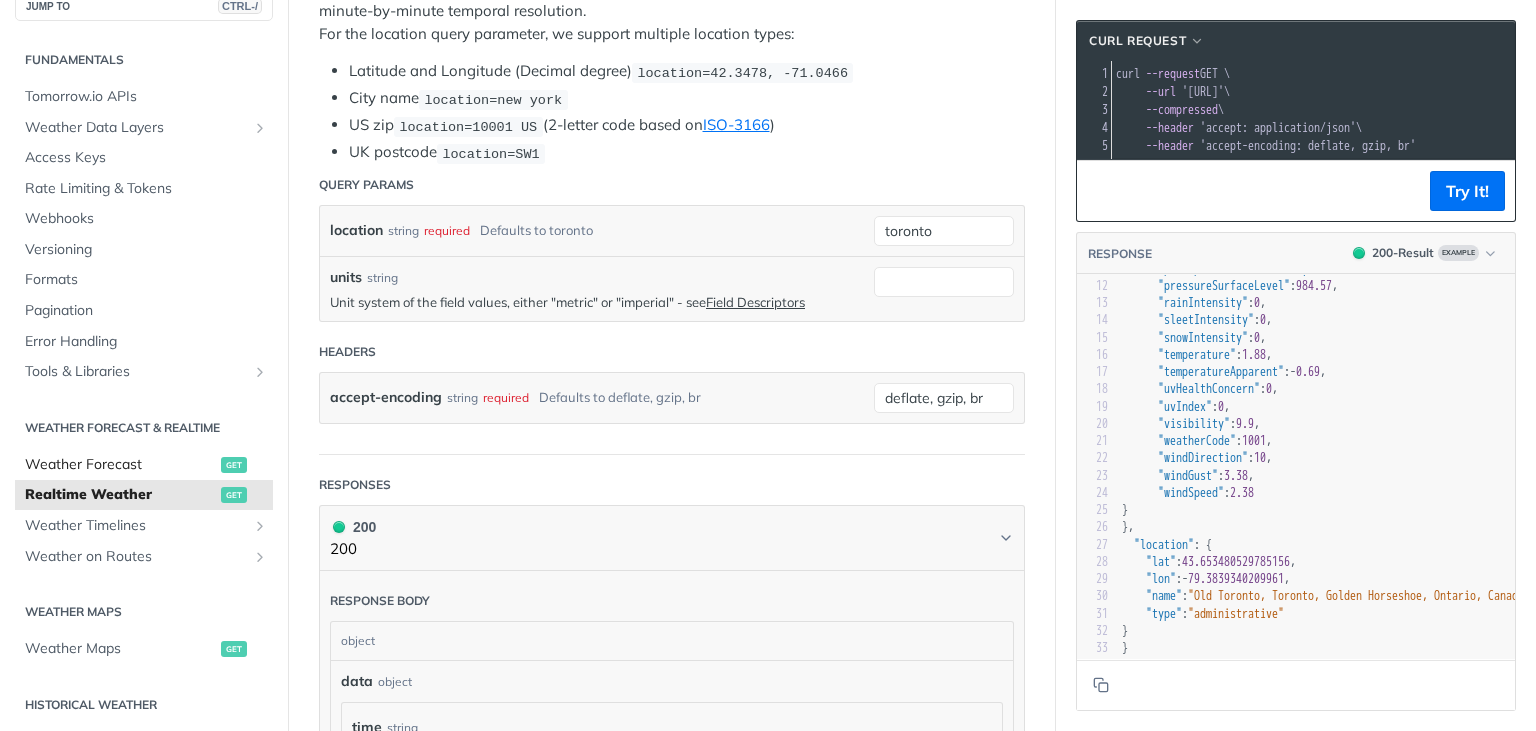 click on "Weather Forecast" at bounding box center [120, 465] 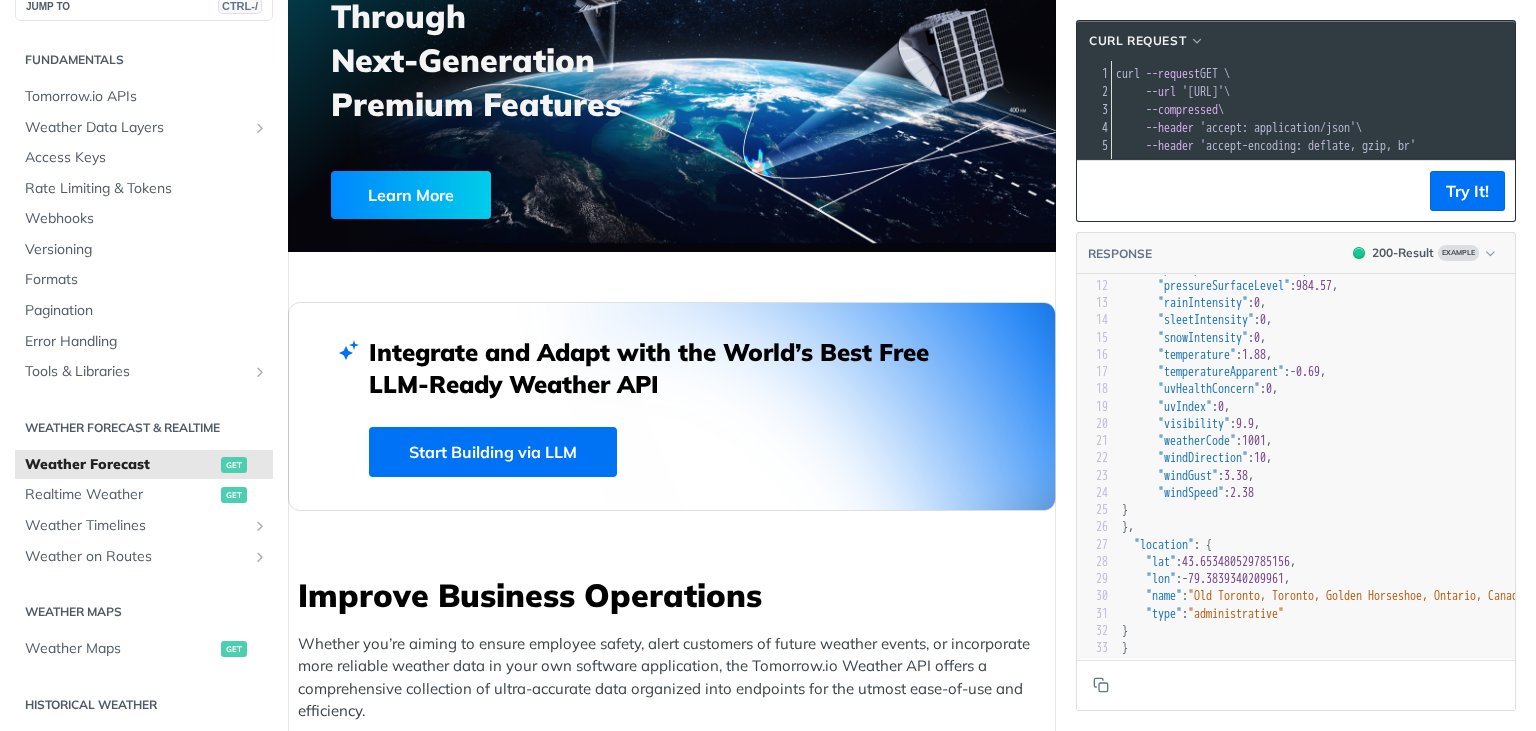 scroll, scrollTop: 0, scrollLeft: 0, axis: both 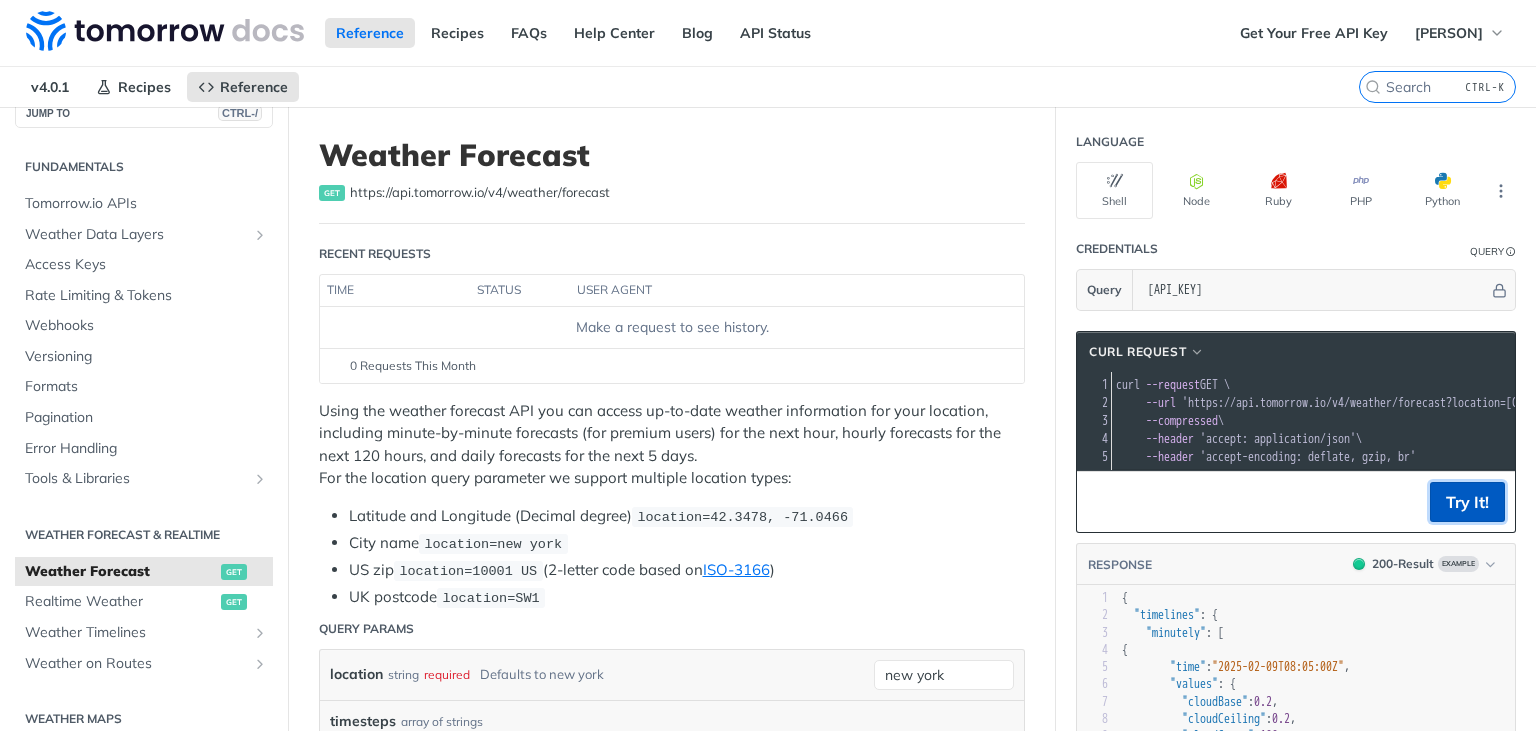 click on "Try It!" at bounding box center (1467, 502) 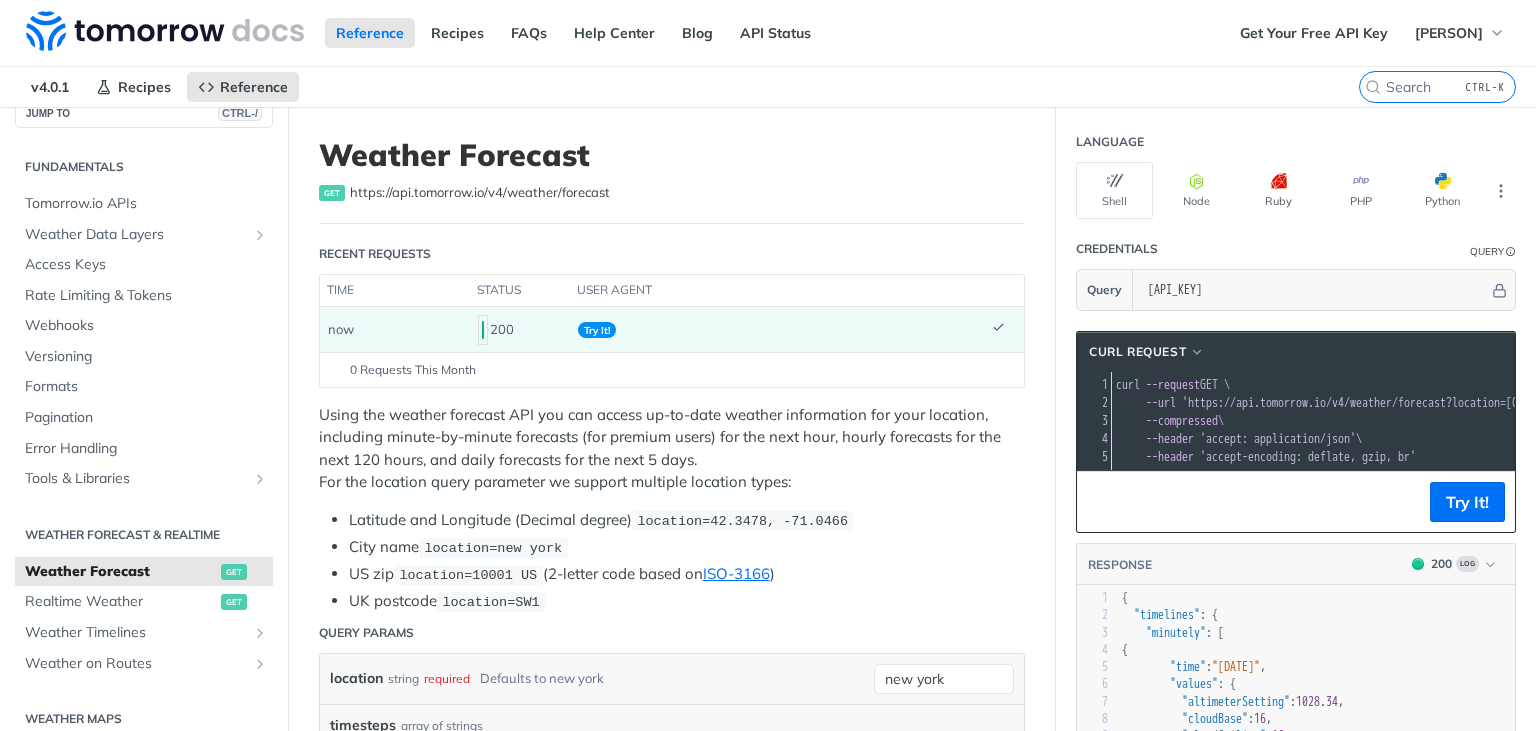 scroll, scrollTop: 105, scrollLeft: 0, axis: vertical 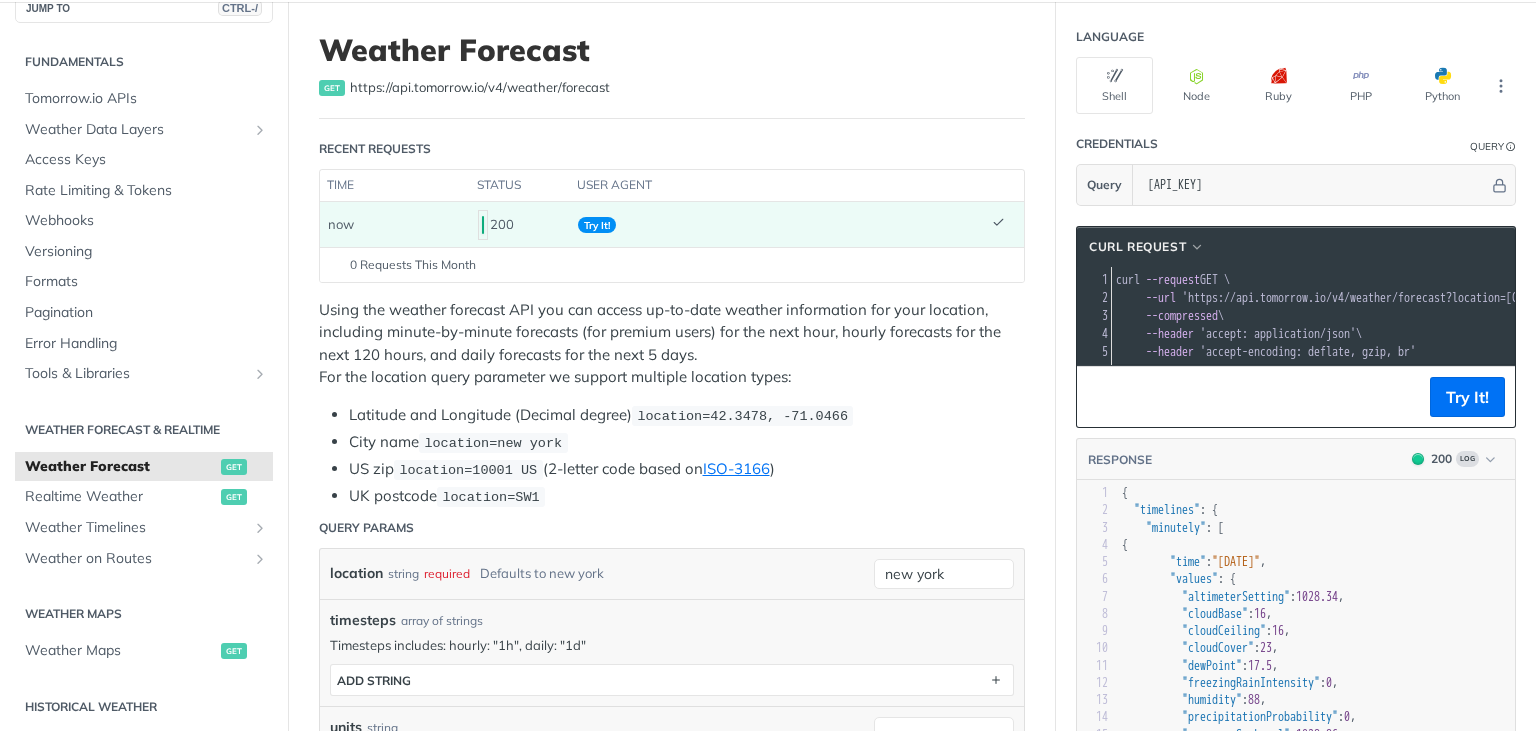 drag, startPoint x: 1297, startPoint y: 304, endPoint x: 1466, endPoint y: 304, distance: 169 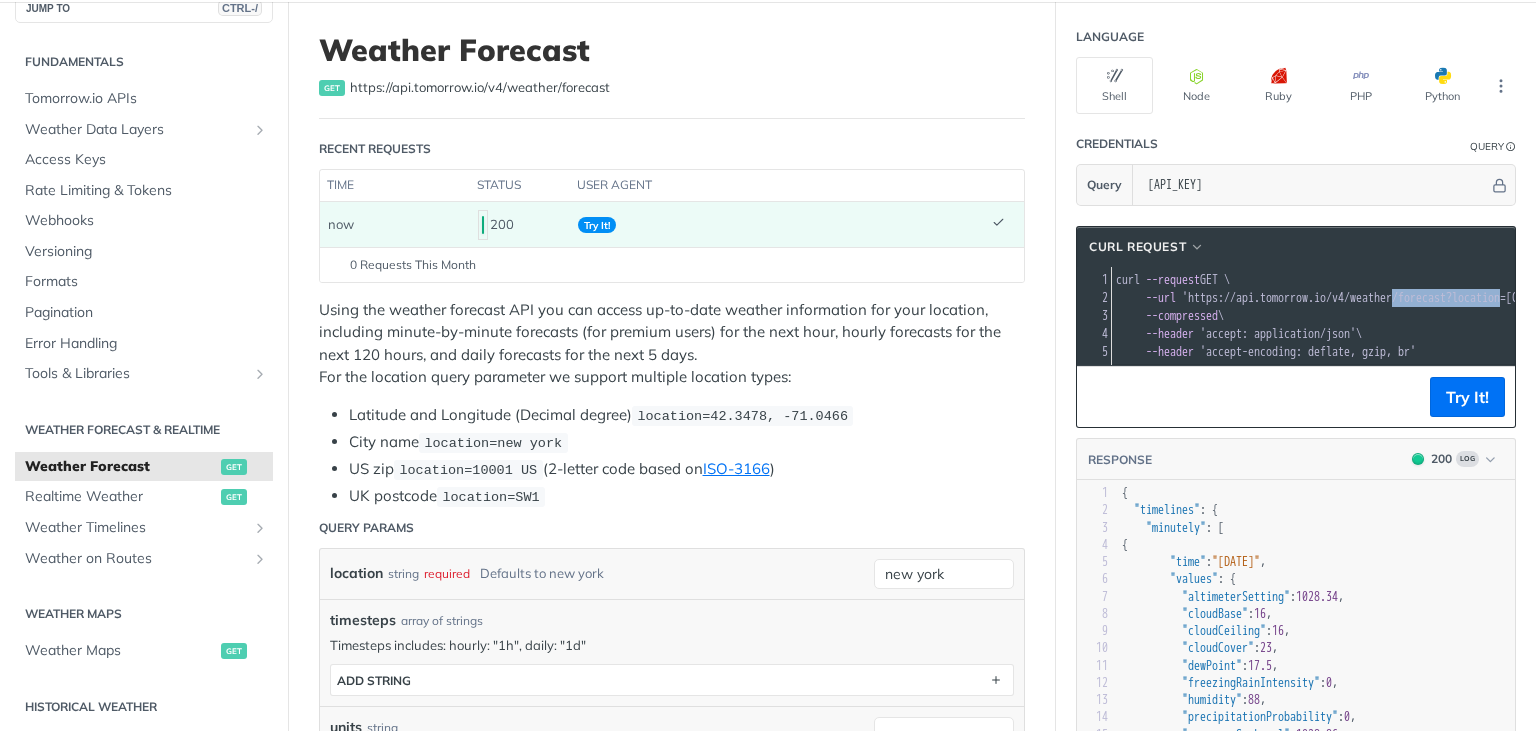 scroll, scrollTop: 0, scrollLeft: 145, axis: horizontal 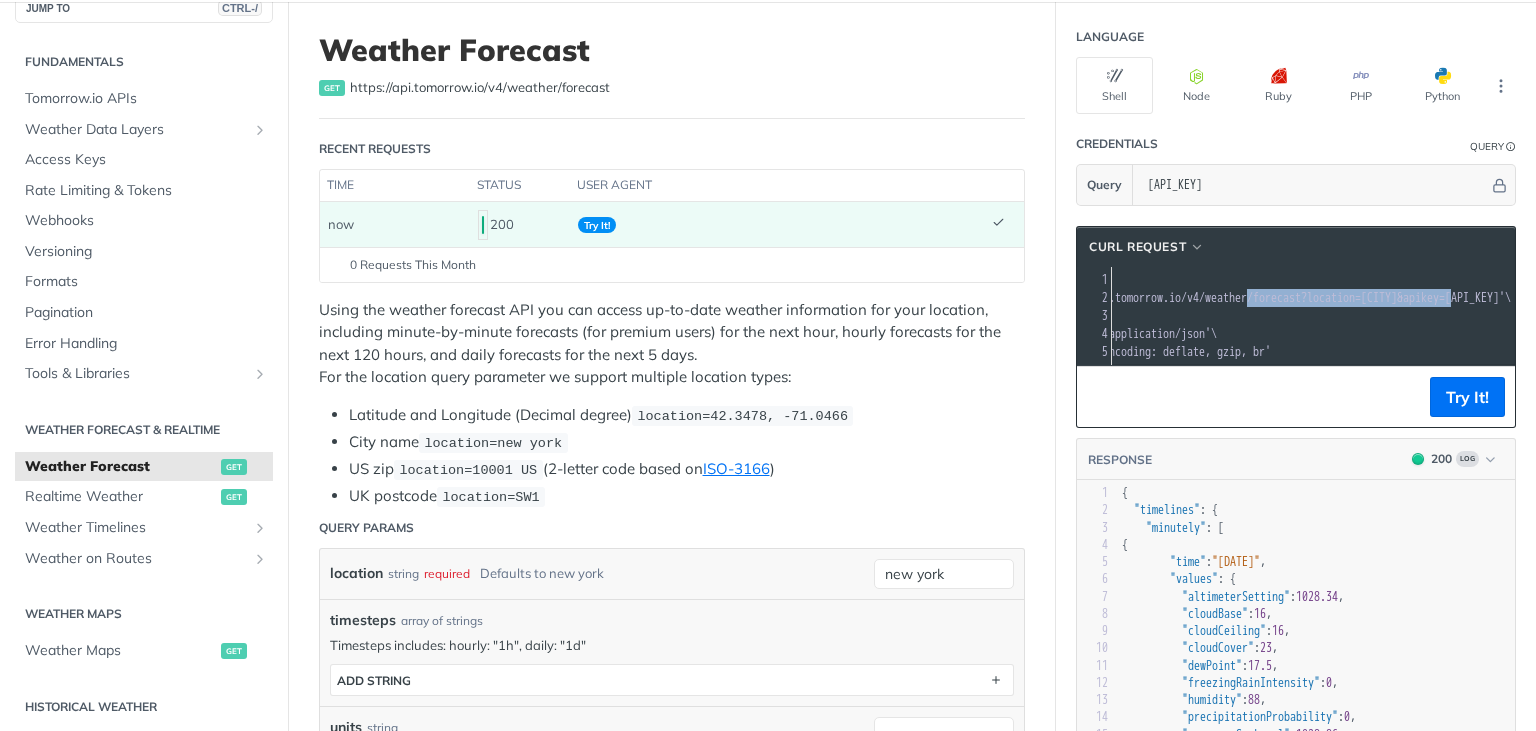drag, startPoint x: 1422, startPoint y: 290, endPoint x: 1535, endPoint y: 298, distance: 113.28283 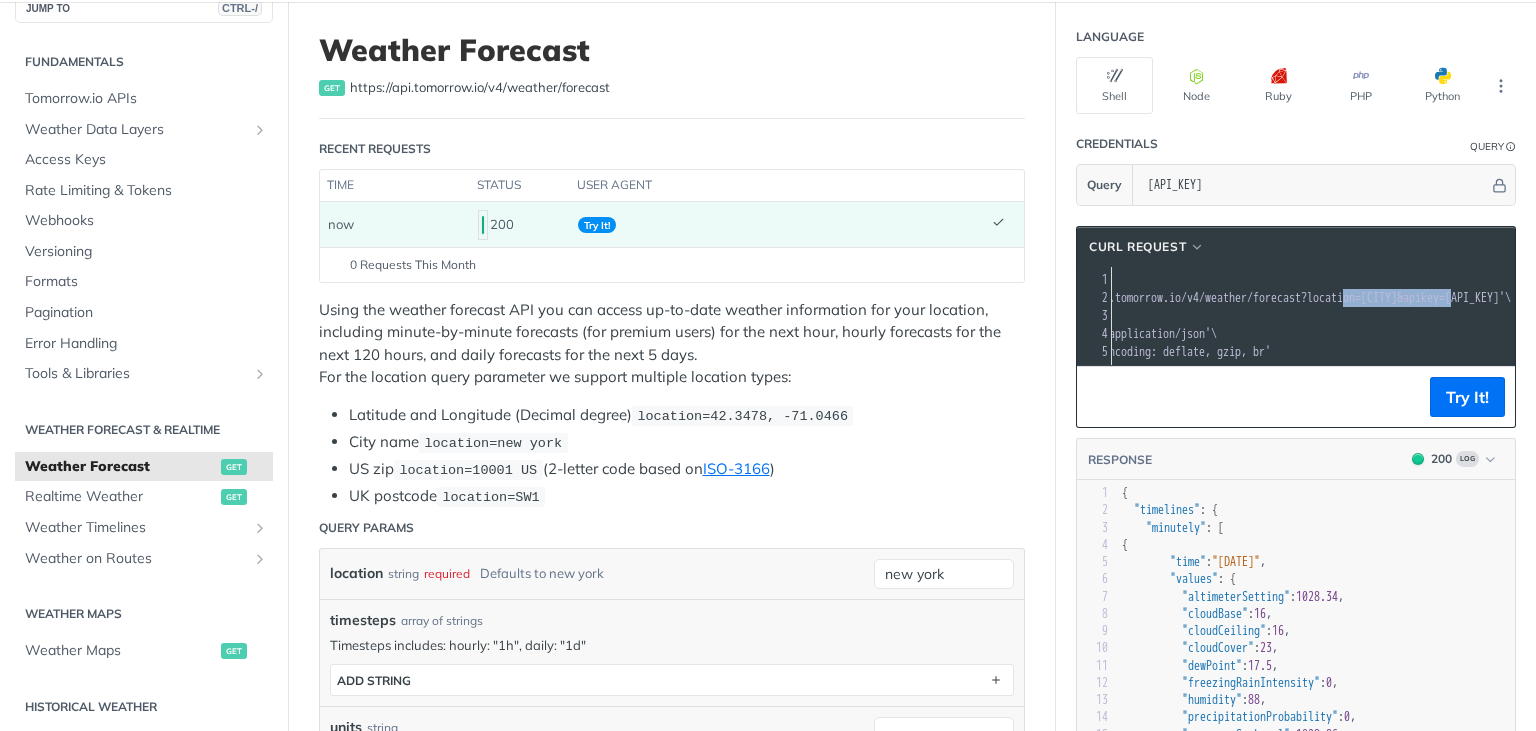 scroll, scrollTop: 0, scrollLeft: 251, axis: horizontal 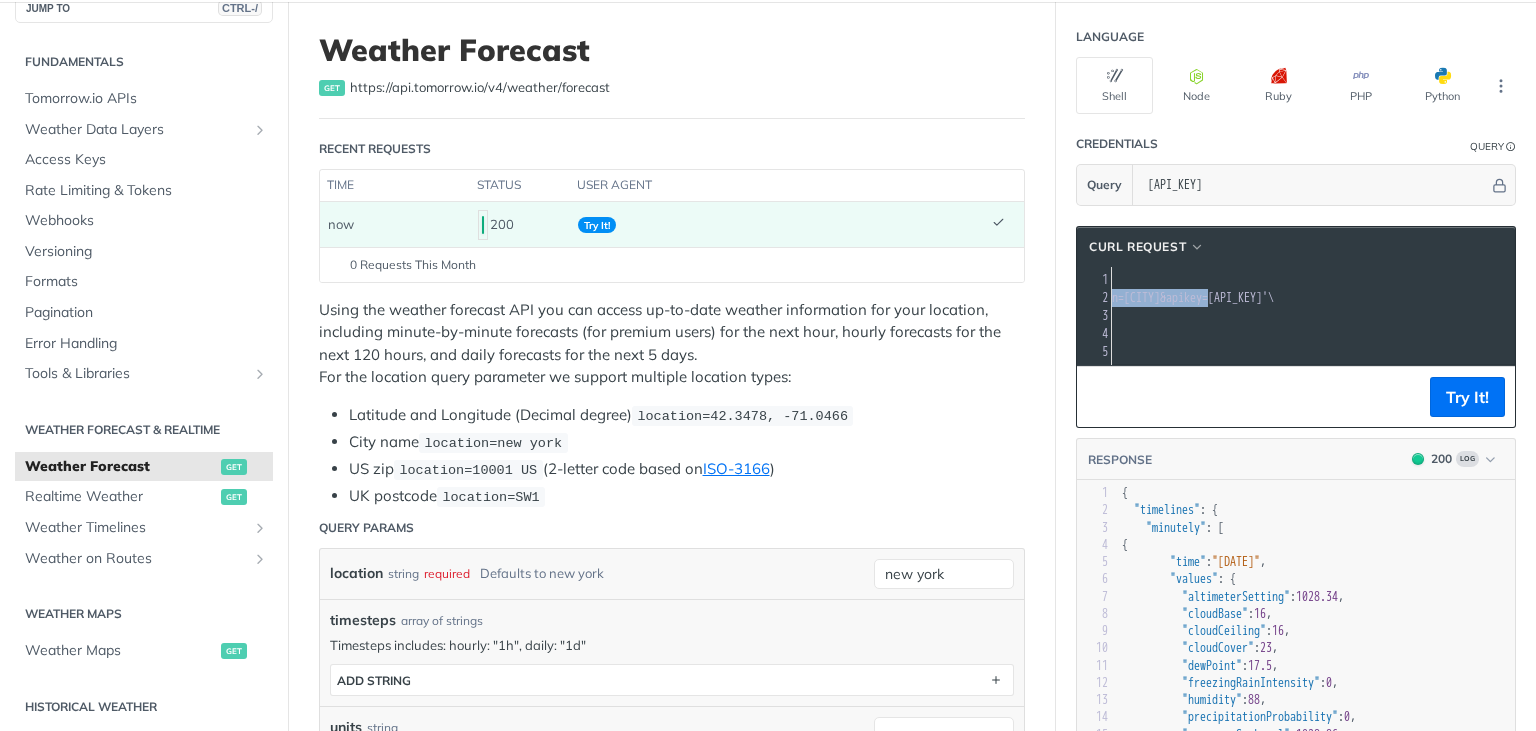 drag, startPoint x: 1383, startPoint y: 291, endPoint x: 1256, endPoint y: 311, distance: 128.56516 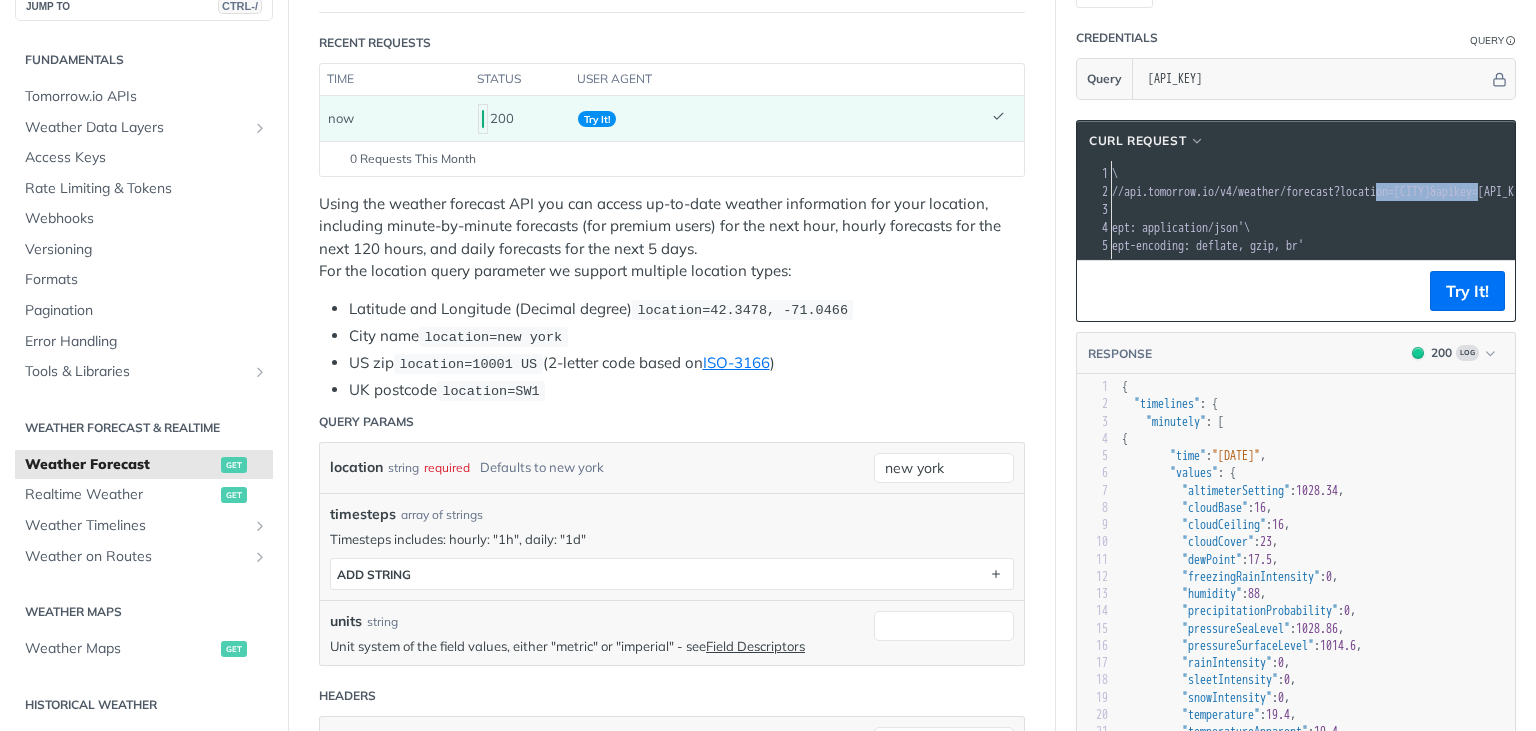 scroll, scrollTop: 422, scrollLeft: 0, axis: vertical 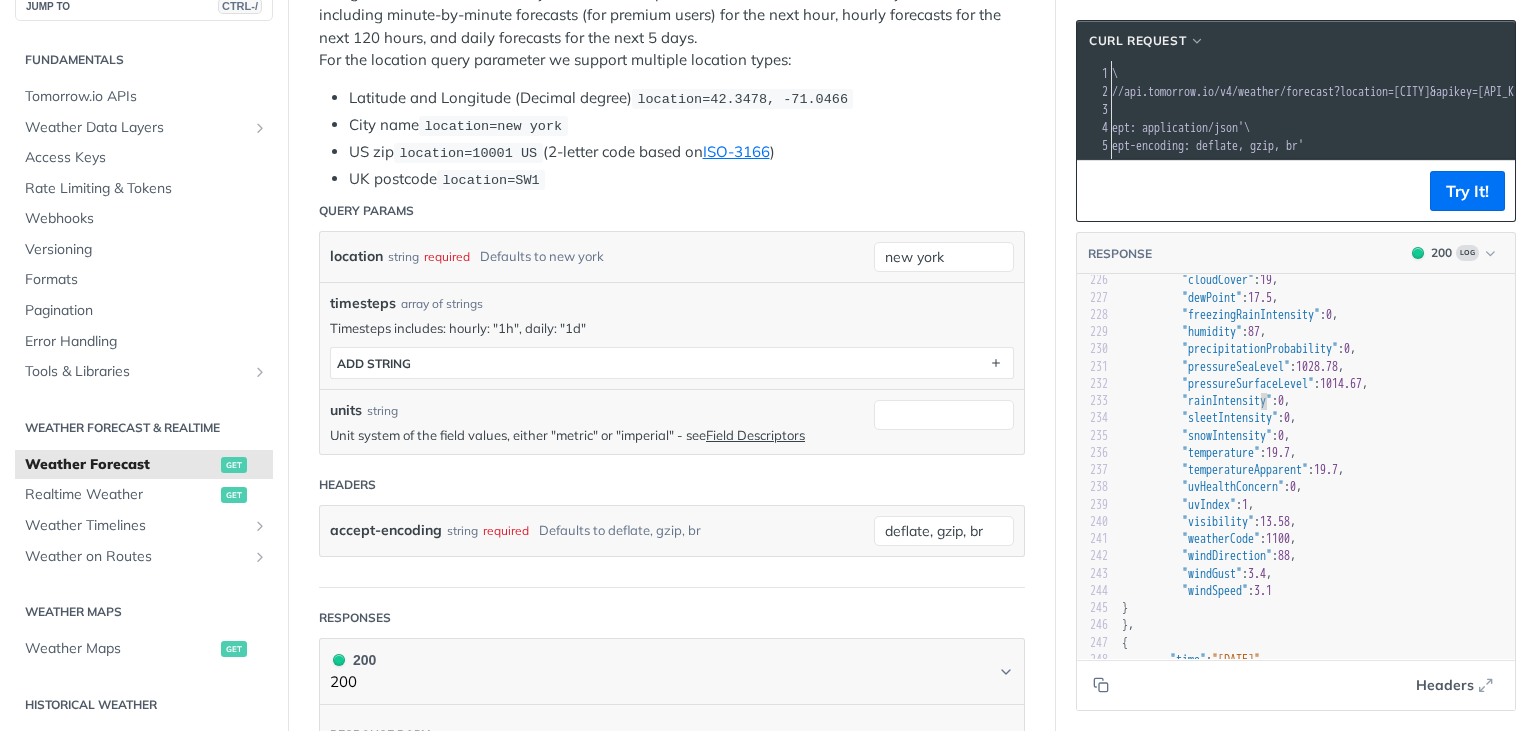 click on ""rainIntensity"" at bounding box center [1227, 401] 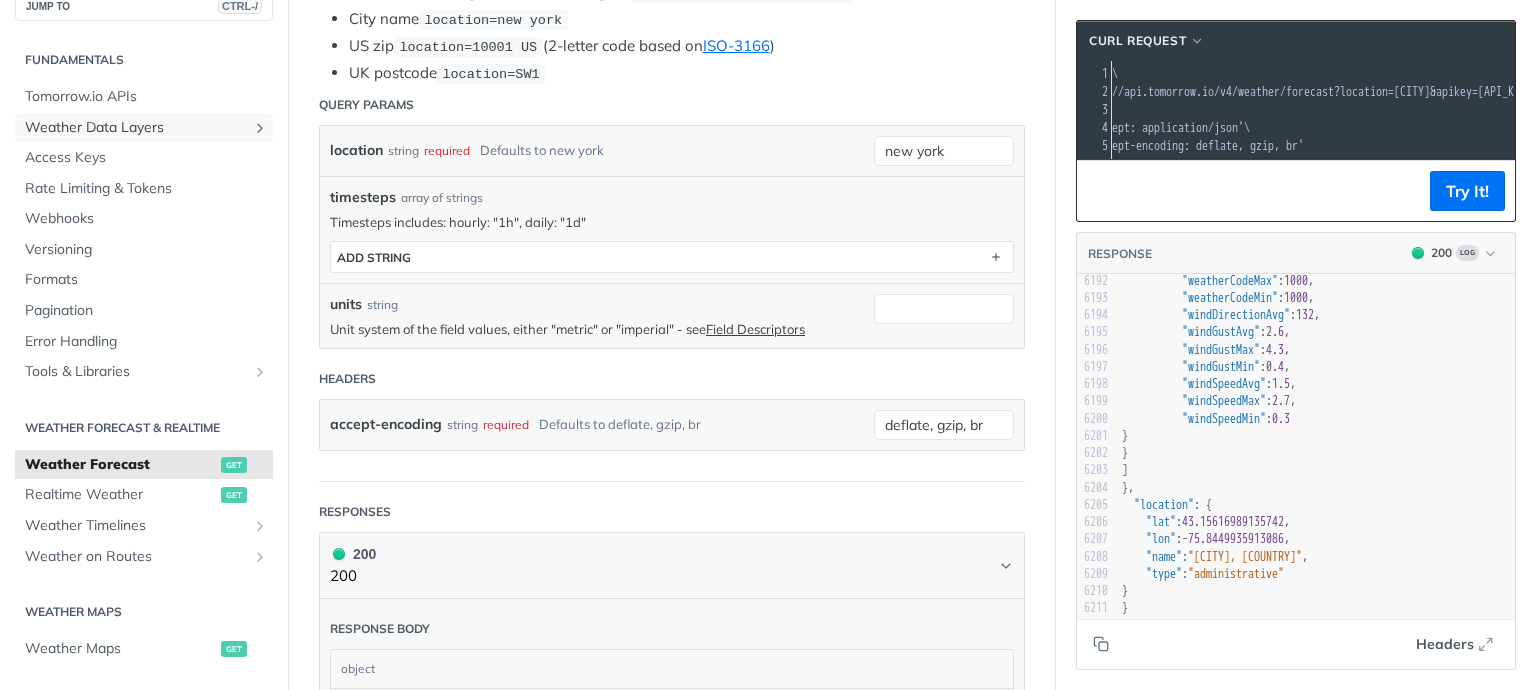 click on "Weather Data Layers" at bounding box center (136, 128) 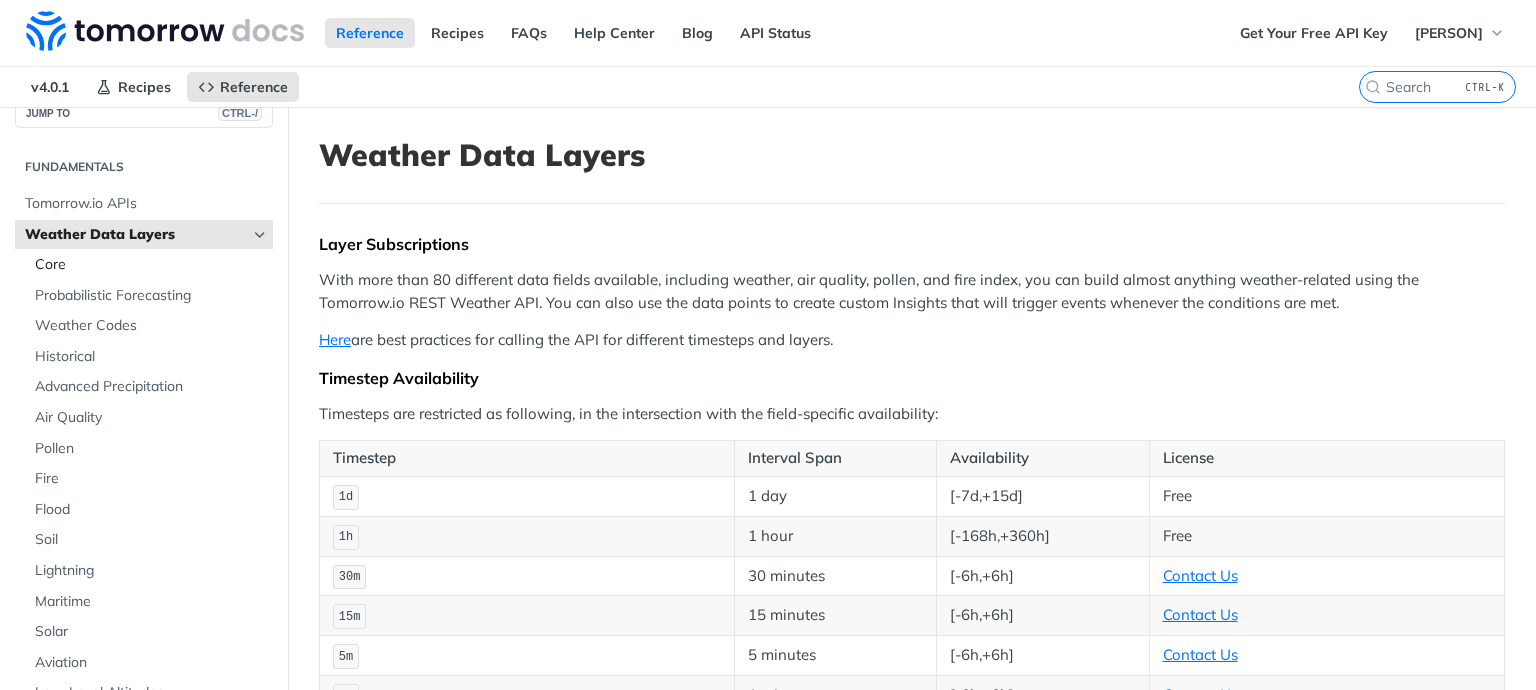 click on "Core" at bounding box center (151, 265) 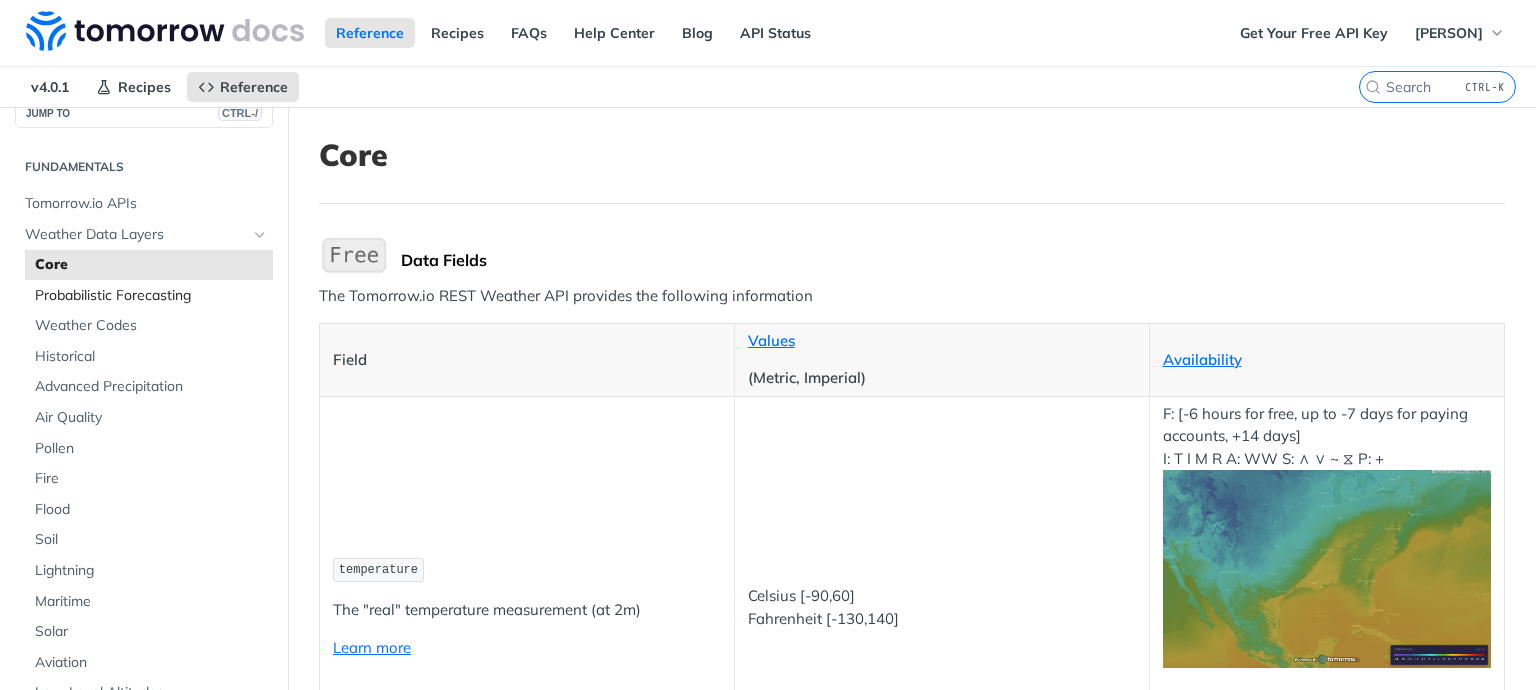 click on "Probabilistic Forecasting" at bounding box center [151, 296] 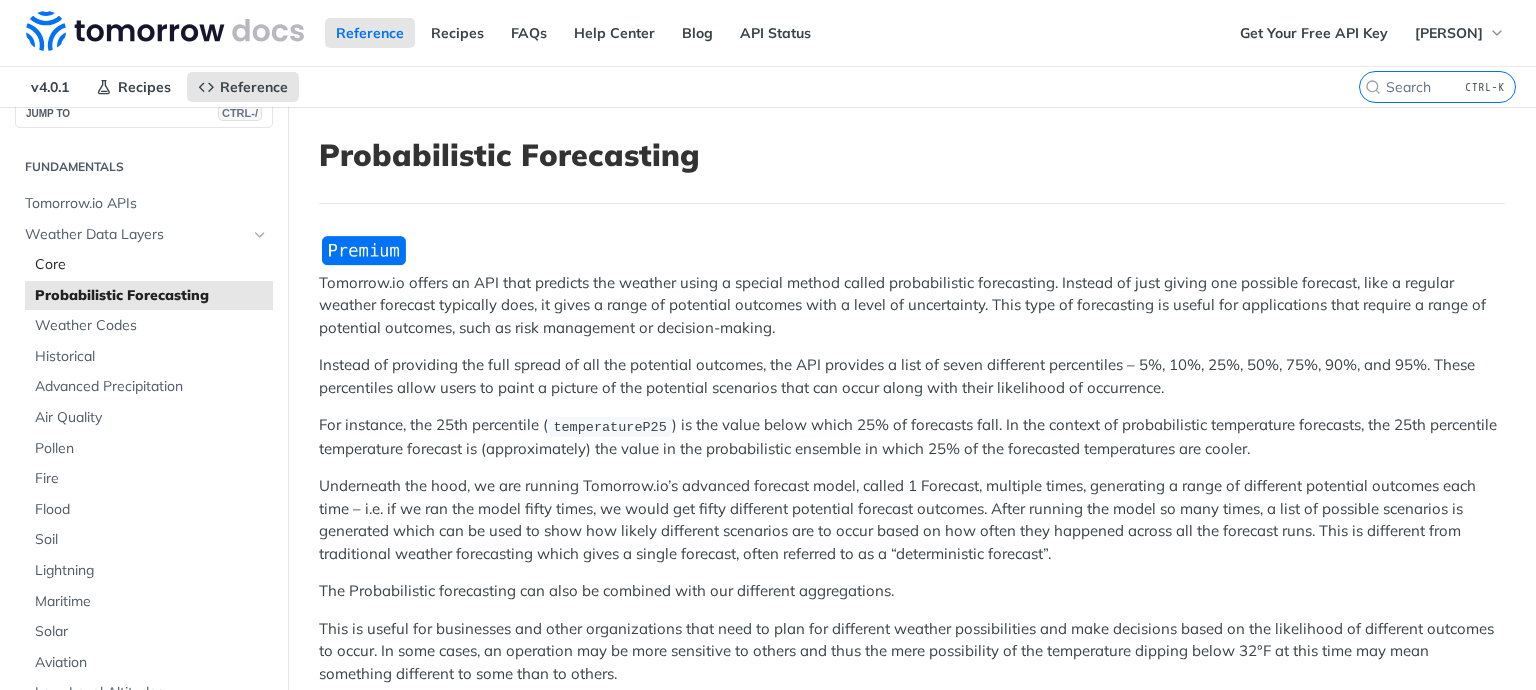 click on "Core" at bounding box center (151, 265) 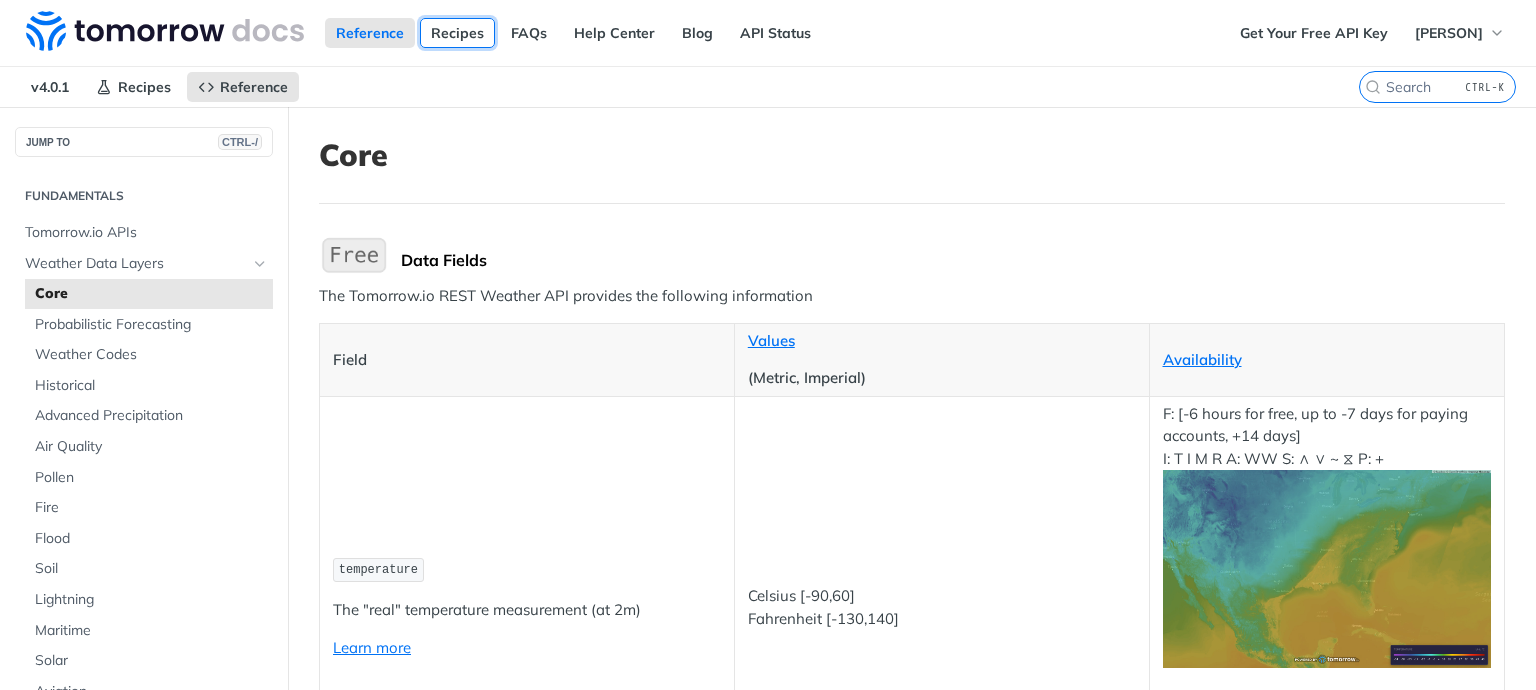 click on "Recipes" at bounding box center [457, 33] 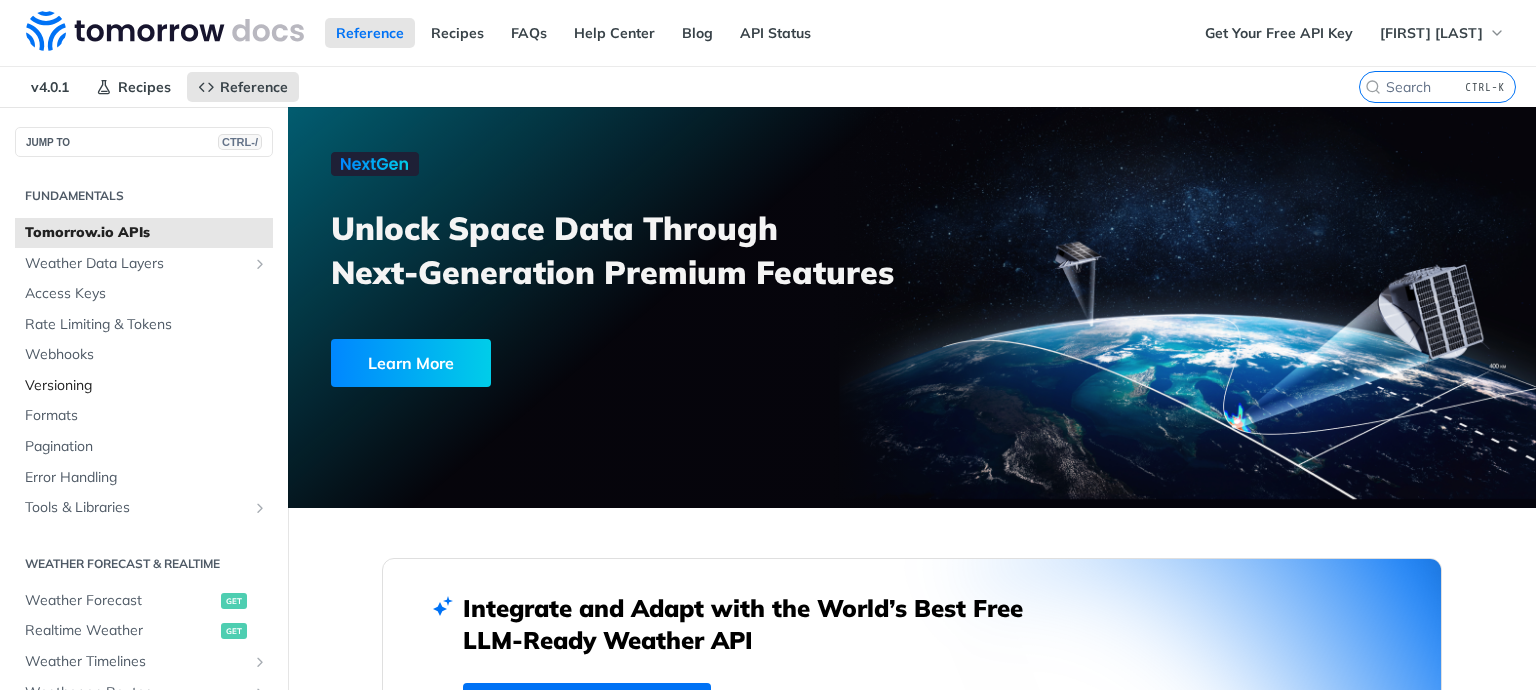 scroll, scrollTop: 0, scrollLeft: 0, axis: both 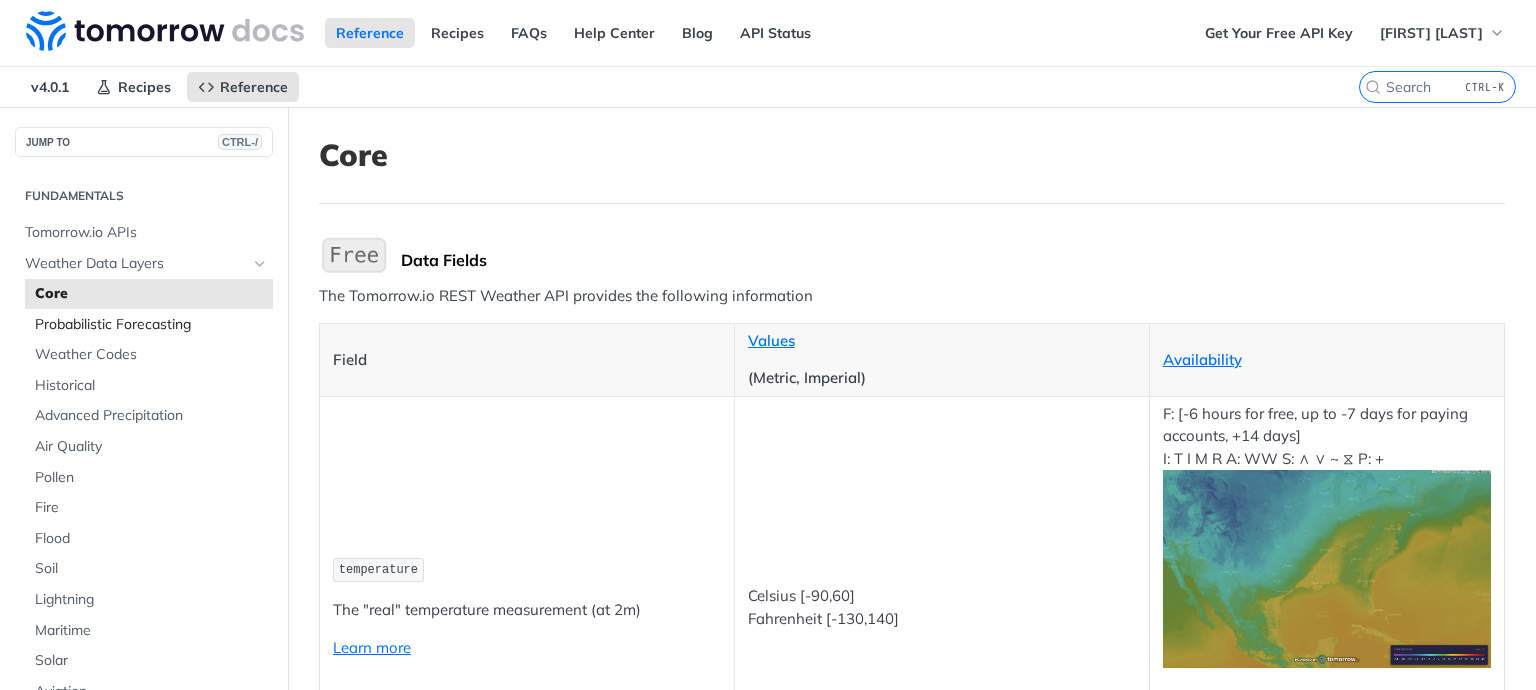 click on "Probabilistic Forecasting" at bounding box center [151, 325] 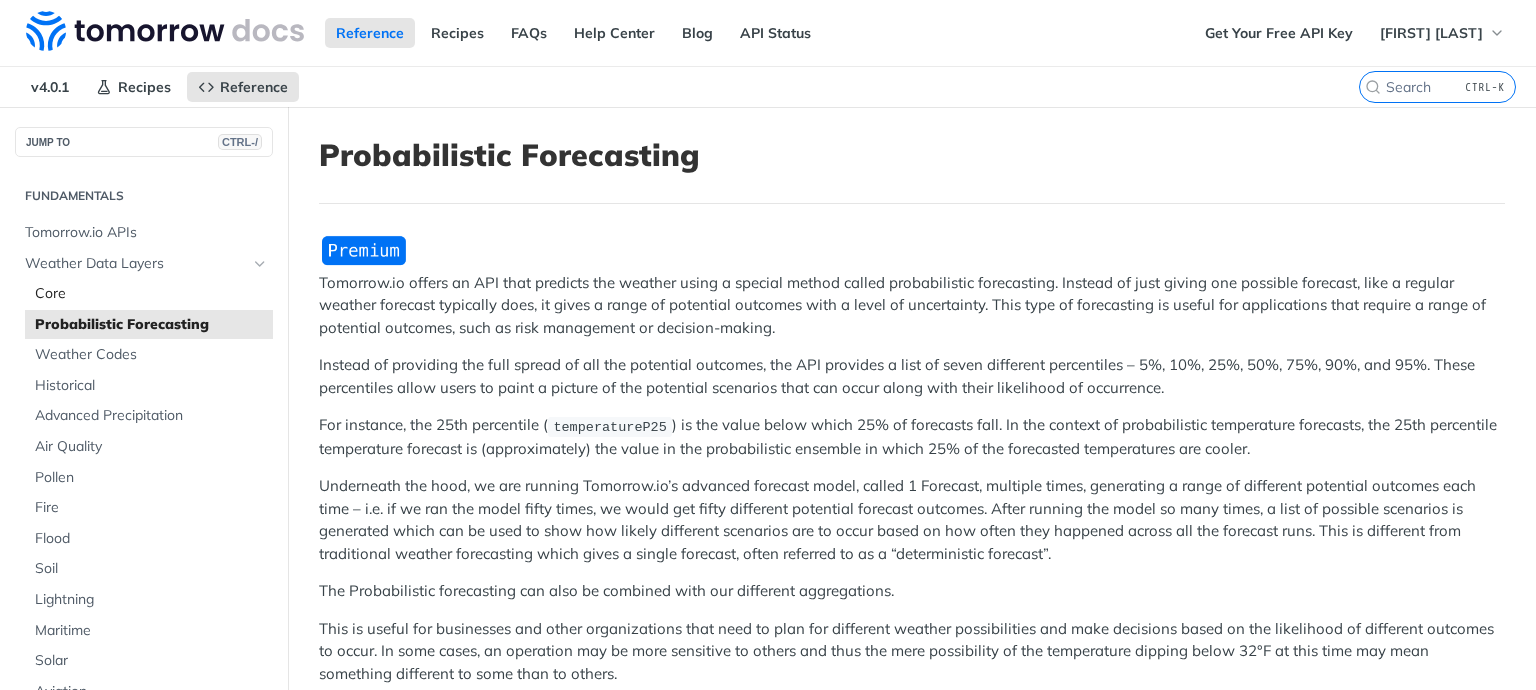 click on "Core" at bounding box center [151, 294] 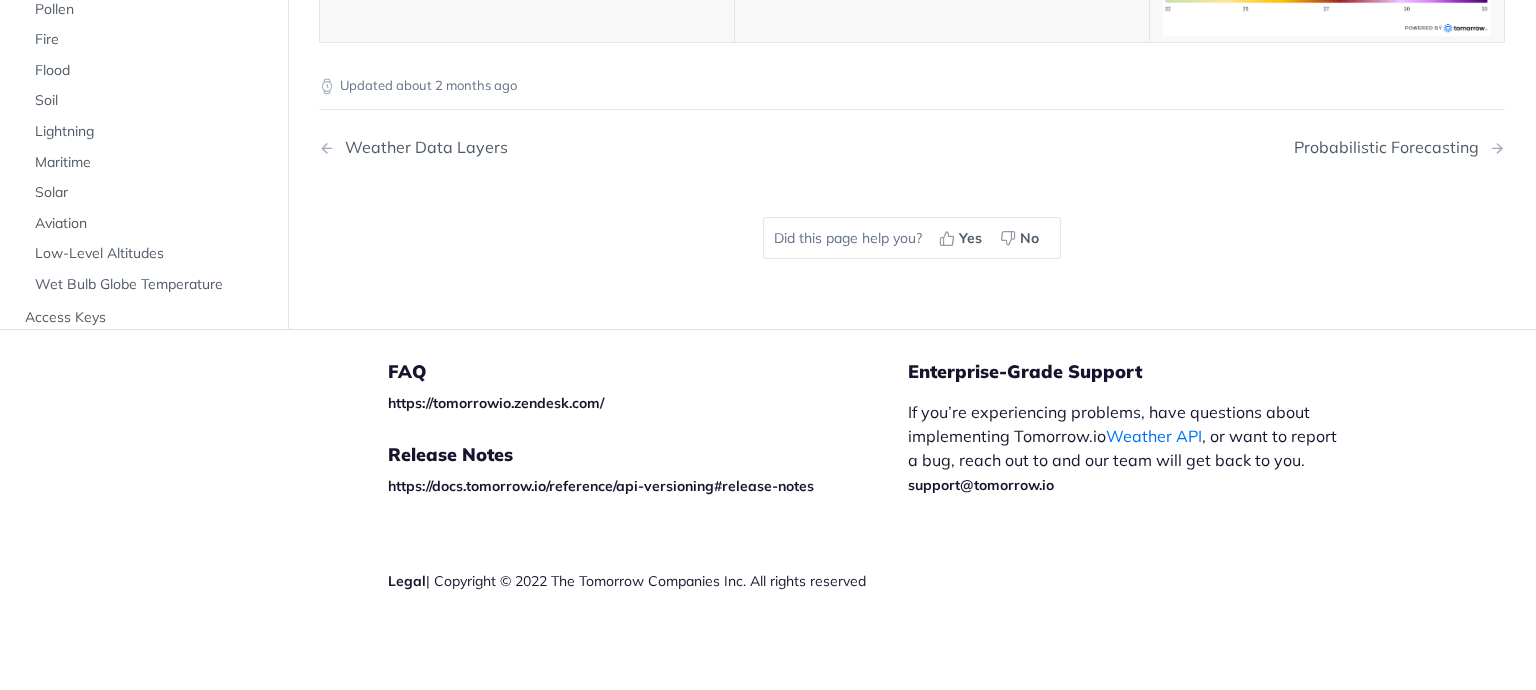 scroll, scrollTop: 11164, scrollLeft: 0, axis: vertical 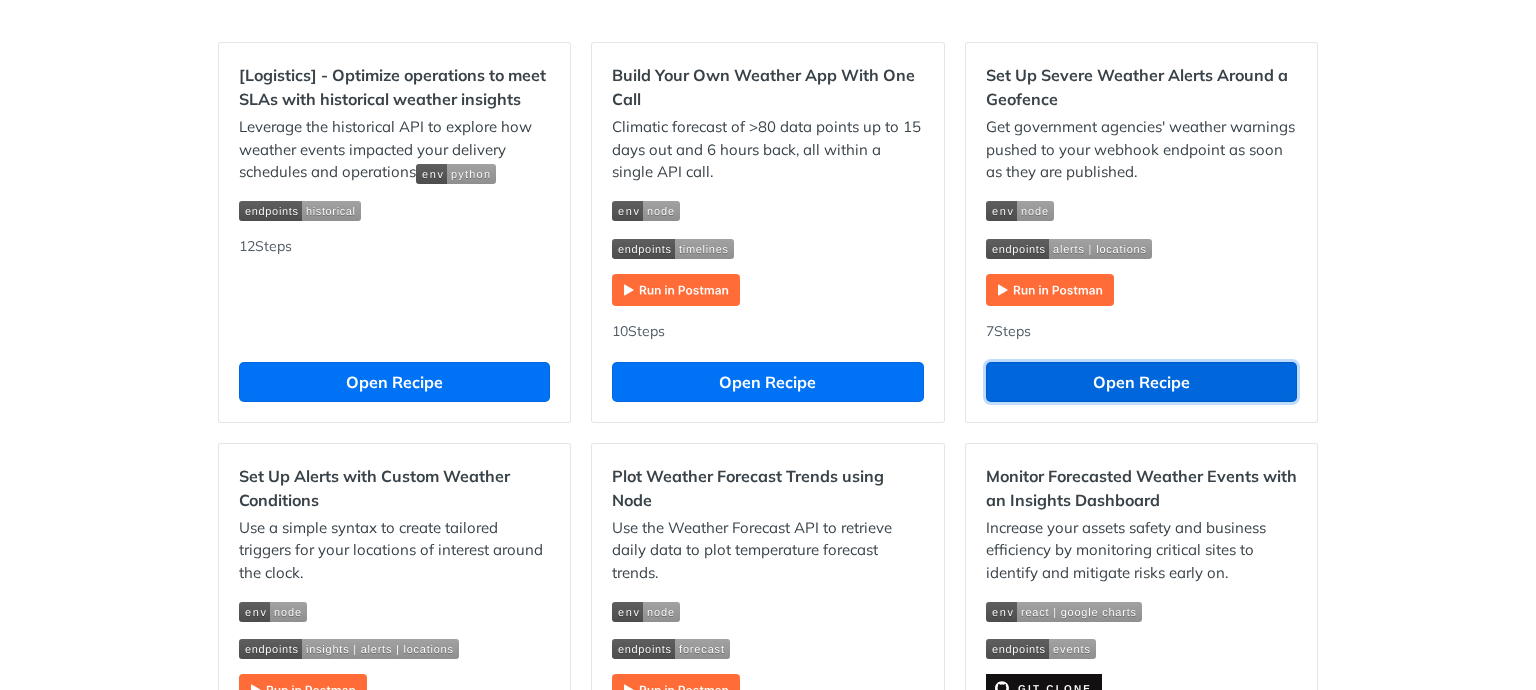 click on "Open Recipe" at bounding box center [1141, 382] 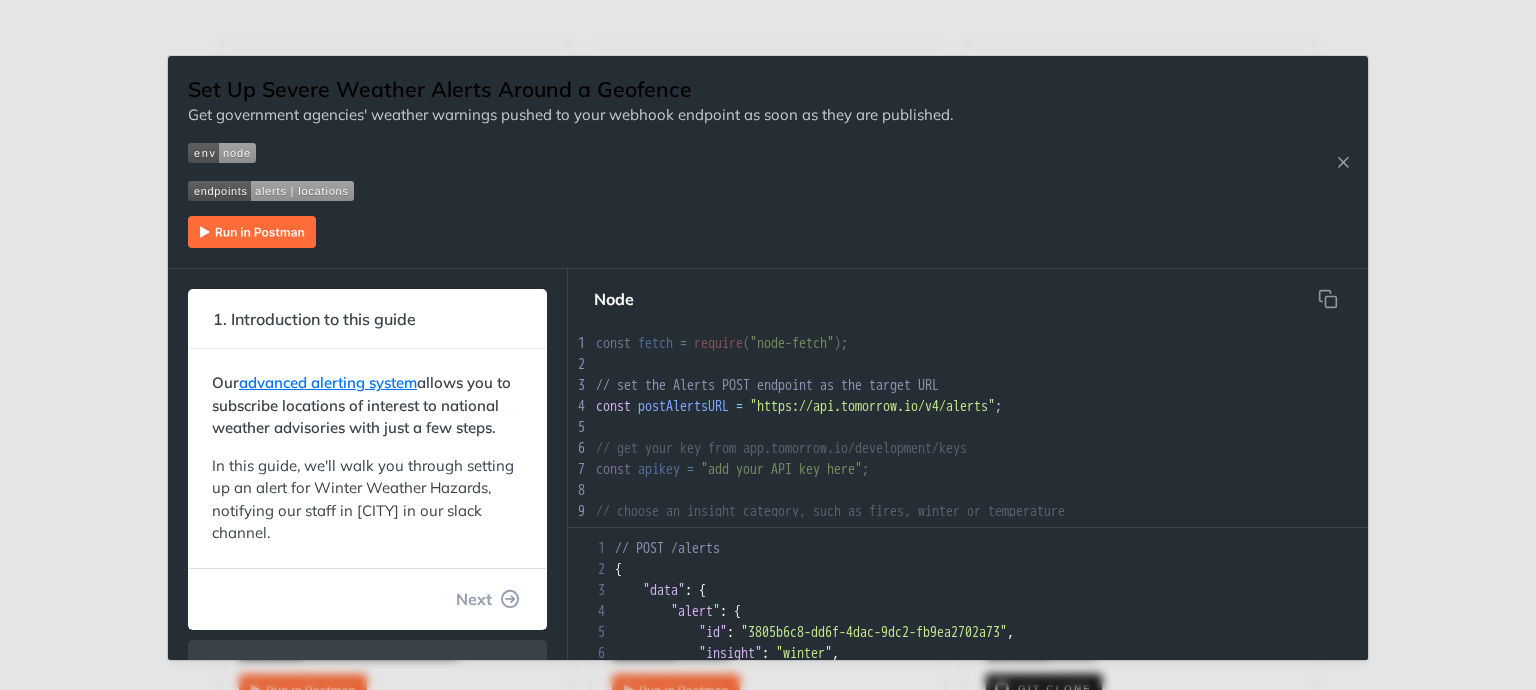 scroll, scrollTop: 96, scrollLeft: 0, axis: vertical 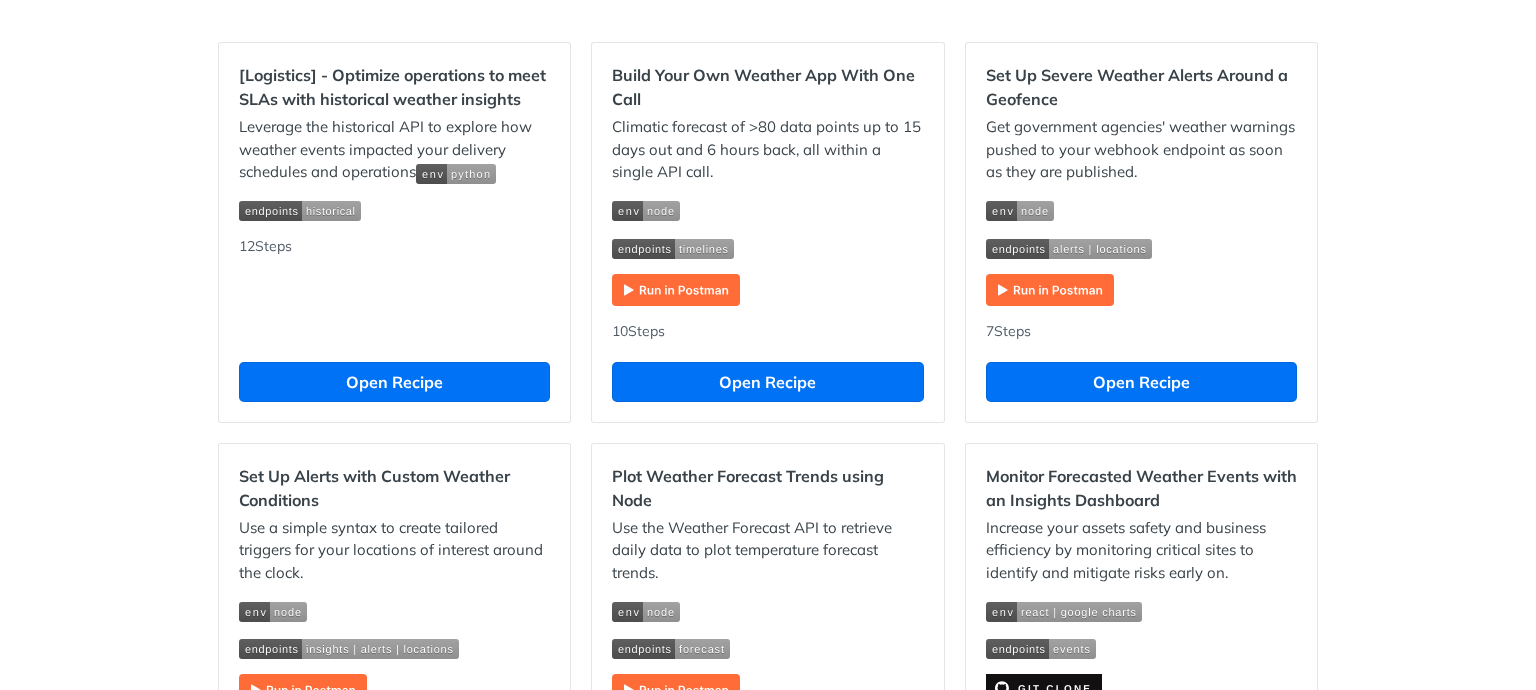 click on "Set Up Severe Weather Alerts Around a Geofence Get government agencies' weather warnings pushed to your webhook endpoint as soon as they are published.
1. Introduction to this guide Our  advanced alerting system  allows you to subscribe locations of interest to national weather advisories with just a few steps.
In this guide, we'll walk you through setting up an alert for Winter Weather Hazards, notifying our staff in [CITY] in our slack channel. Next  2. Get your key Before we begin, make sure to  signup to our platform  and, once logged in,  grab your key . 3. Choose an insight category First, we need to  choose an insight category  that covers the weather events that we'd like to monitor with alerts.
In our case, we're going to automatically notify the company employees to stay home and safe whenever there's an event of  winter  type.
Note that currently our collection mainly covers US weather reports issued by NWS. This will be extended soon, so keep an eye out for updates.
custom insight /" at bounding box center [768, 345] 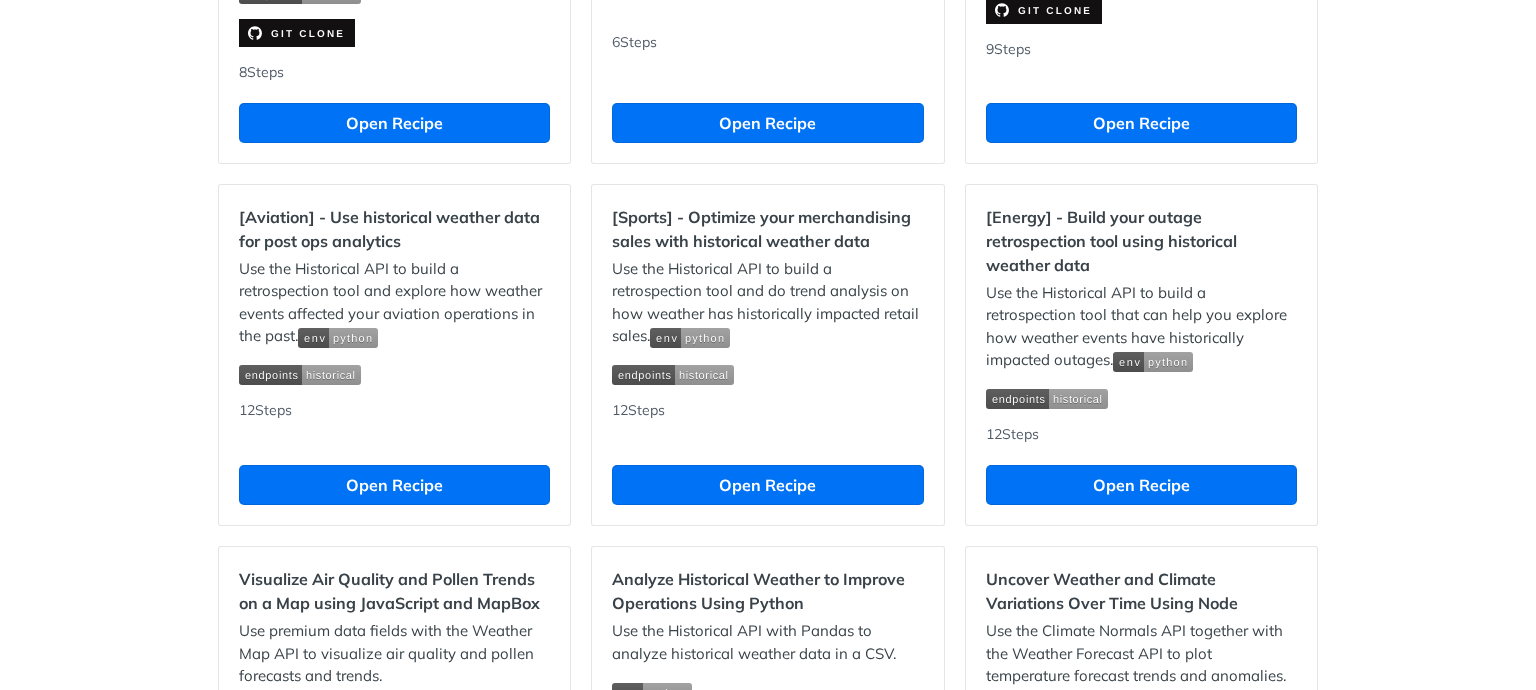 scroll, scrollTop: 1795, scrollLeft: 0, axis: vertical 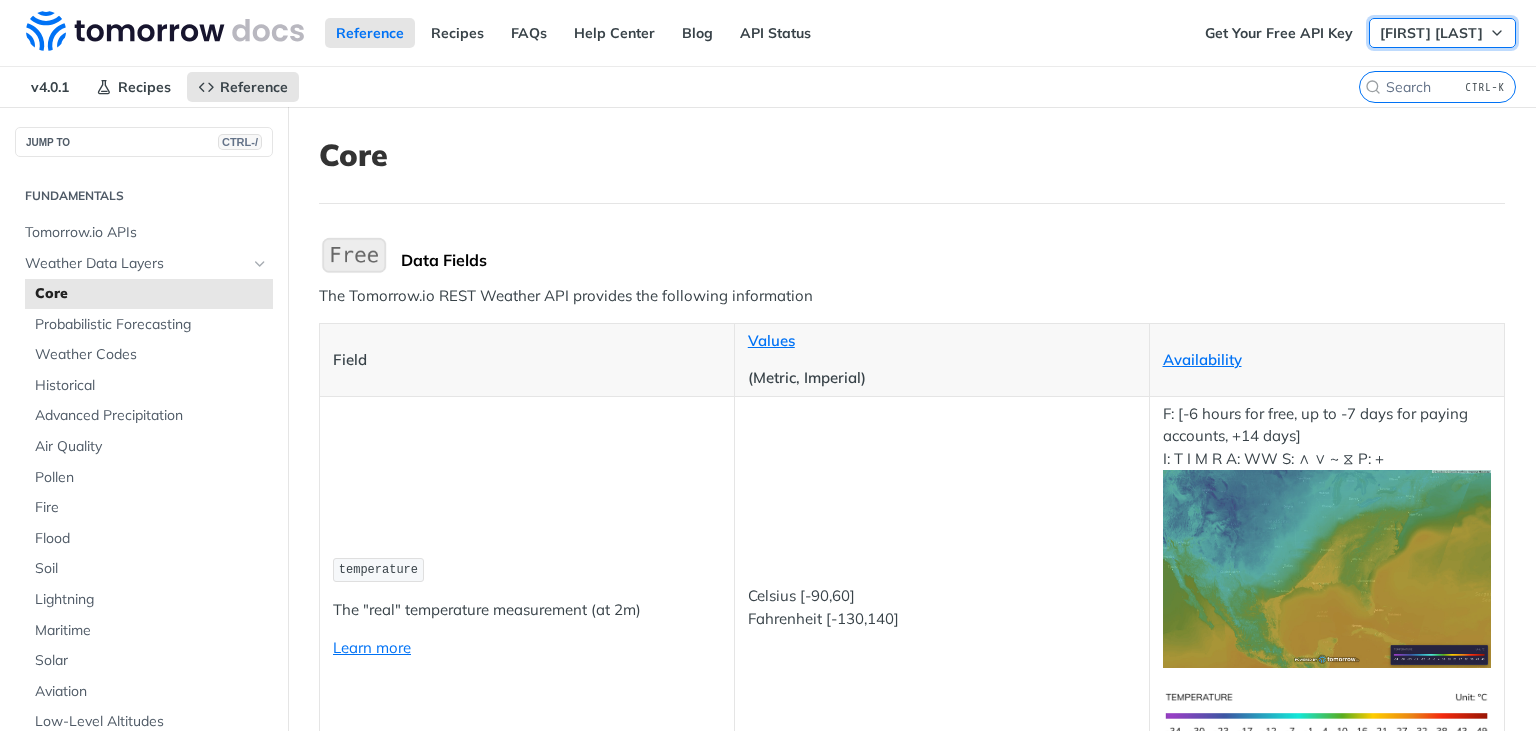 click on "[FIRST] [LAST]" at bounding box center (1431, 33) 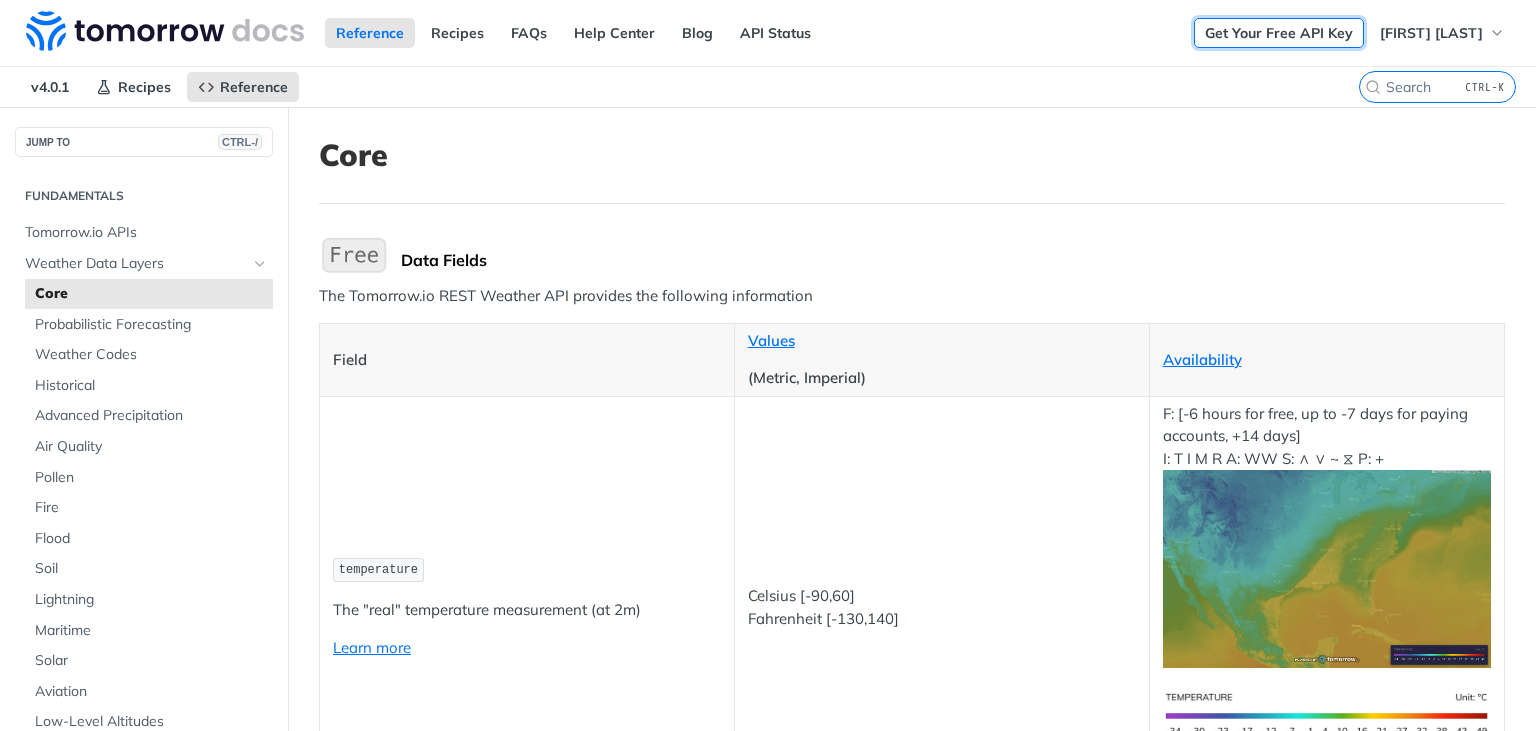 click on "Get Your Free API Key" at bounding box center [1279, 33] 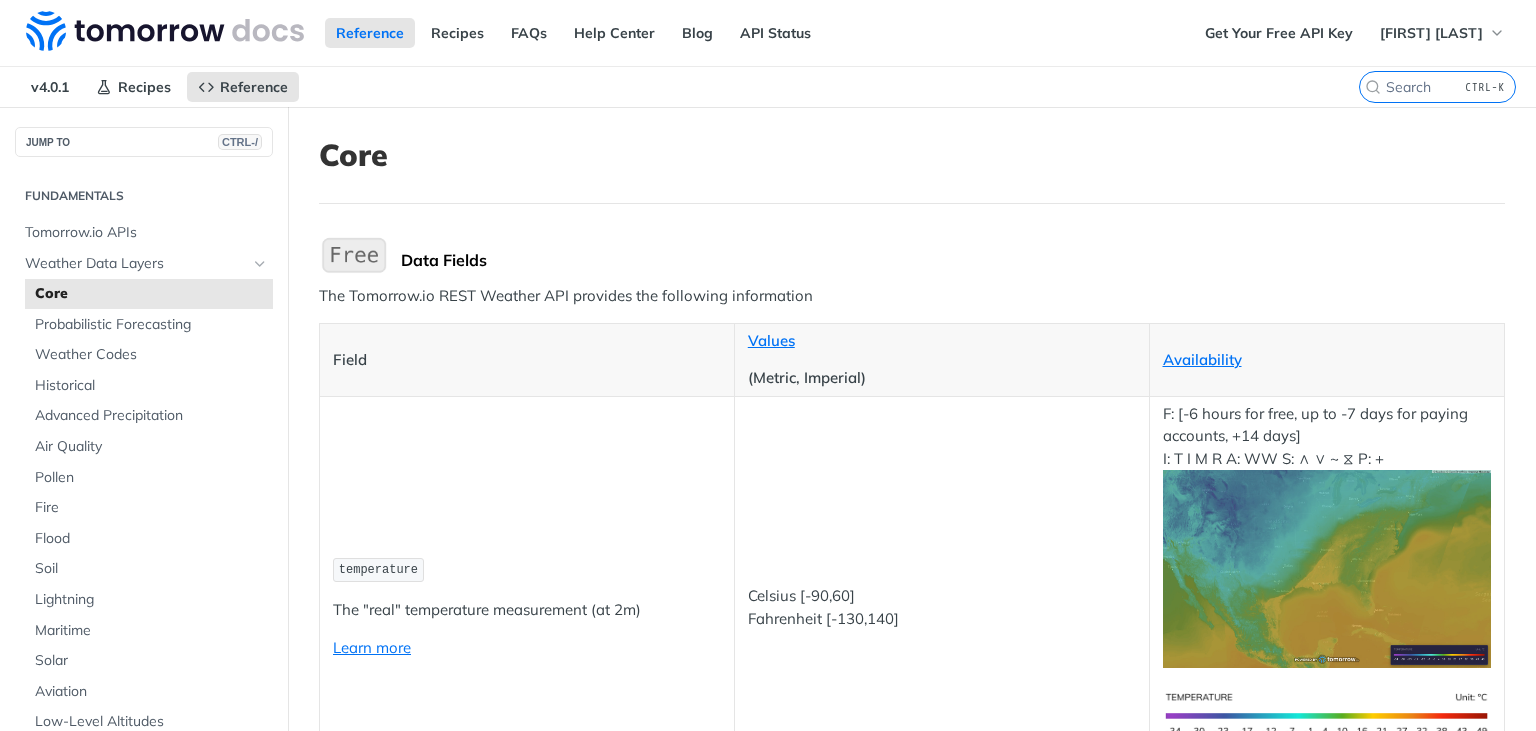 scroll, scrollTop: 0, scrollLeft: 0, axis: both 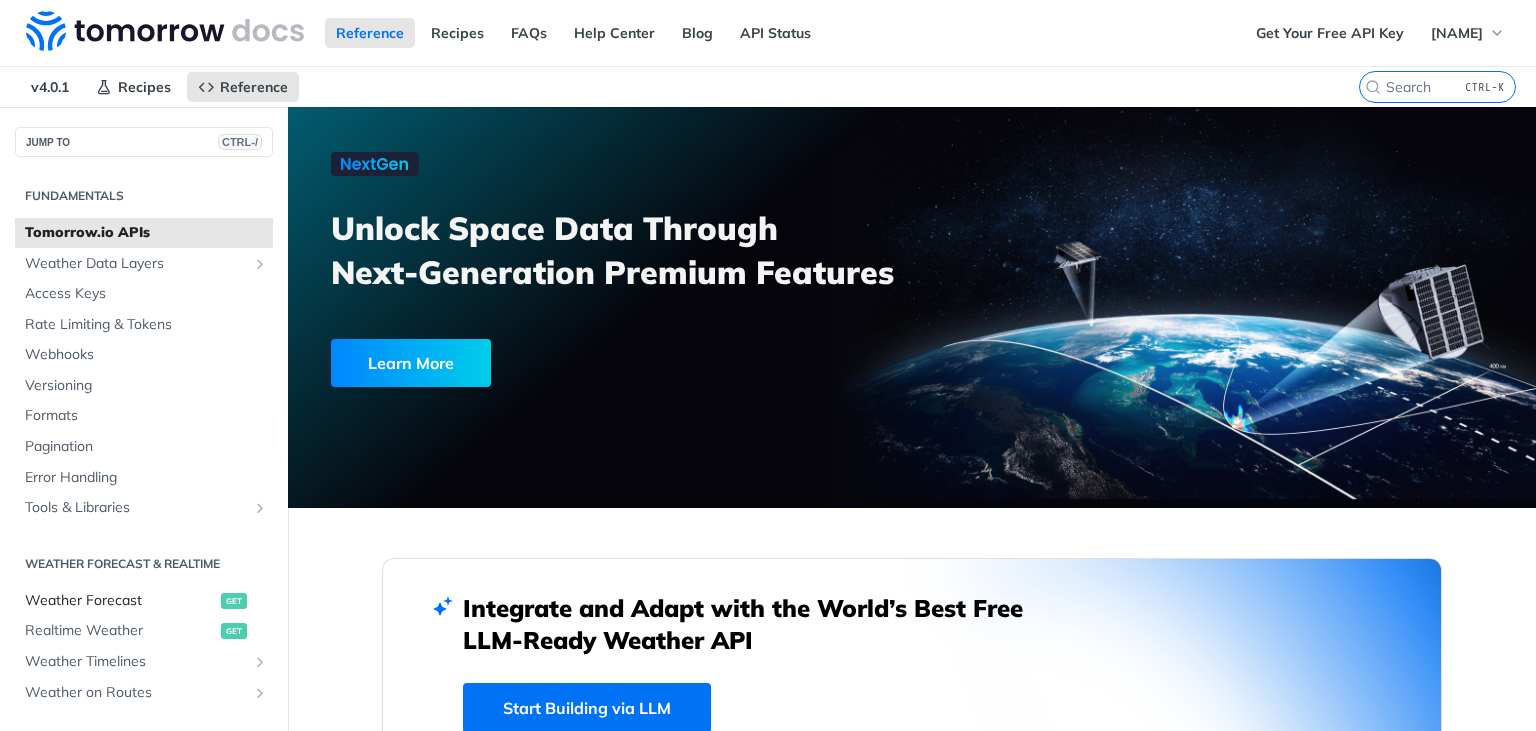 click on "Weather Forecast" at bounding box center [120, 601] 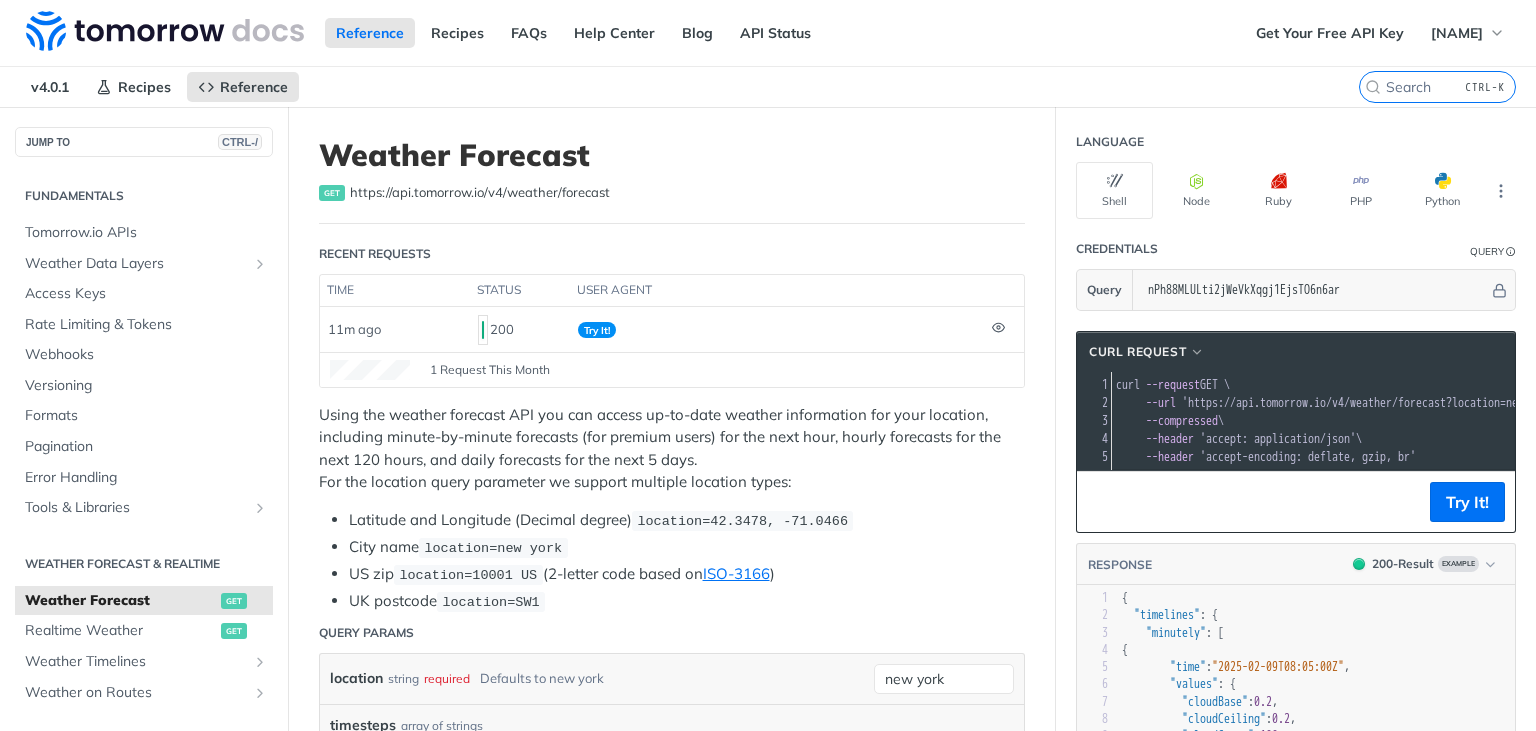 scroll, scrollTop: 120, scrollLeft: 0, axis: vertical 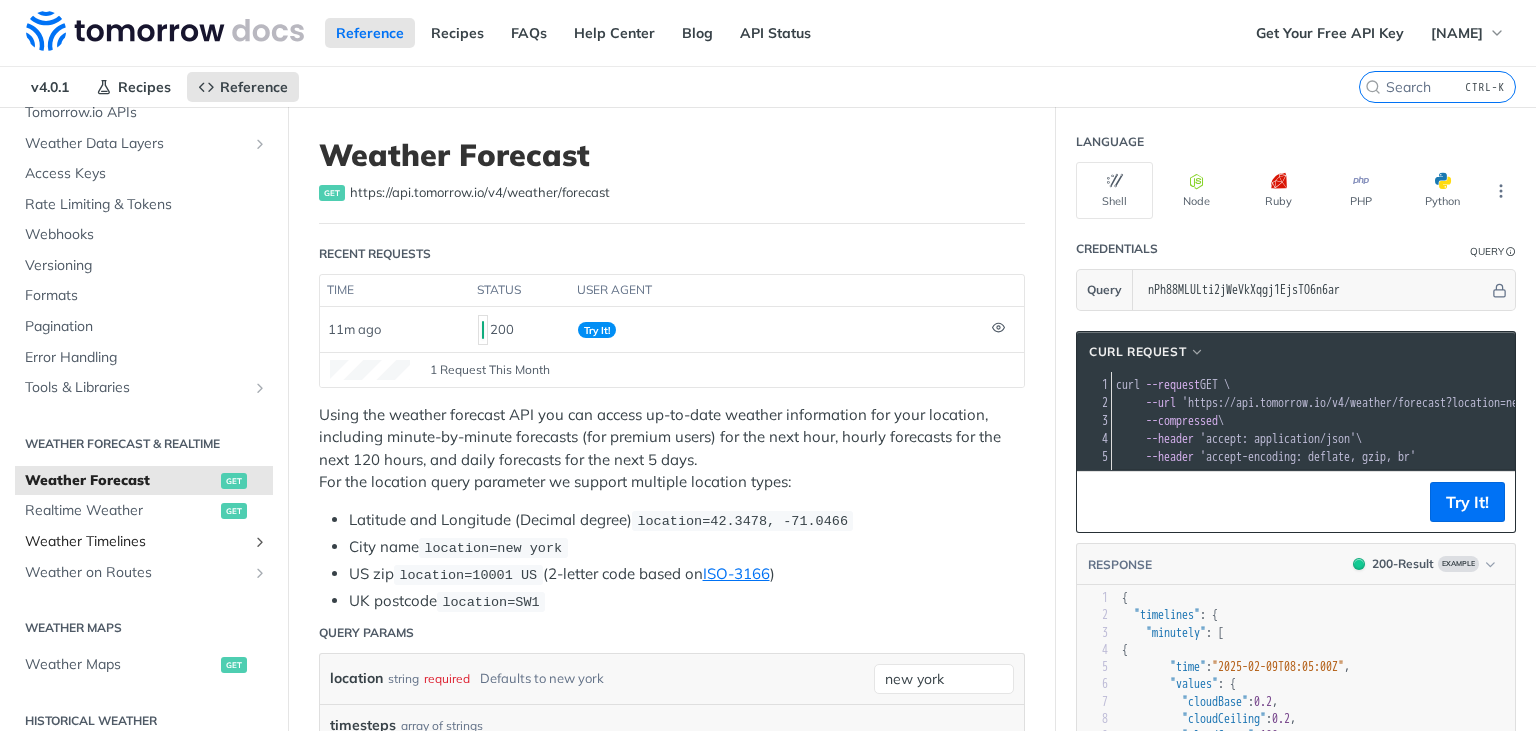 click on "Weather Timelines" at bounding box center (136, 542) 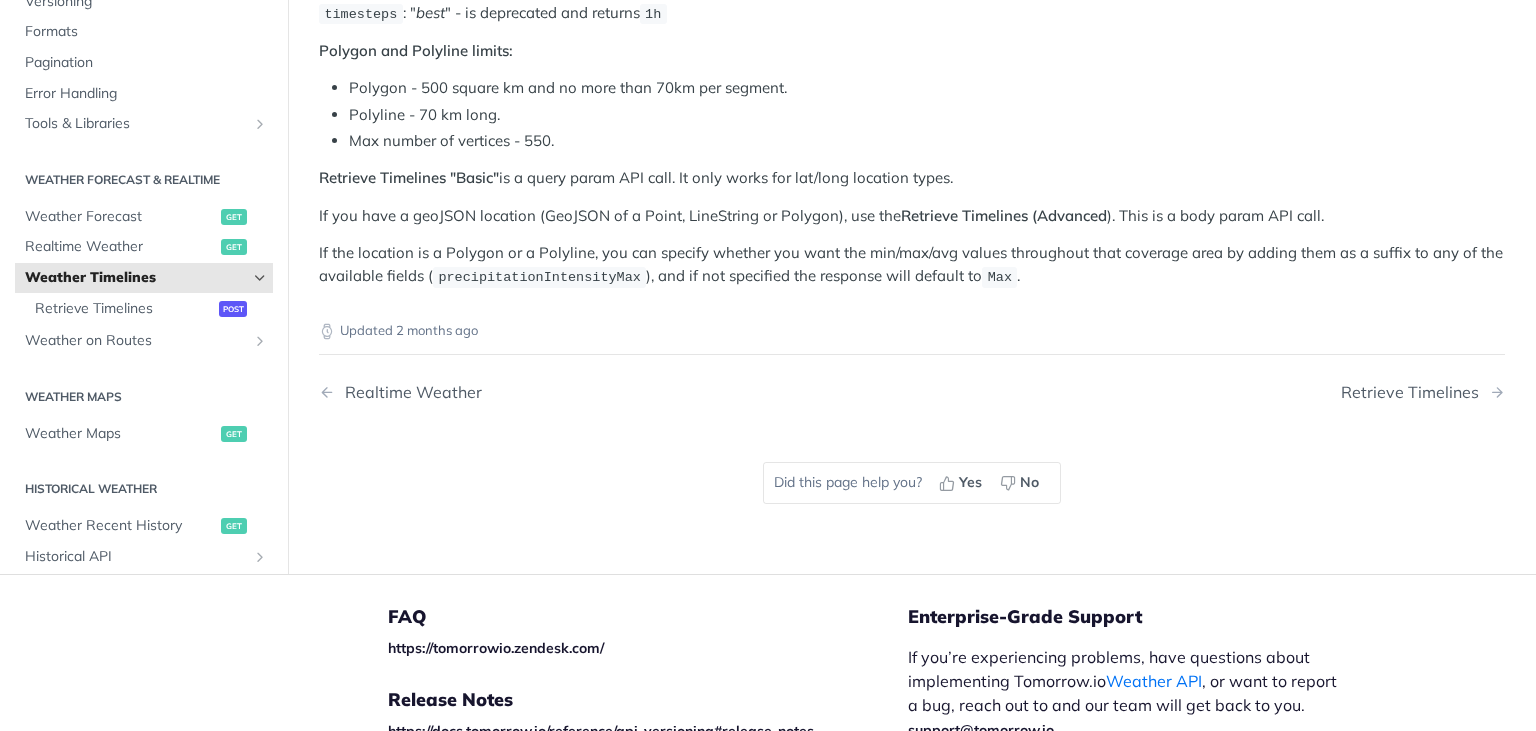 scroll, scrollTop: 422, scrollLeft: 0, axis: vertical 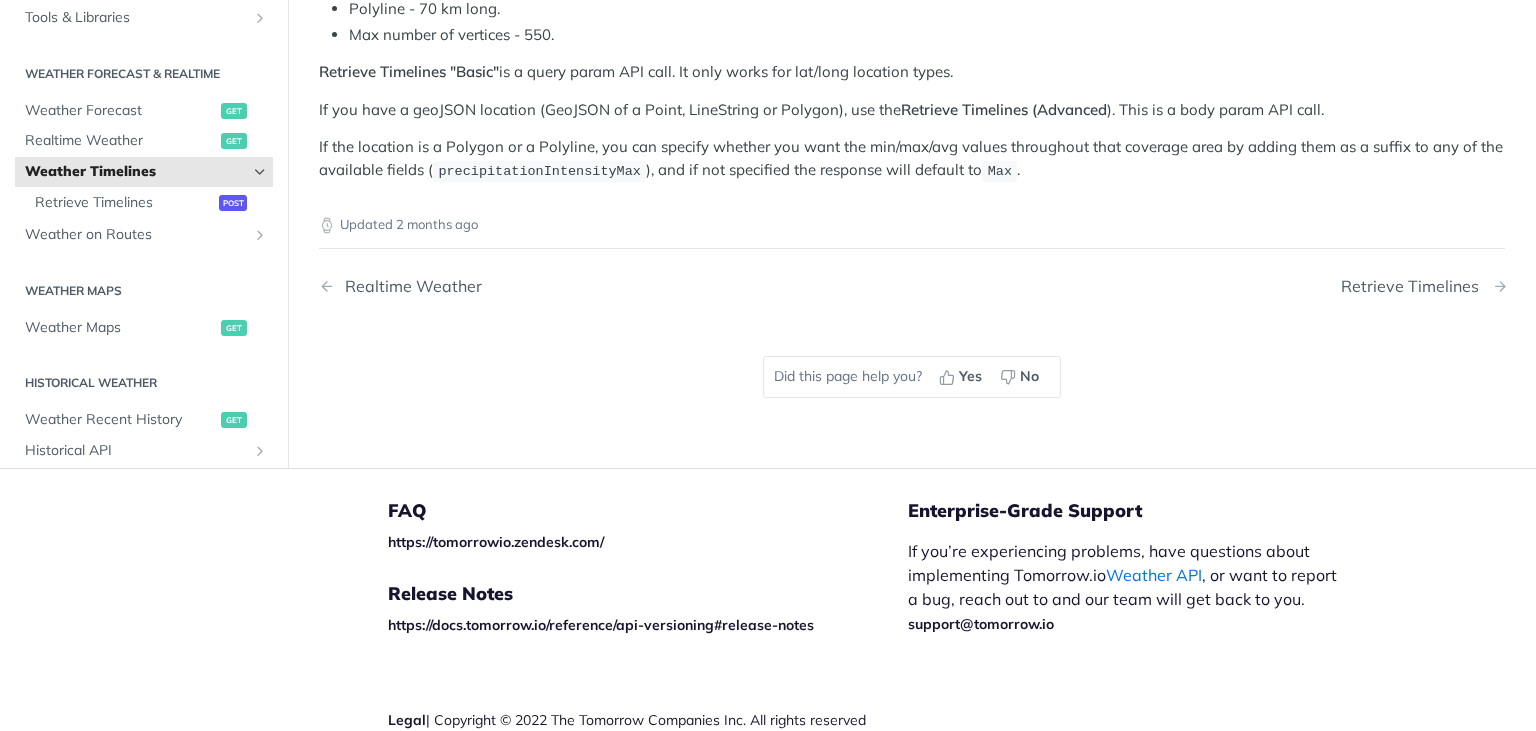 click on "Retrieve Timelines" at bounding box center [1415, 286] 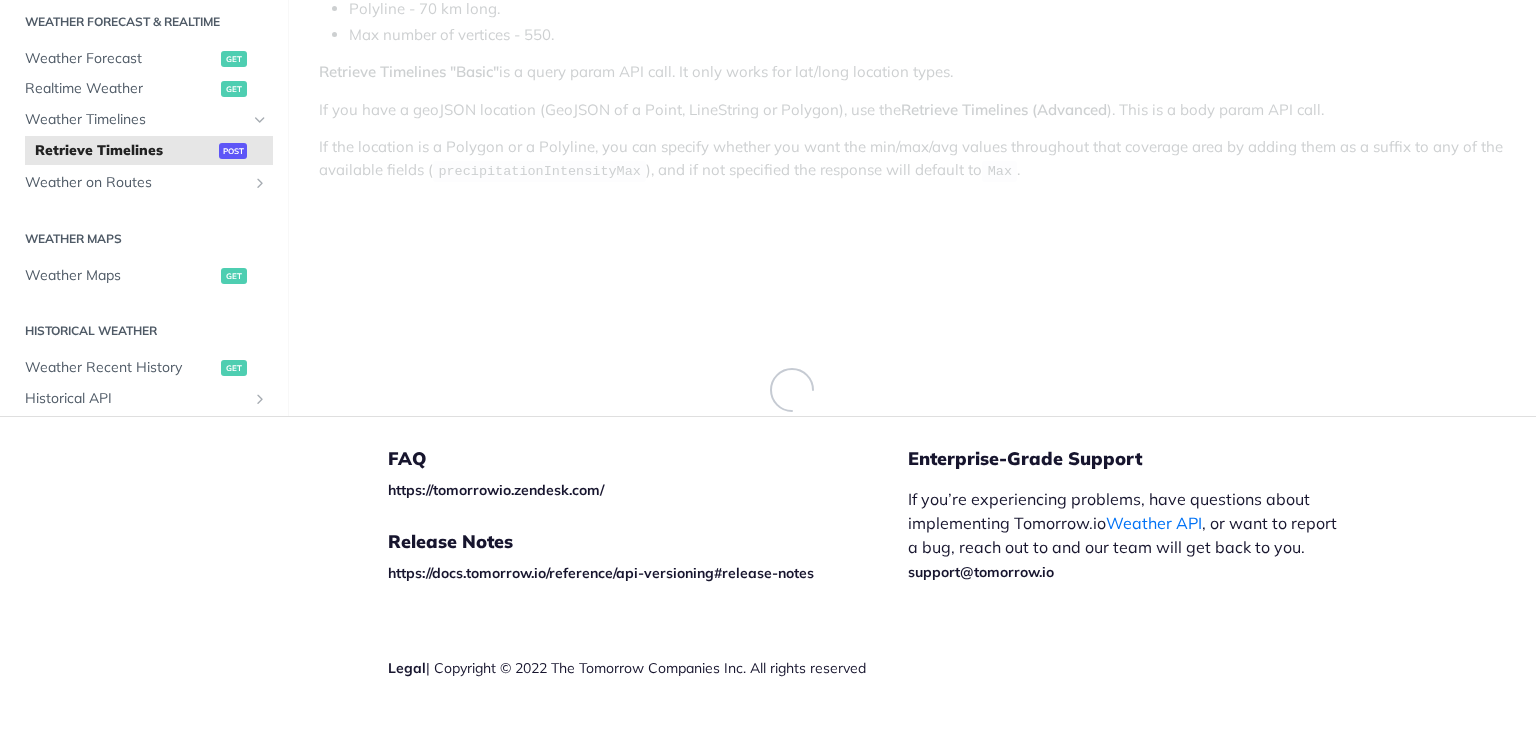 scroll, scrollTop: 0, scrollLeft: 0, axis: both 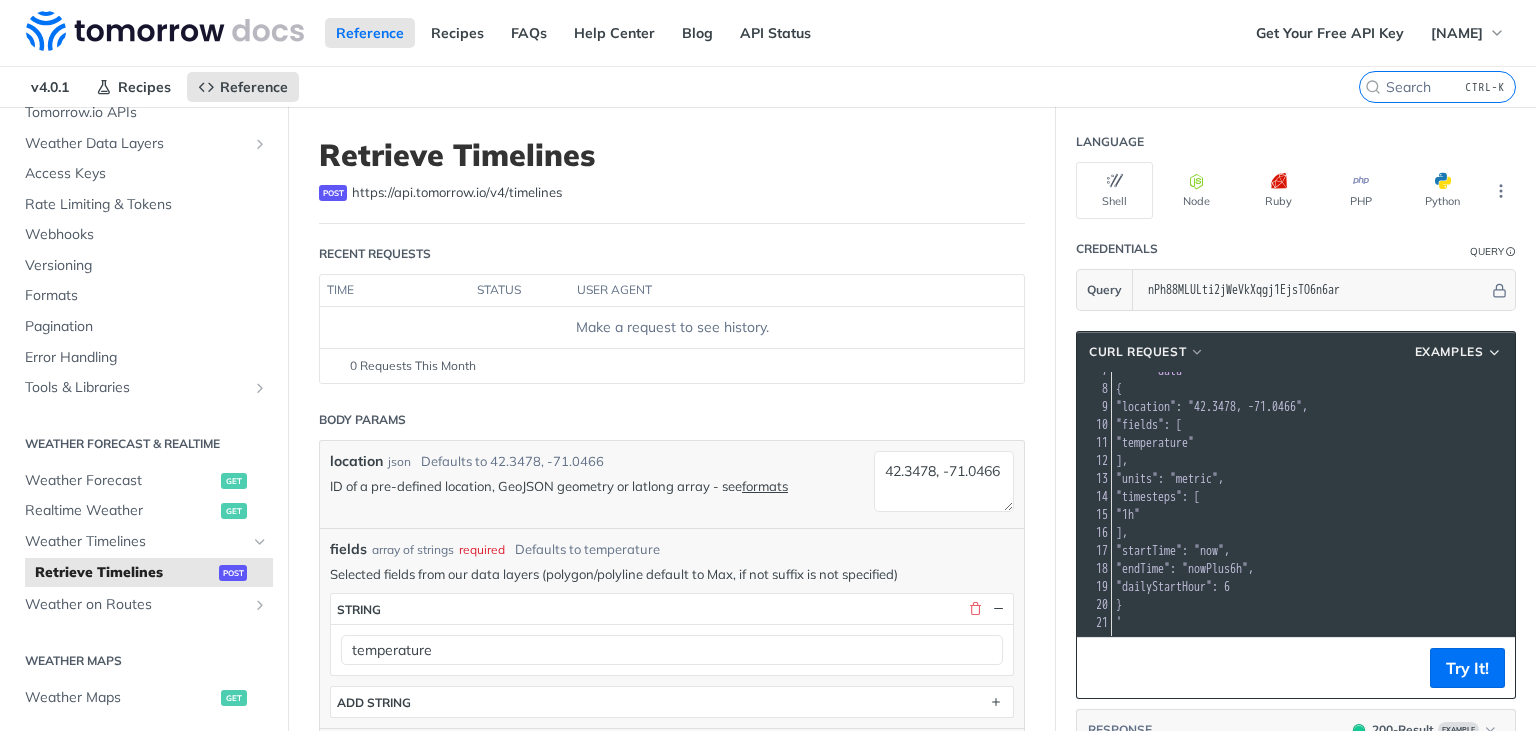 click on ""temperature"" at bounding box center (1155, 443) 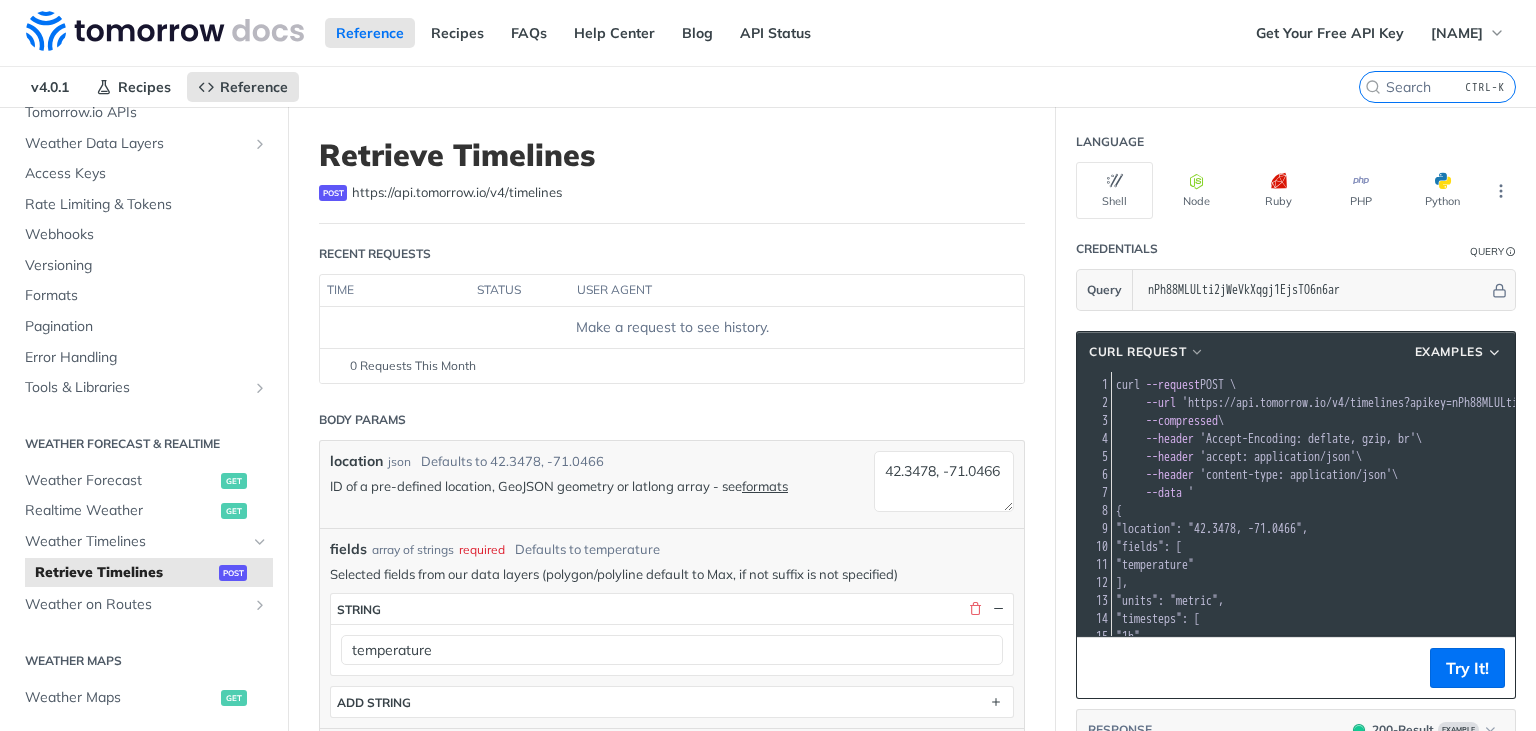 scroll, scrollTop: 86, scrollLeft: 0, axis: vertical 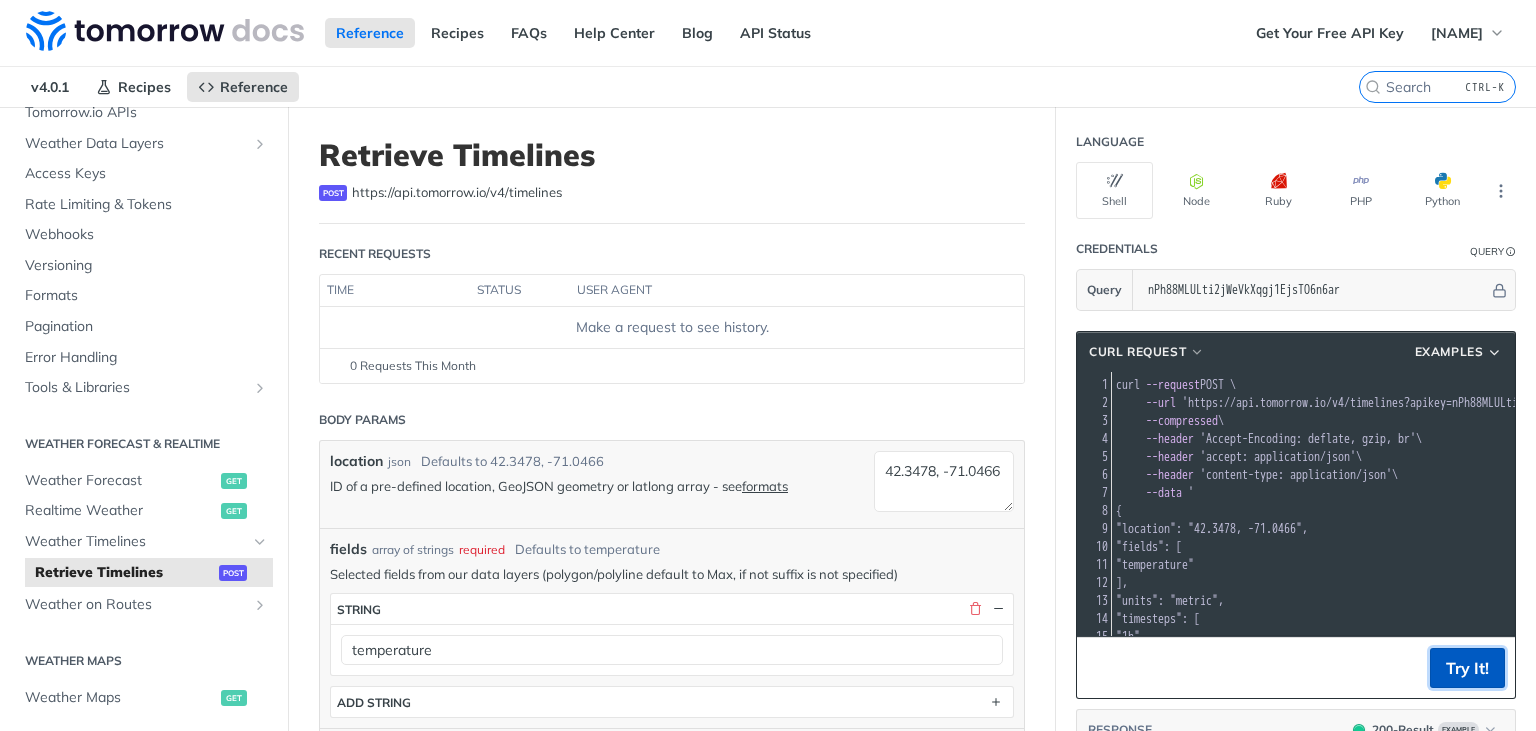 click on "Try It!" at bounding box center [1467, 668] 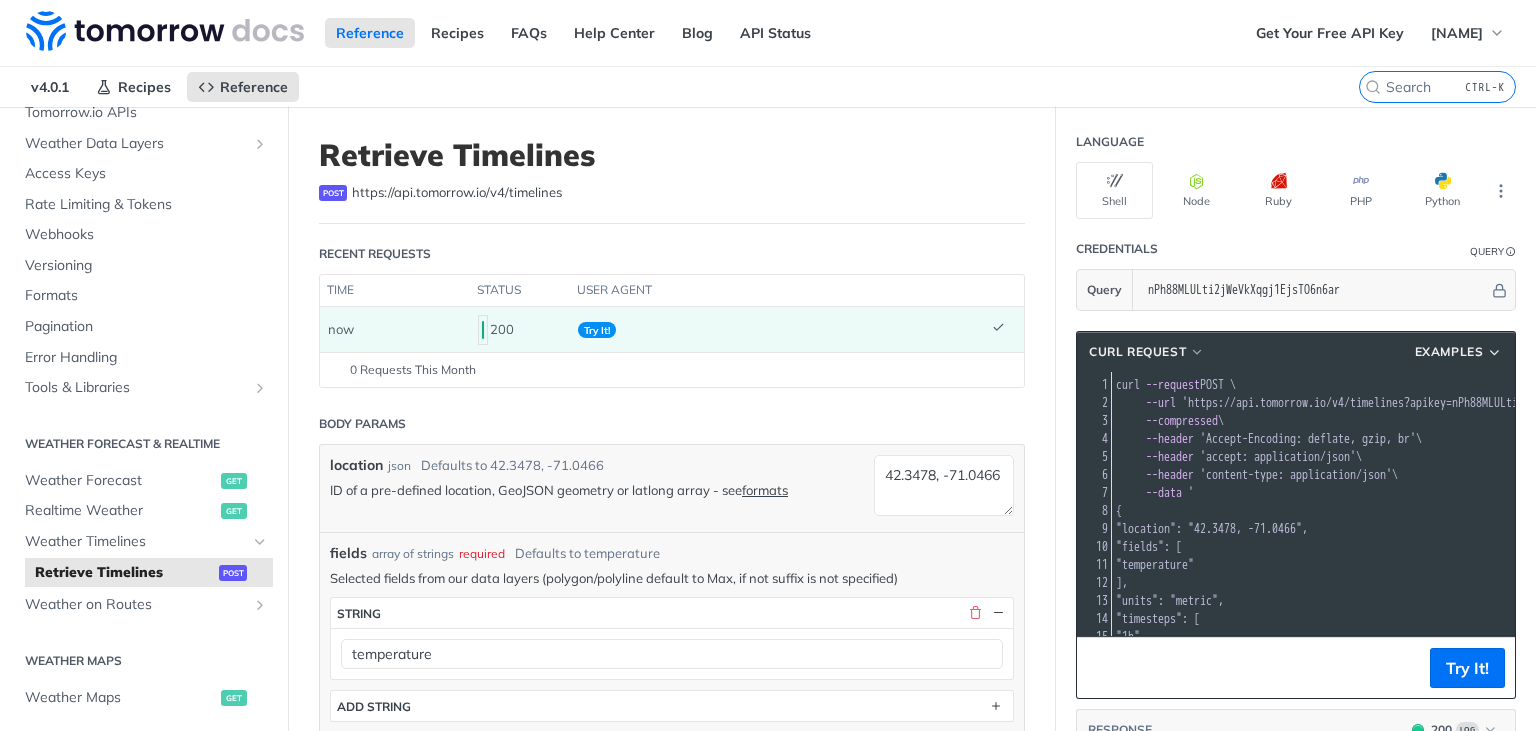 scroll, scrollTop: 86, scrollLeft: 0, axis: vertical 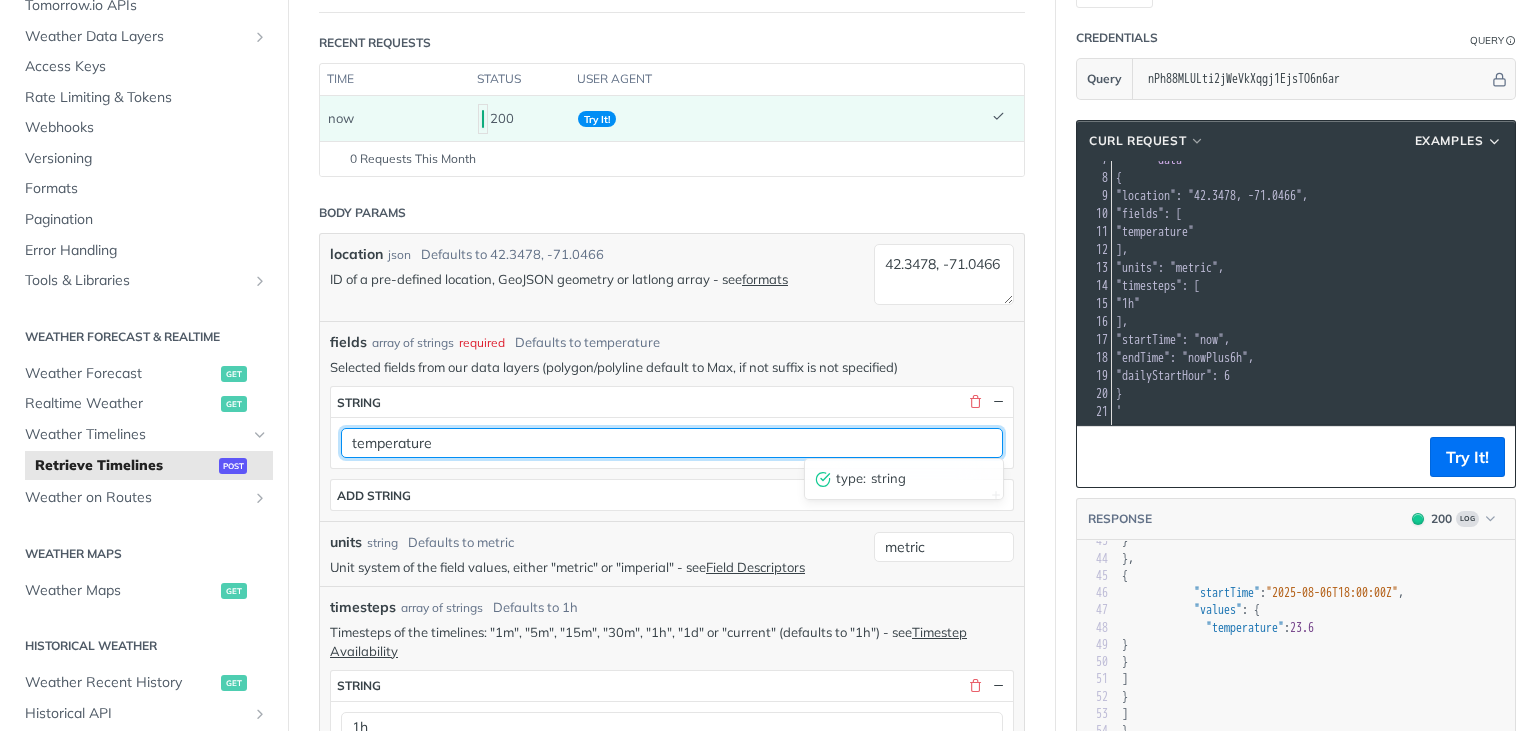 drag, startPoint x: 550, startPoint y: 437, endPoint x: 243, endPoint y: 441, distance: 307.02606 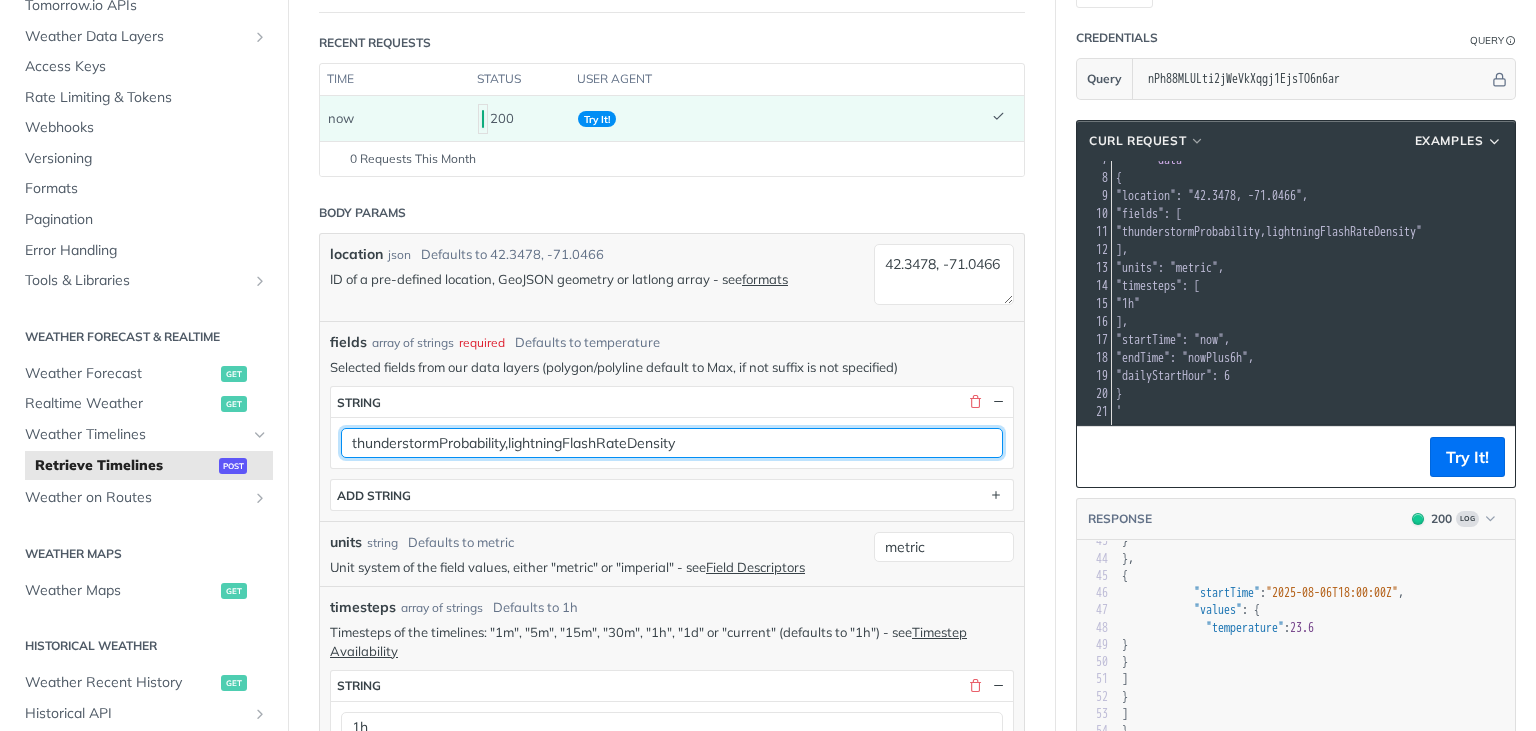drag, startPoint x: 509, startPoint y: 436, endPoint x: 902, endPoint y: 438, distance: 393.0051 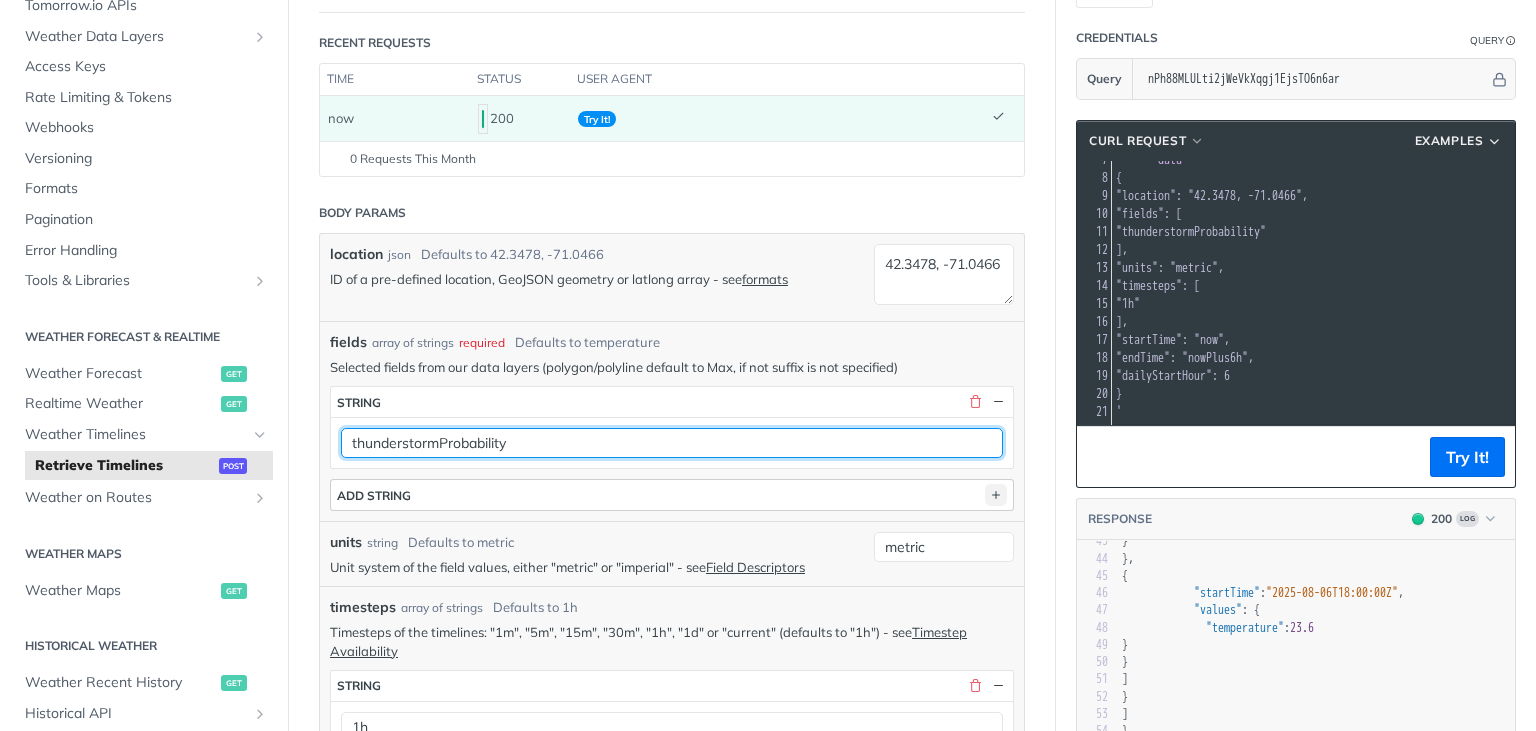 type on "thunderstormProbability" 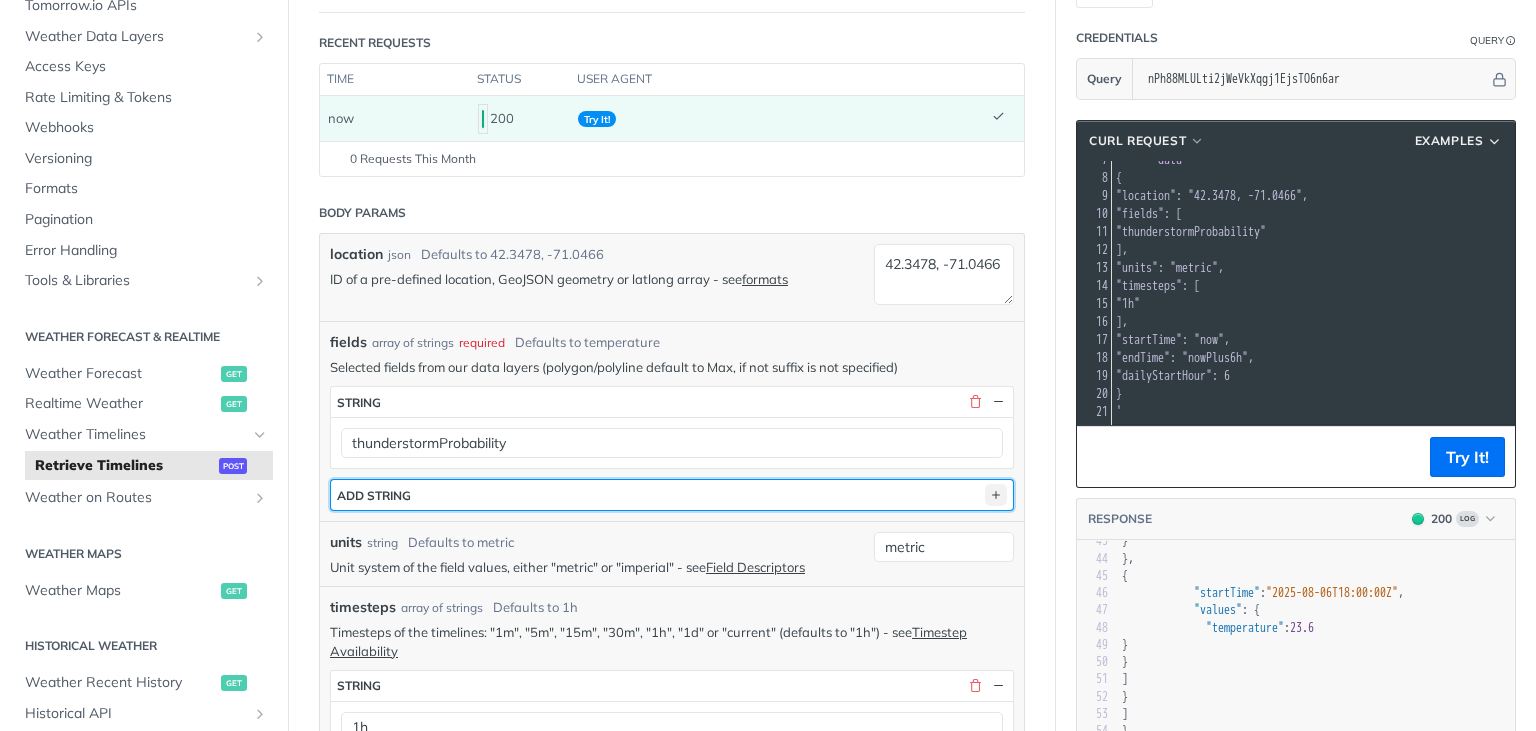 click at bounding box center (996, 495) 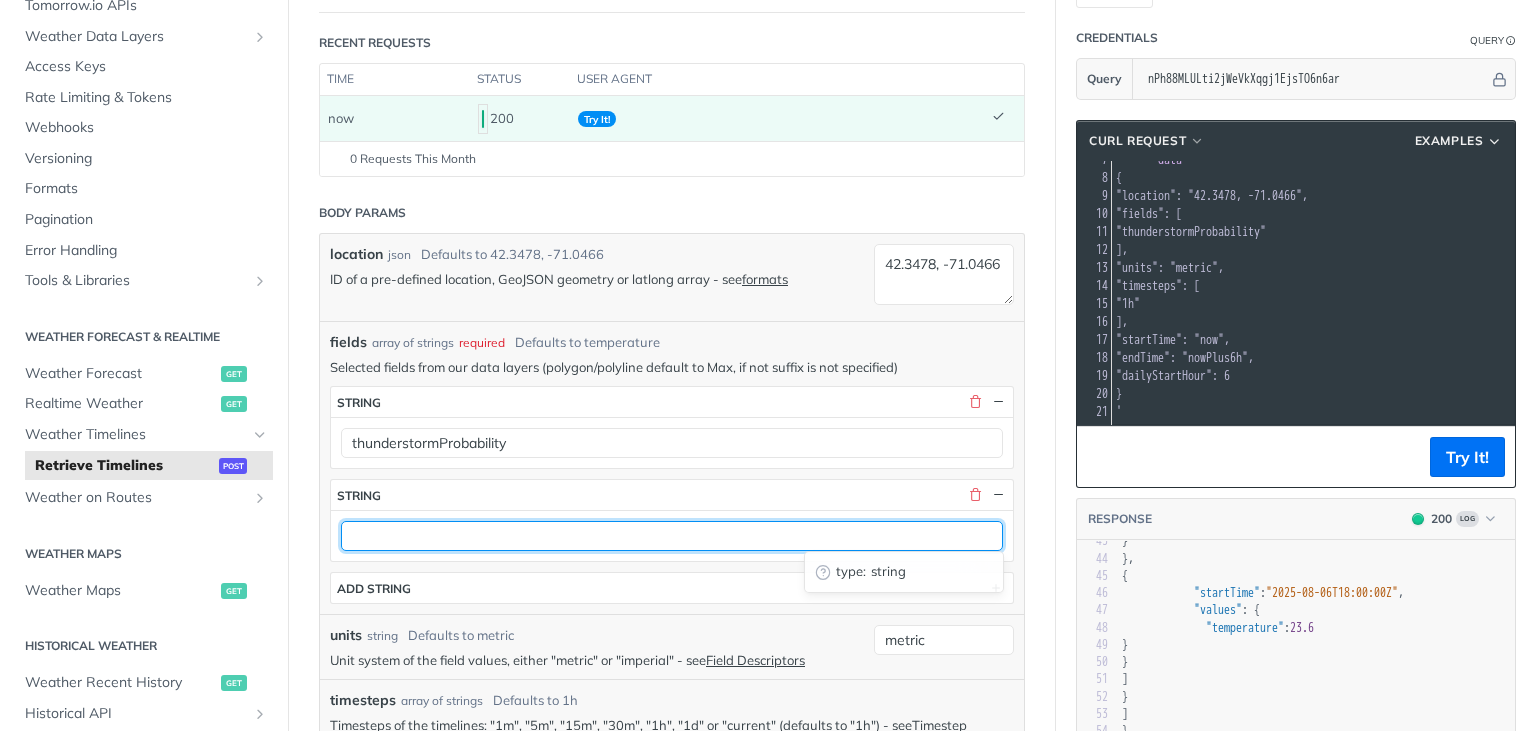 click at bounding box center [672, 536] 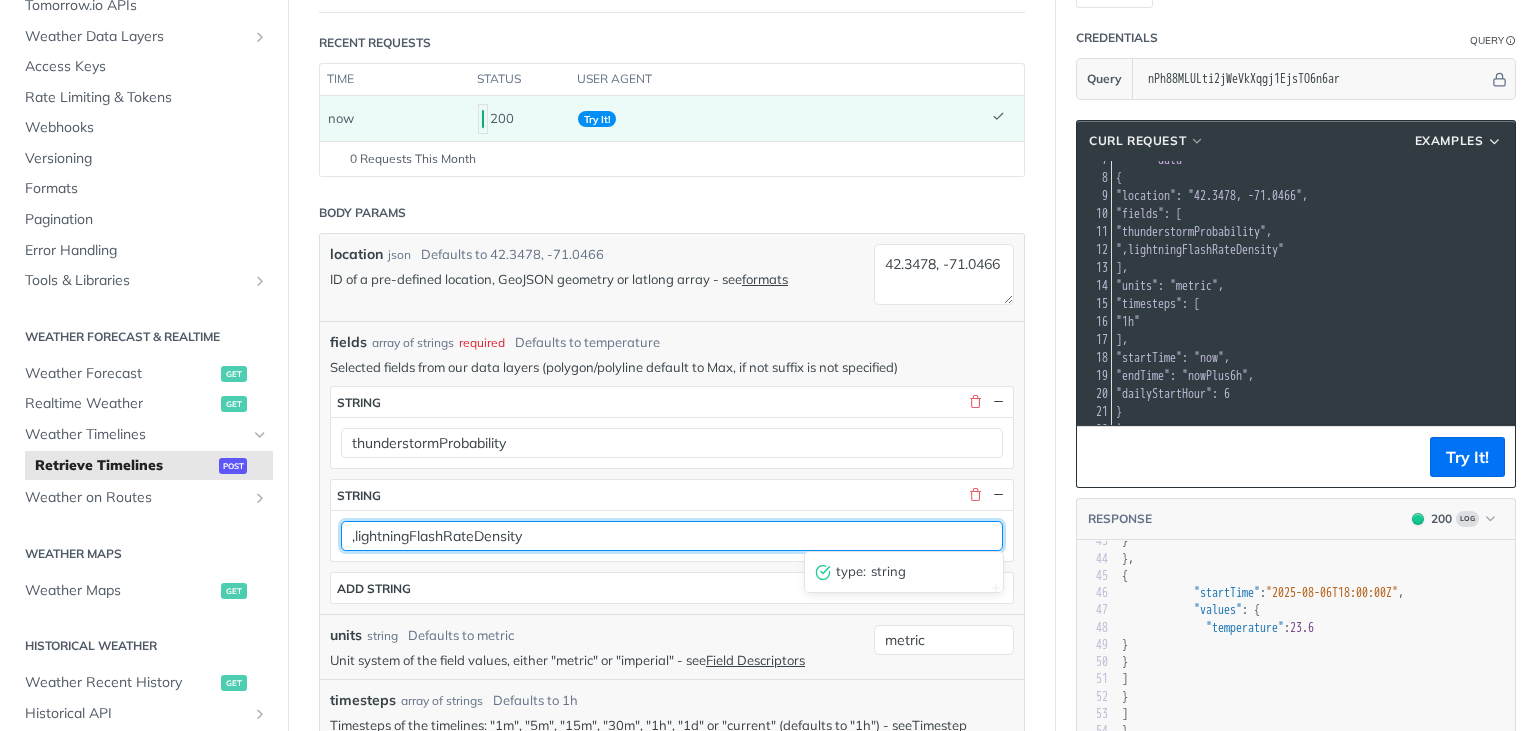 click on ",lightningFlashRateDensity" at bounding box center (672, 536) 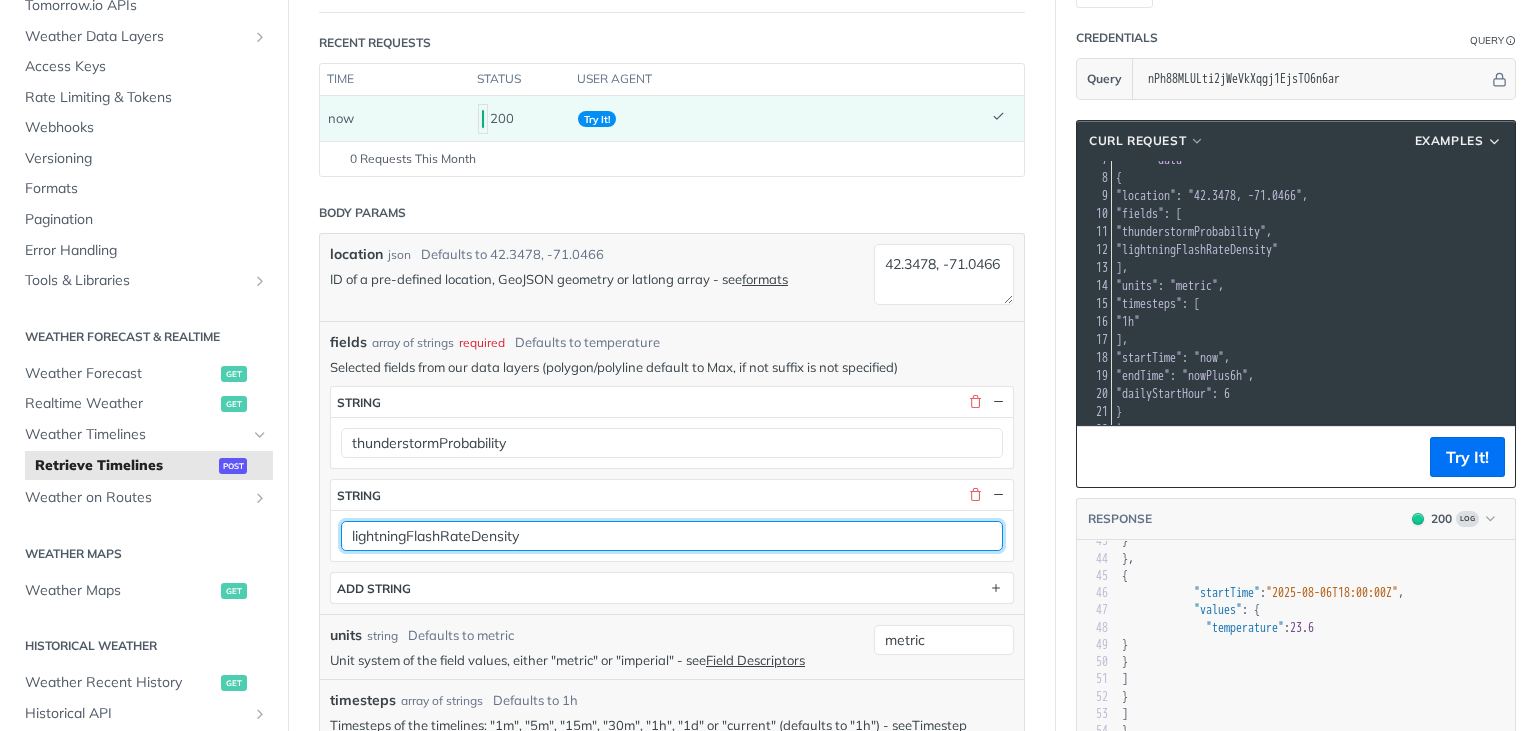 type on "lightningFlashRateDensity" 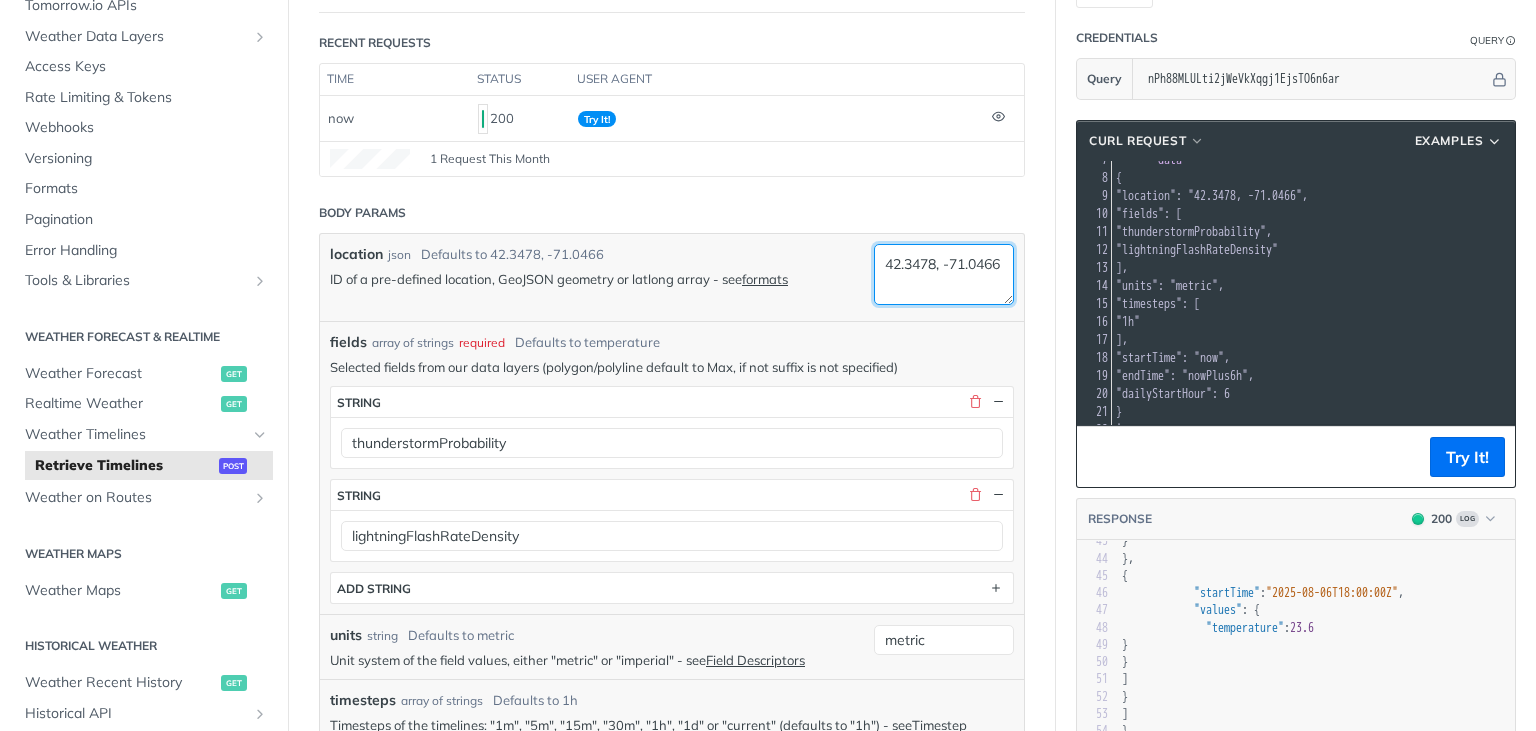 drag, startPoint x: 983, startPoint y: 289, endPoint x: 846, endPoint y: 224, distance: 151.63773 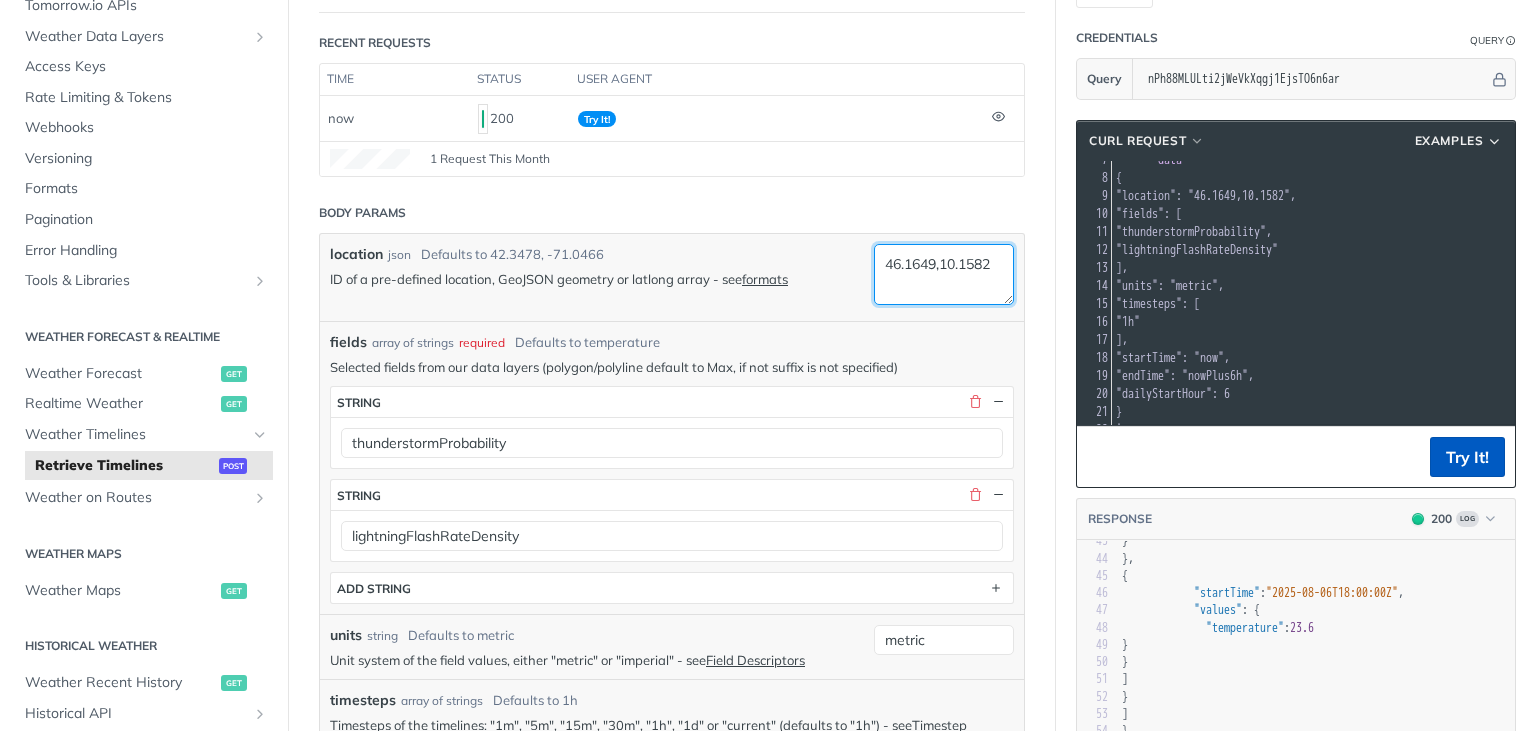 type on "46.1649,10.1582" 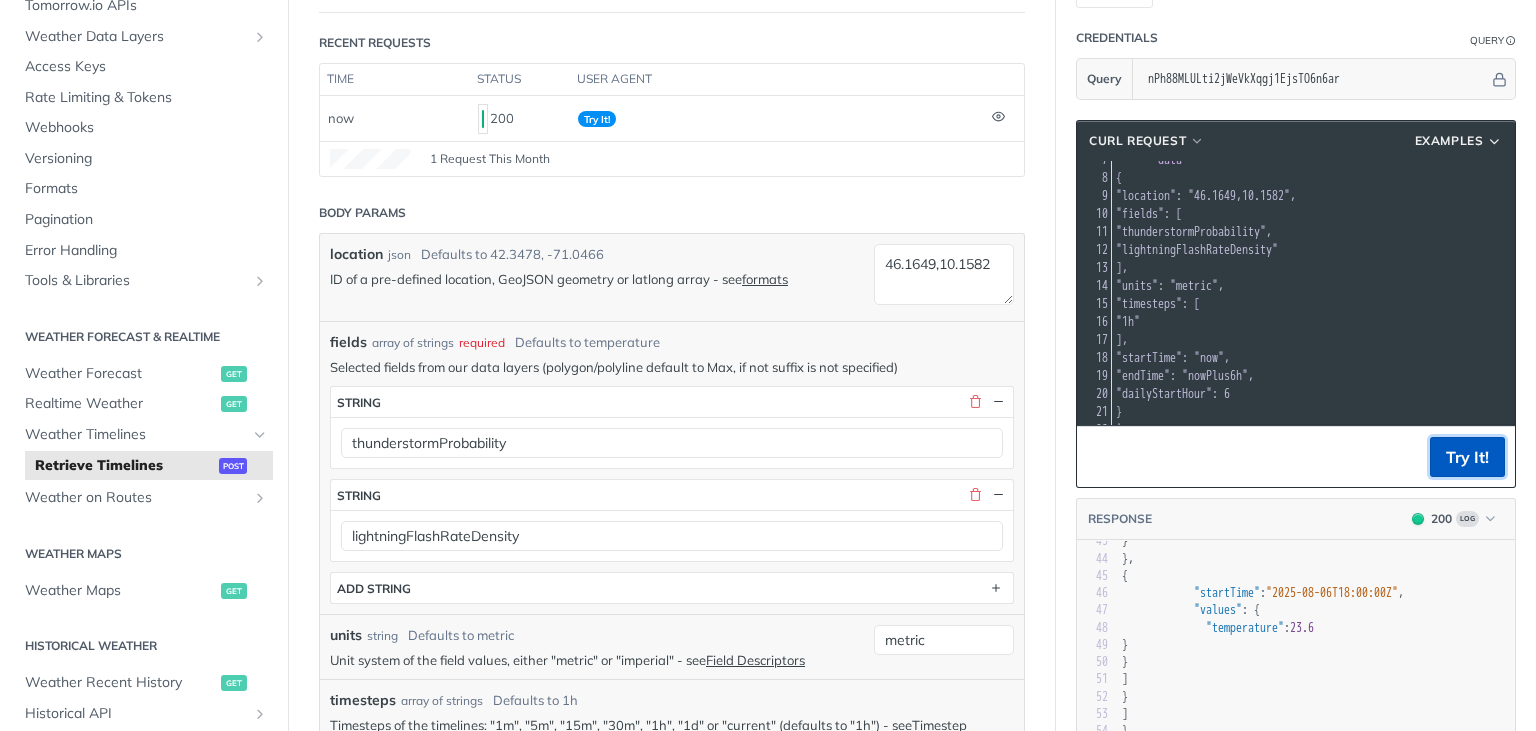 click on "Try It!" at bounding box center (1467, 457) 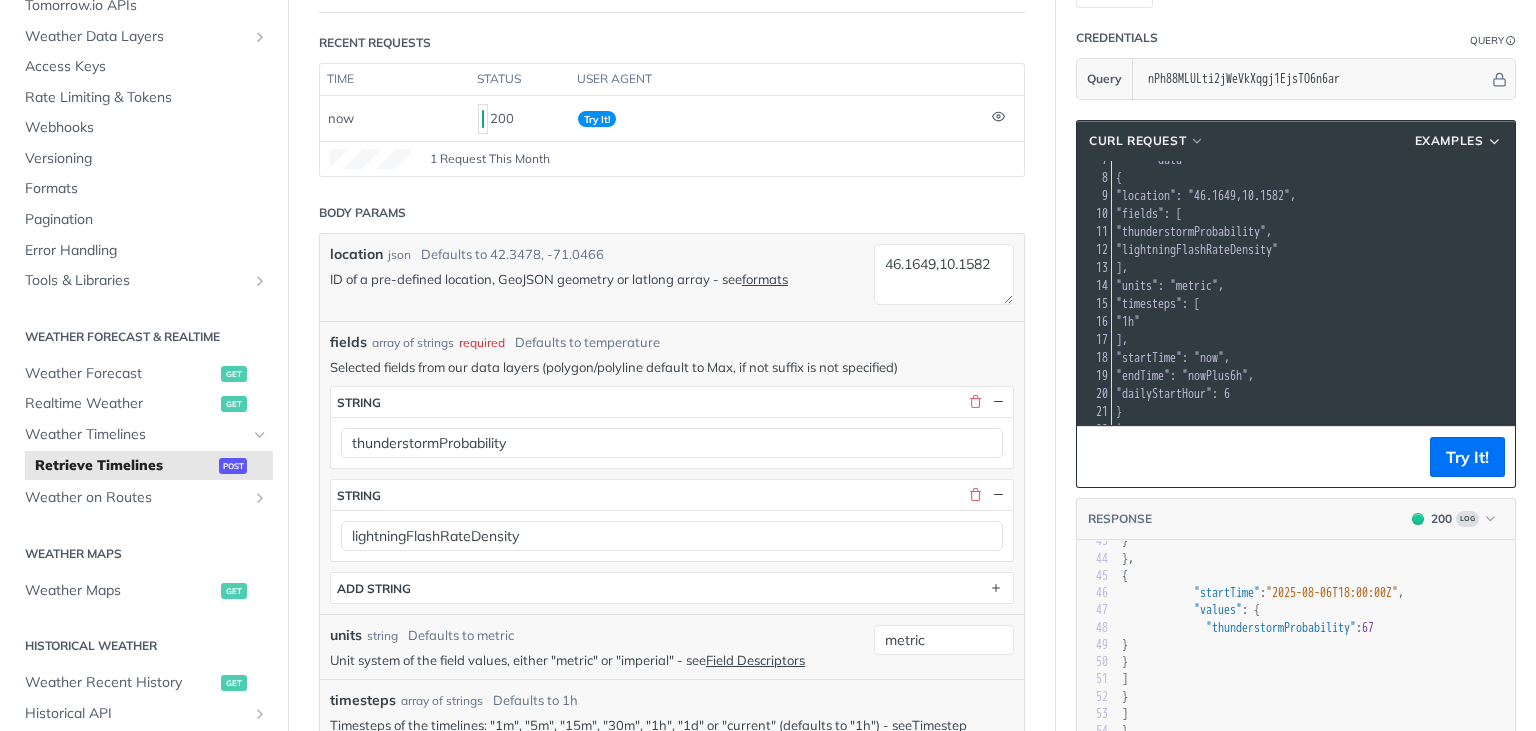 scroll, scrollTop: 316, scrollLeft: 0, axis: vertical 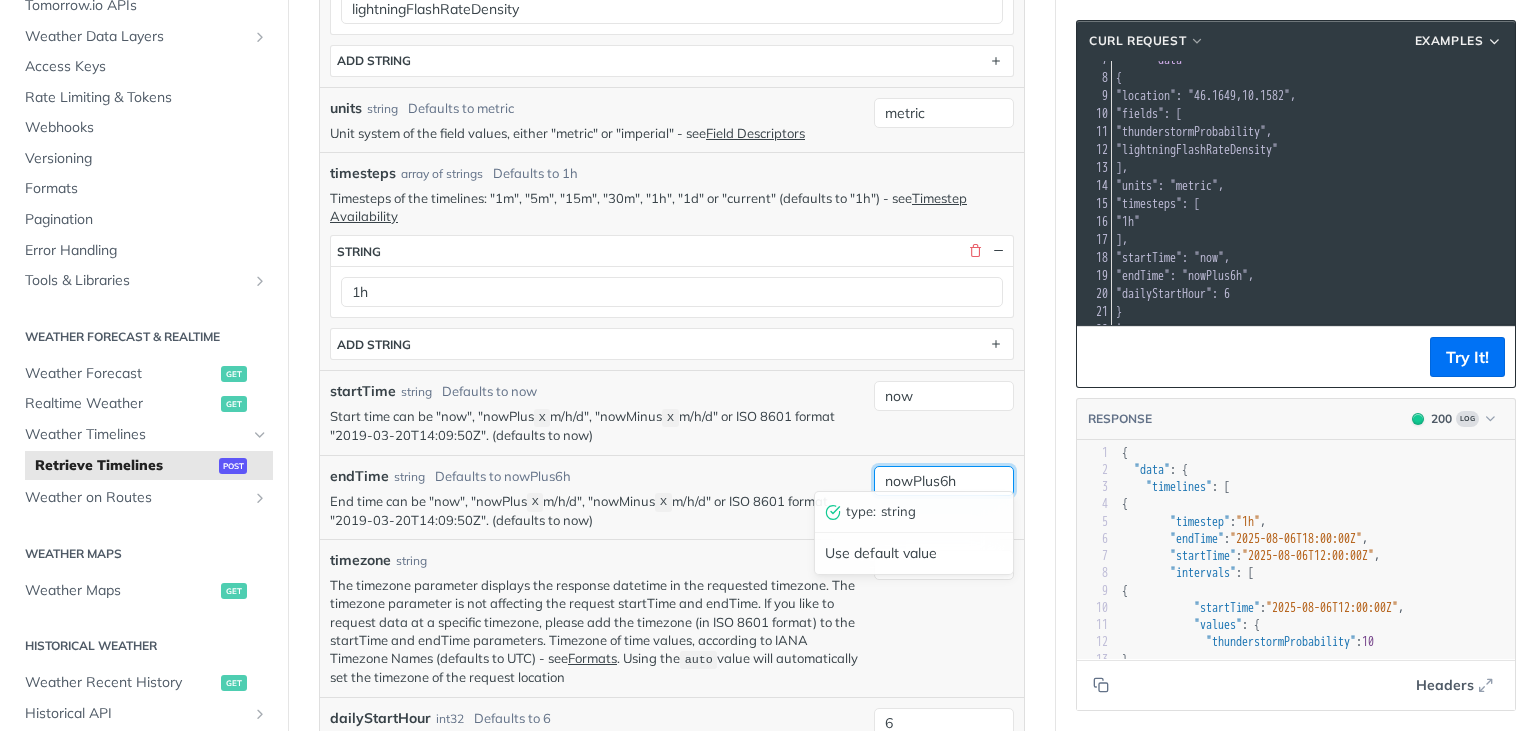 click on "nowPlus6h" at bounding box center [944, 481] 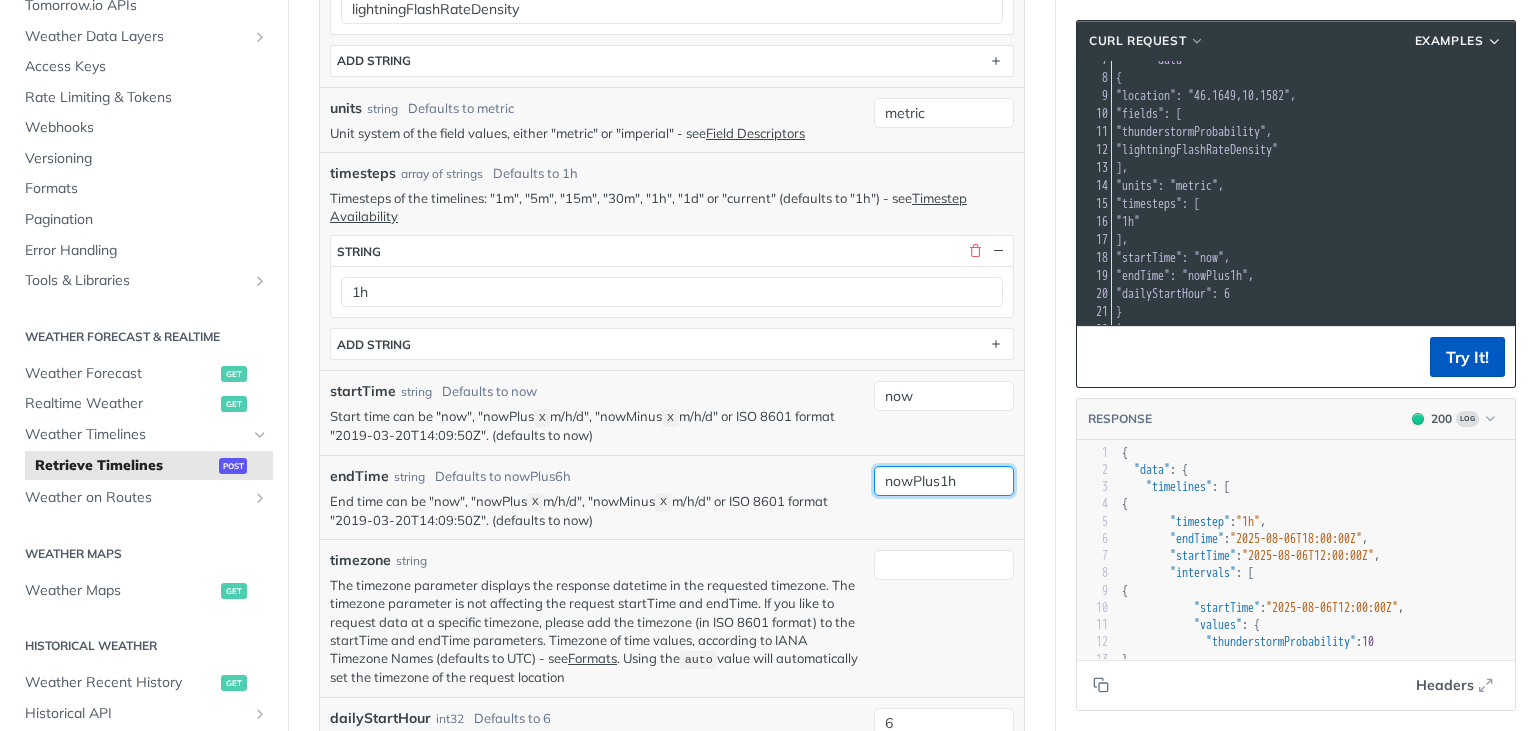 type on "nowPlus1h" 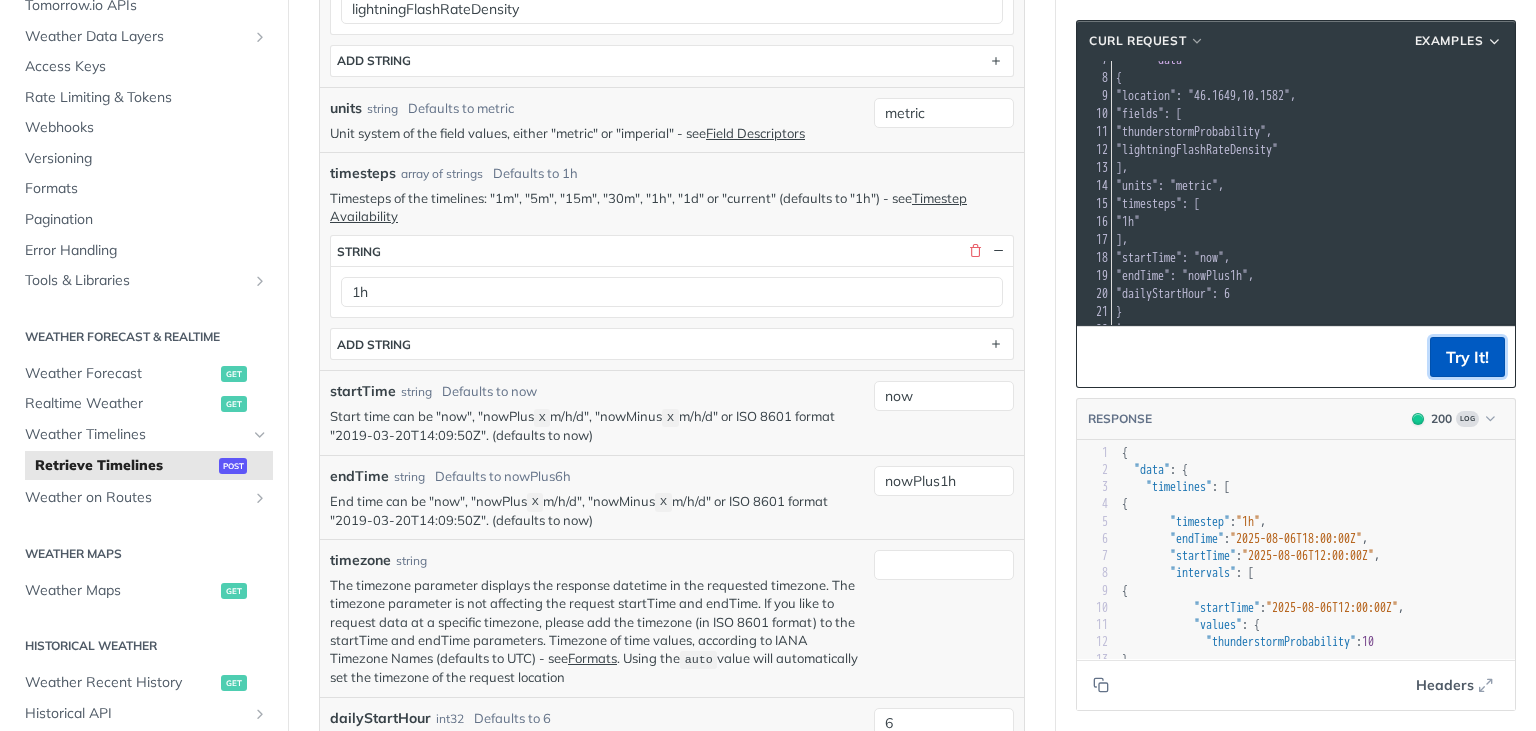 click on "Try It!" at bounding box center (1467, 357) 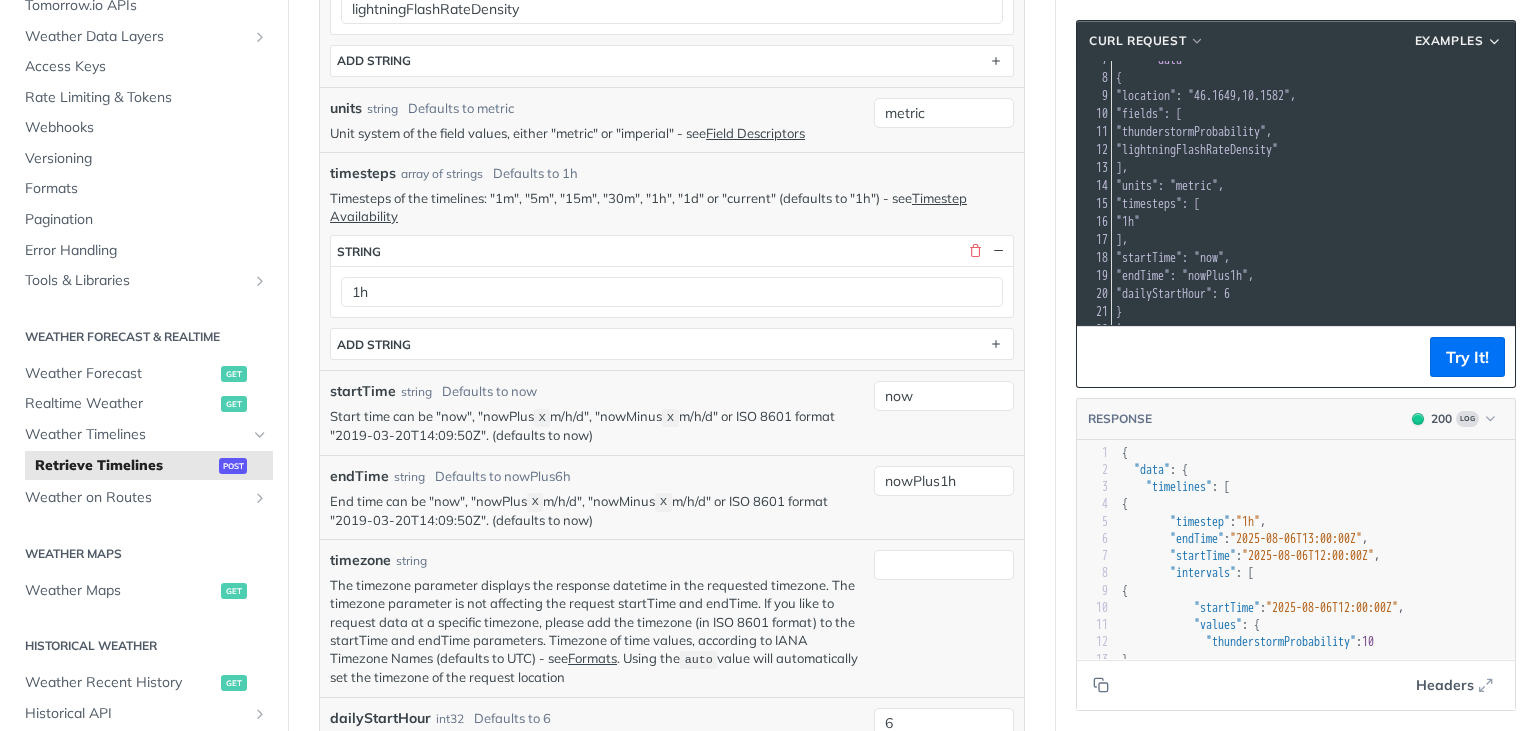 scroll, scrollTop: 86, scrollLeft: 0, axis: vertical 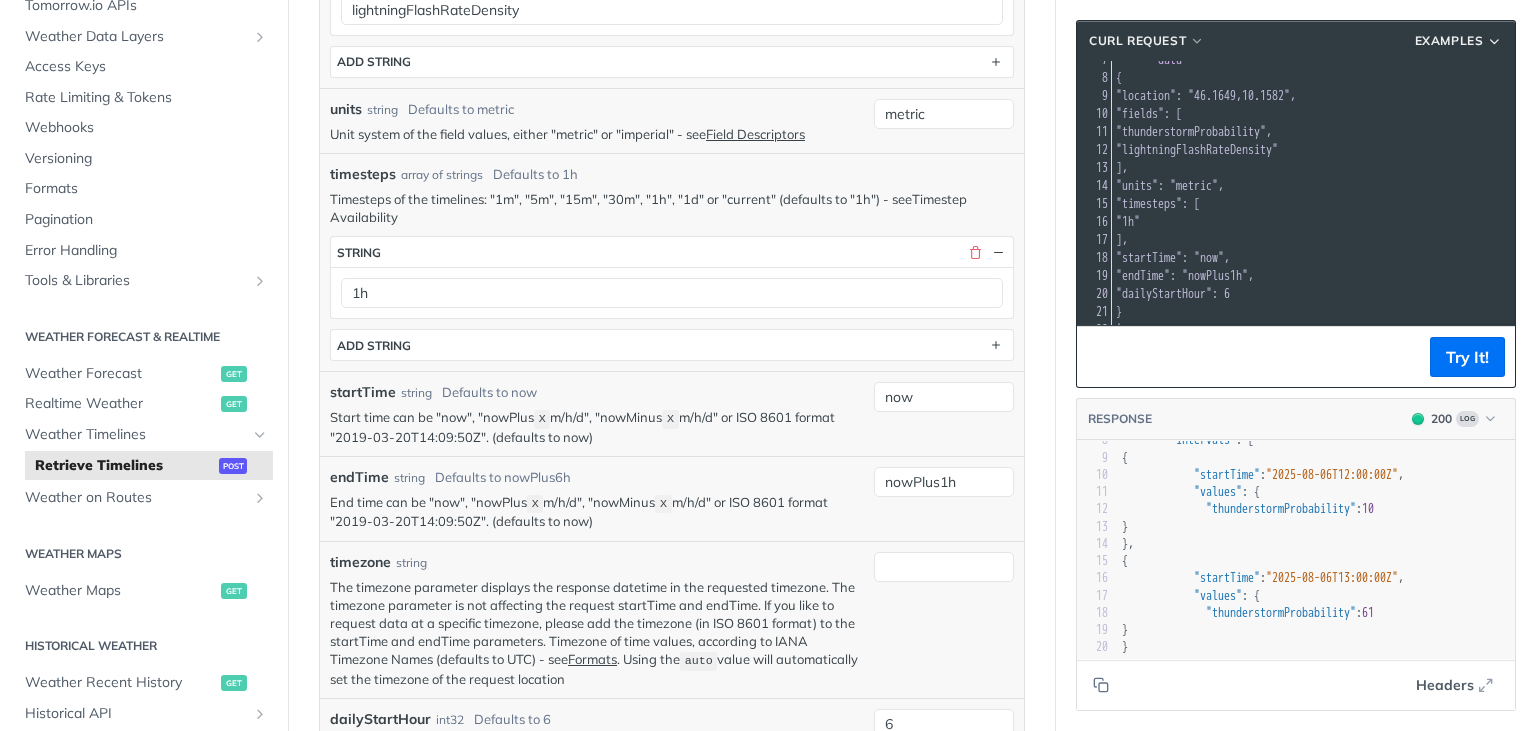 click on "Timestep Availability" at bounding box center (648, 208) 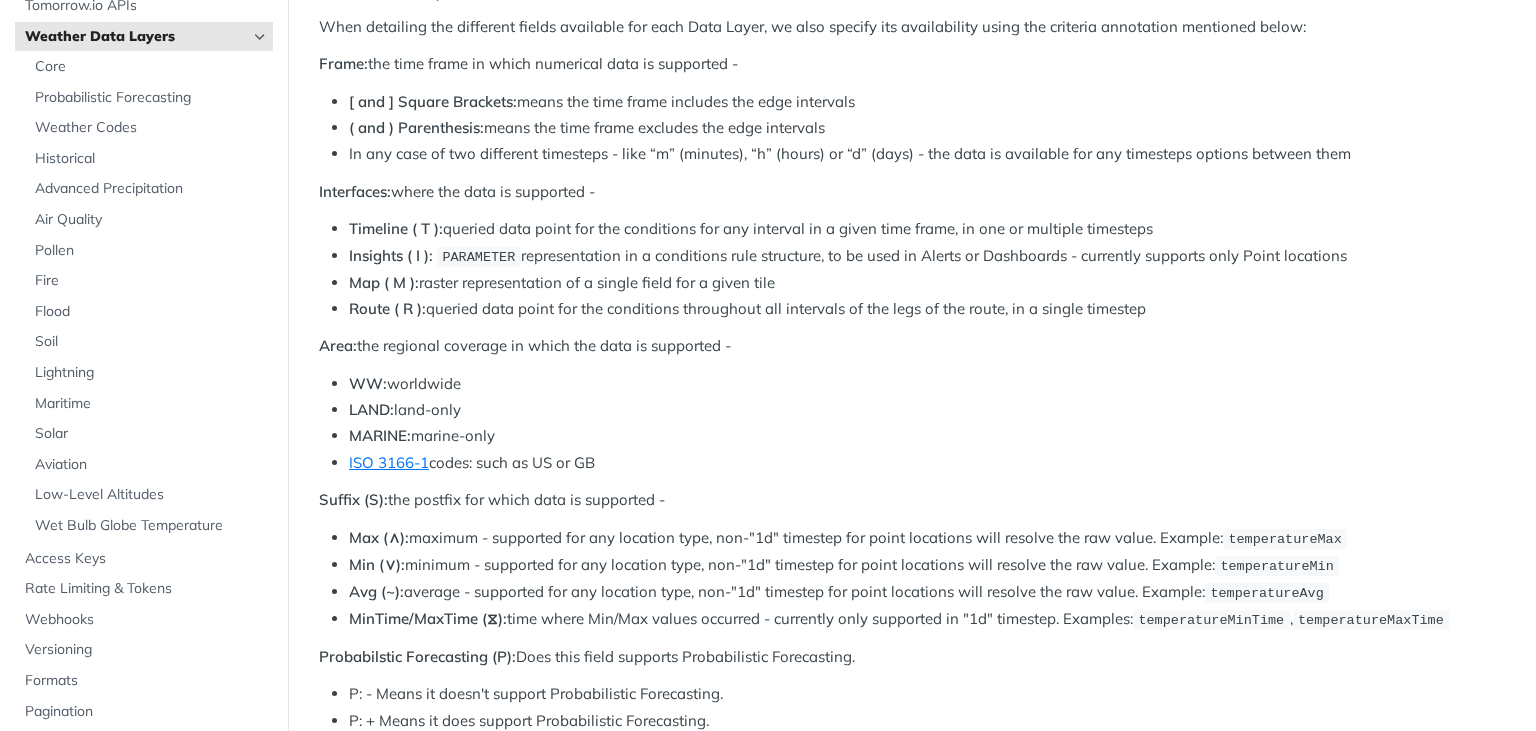 scroll, scrollTop: 363, scrollLeft: 0, axis: vertical 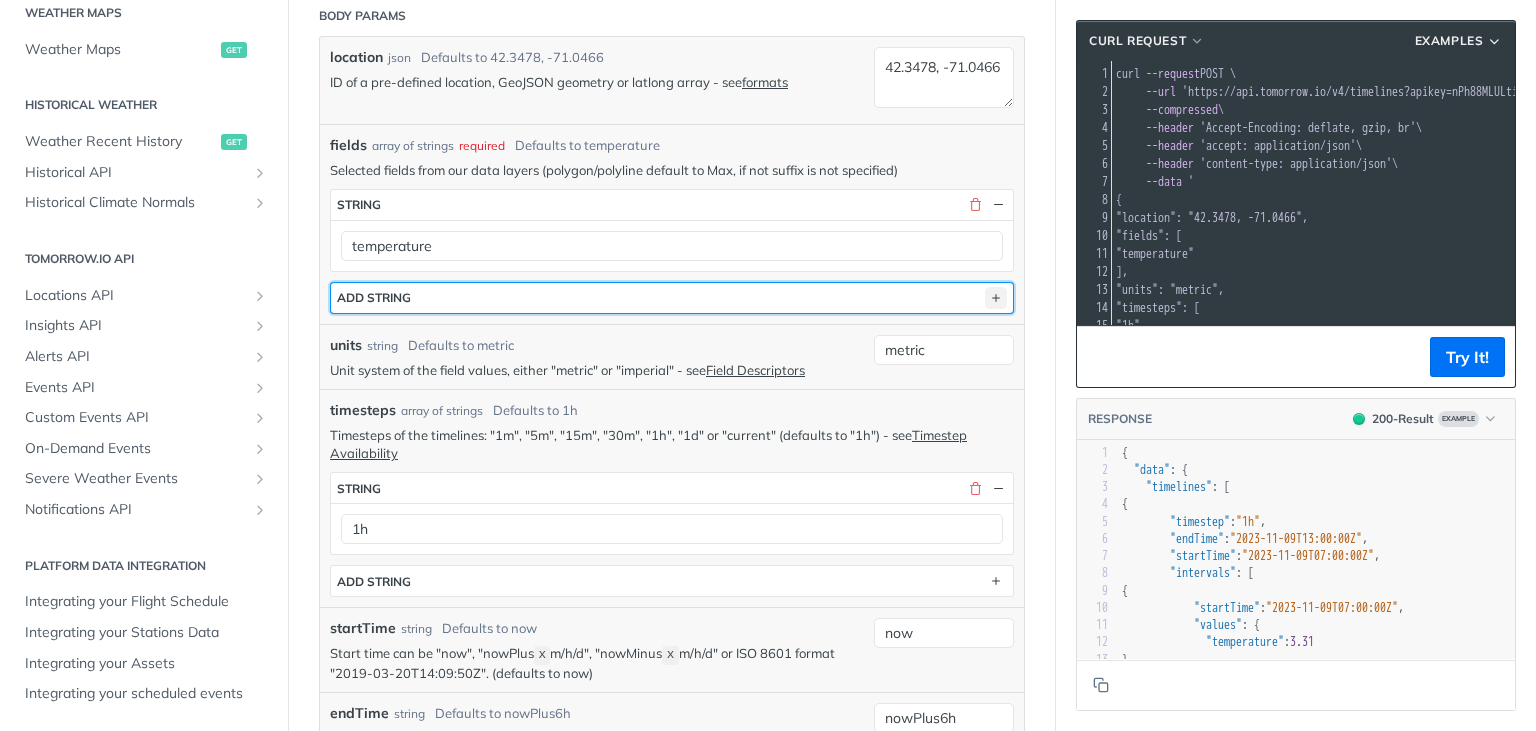 click at bounding box center (996, 298) 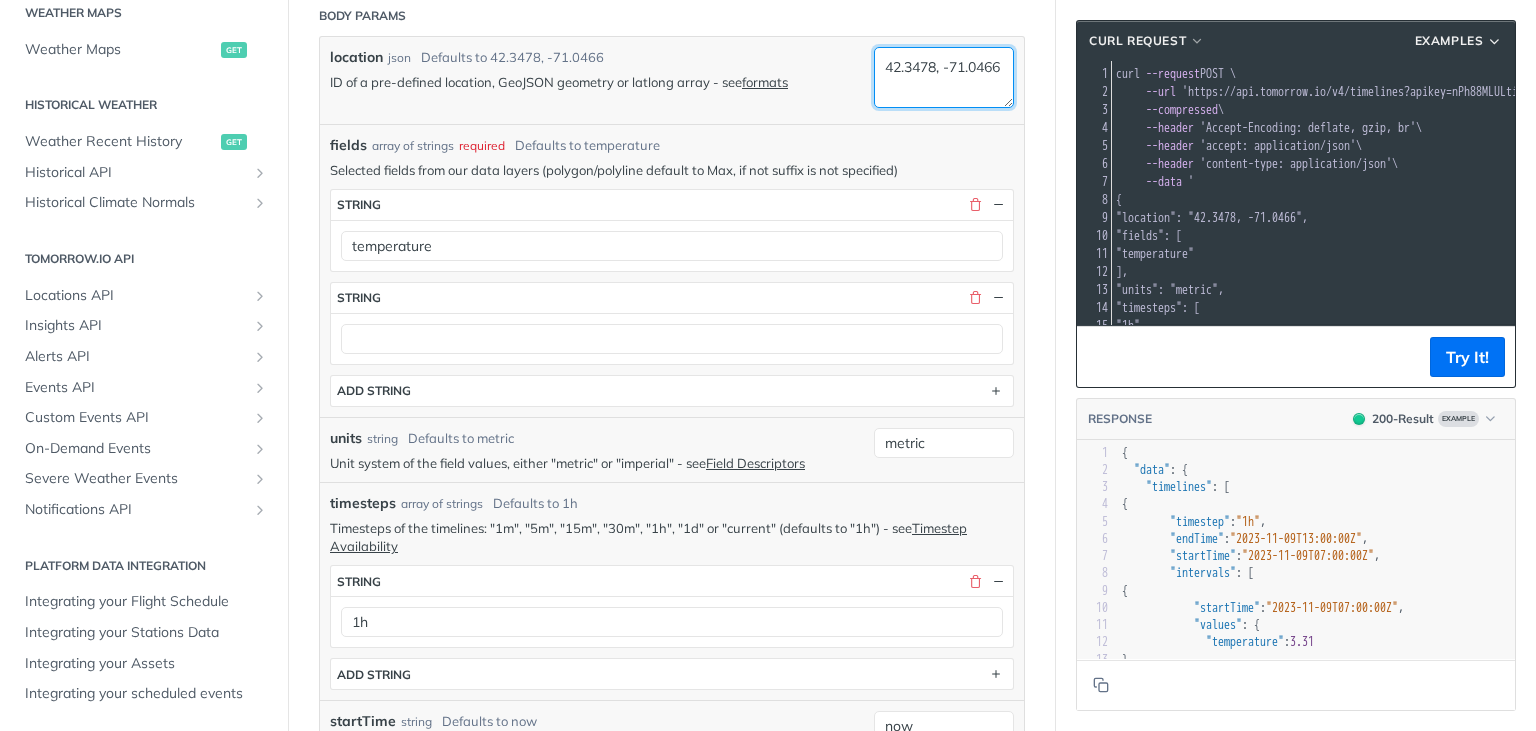 drag, startPoint x: 956, startPoint y: 85, endPoint x: 775, endPoint y: 41, distance: 186.2713 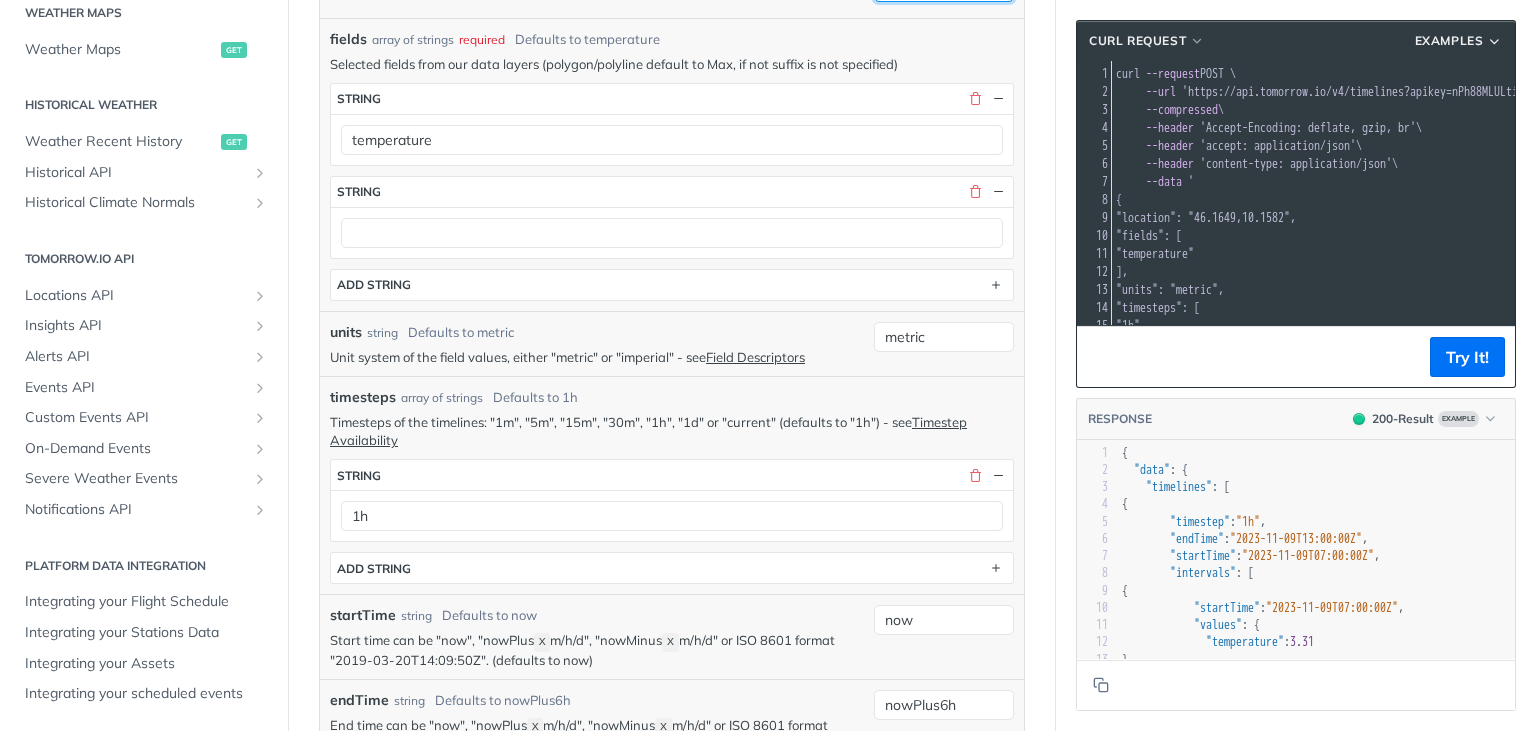 scroll, scrollTop: 710, scrollLeft: 0, axis: vertical 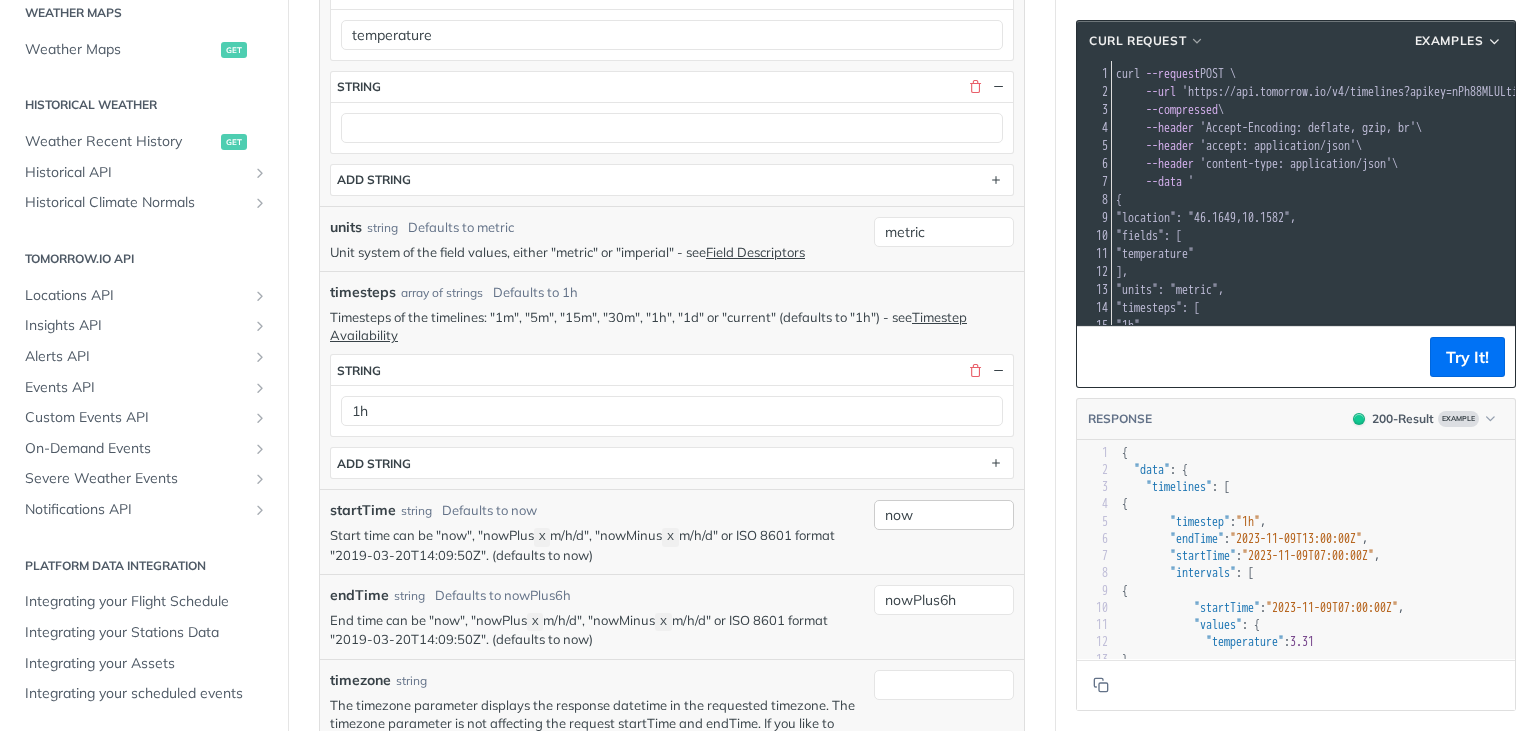 type on "46.1649,10.1582" 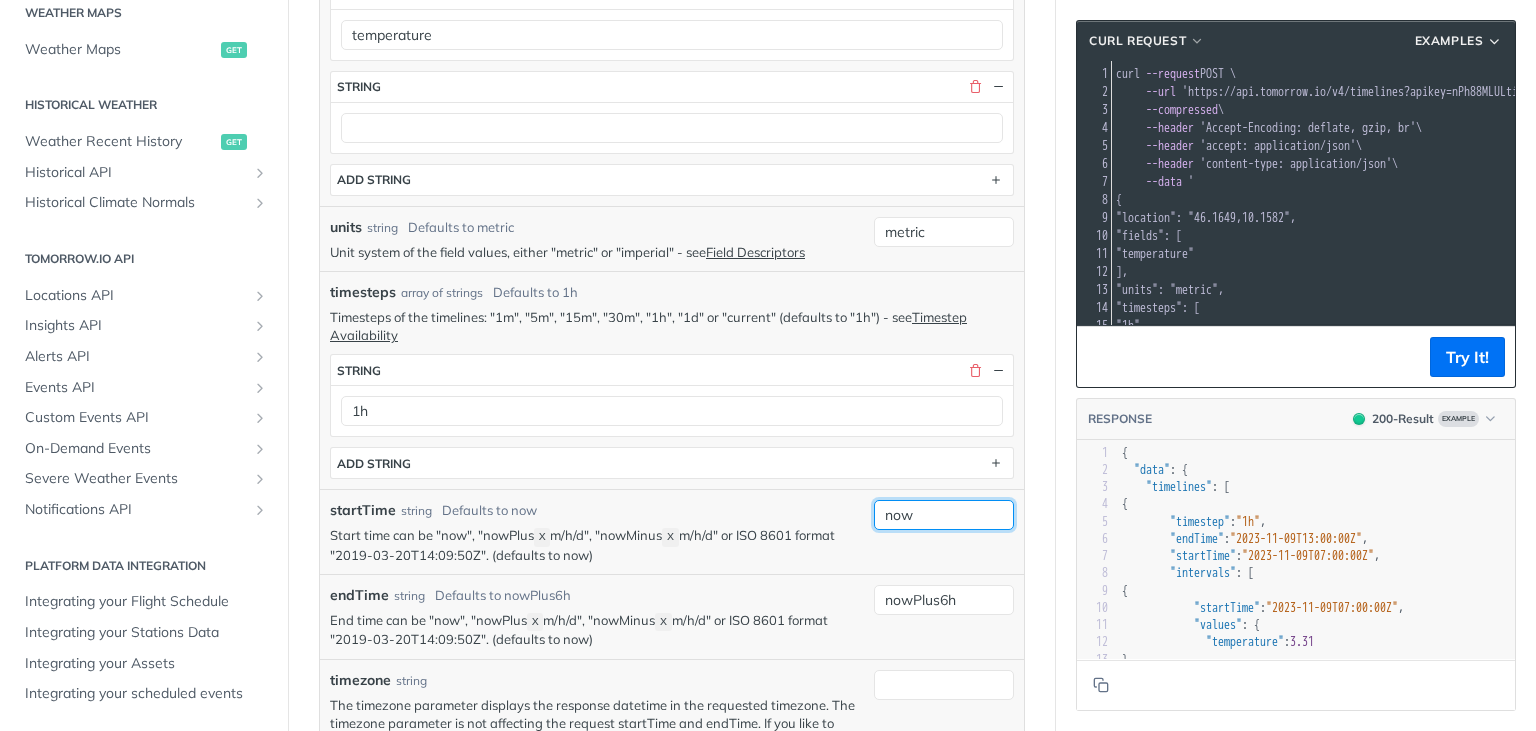 click on "now" at bounding box center [944, 515] 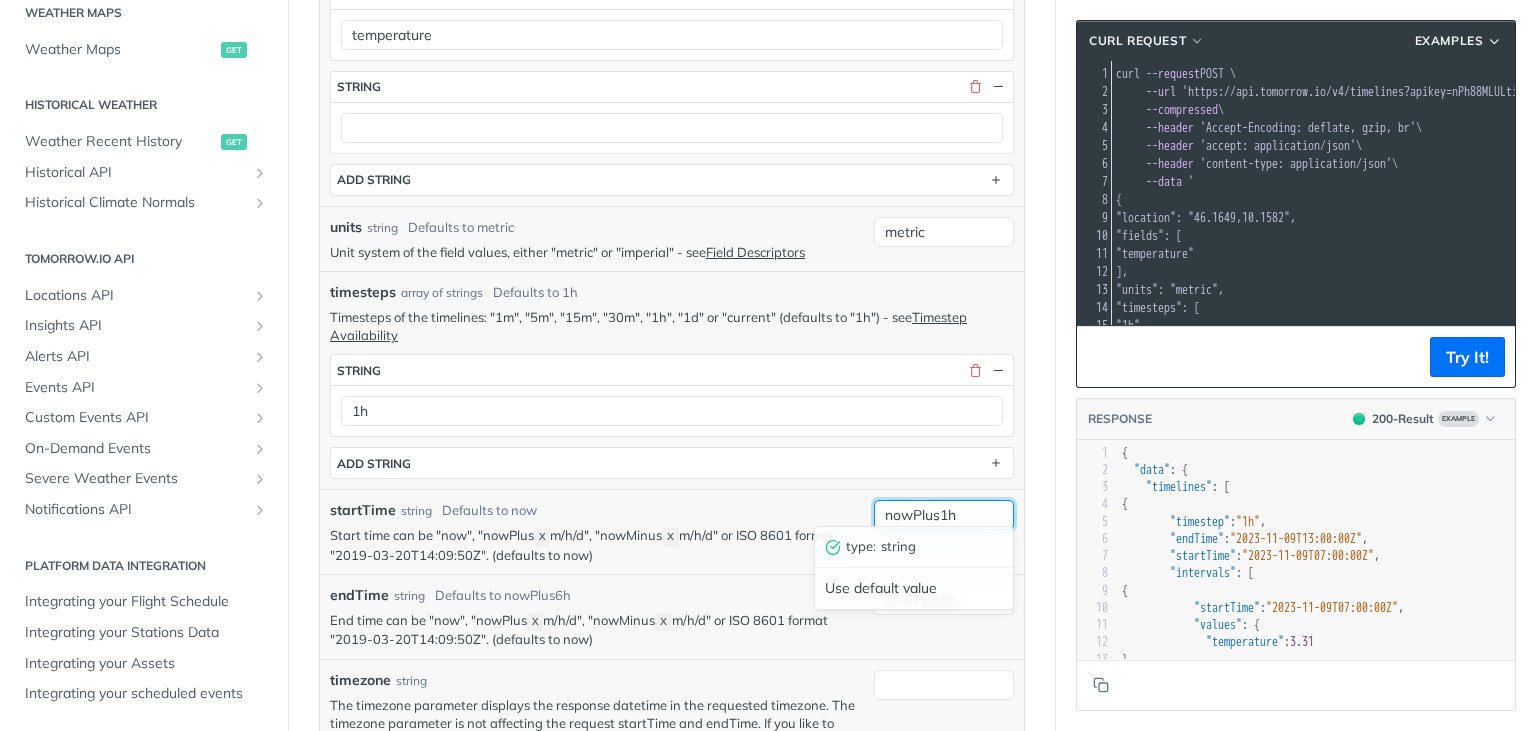 type on "nowPlus1h" 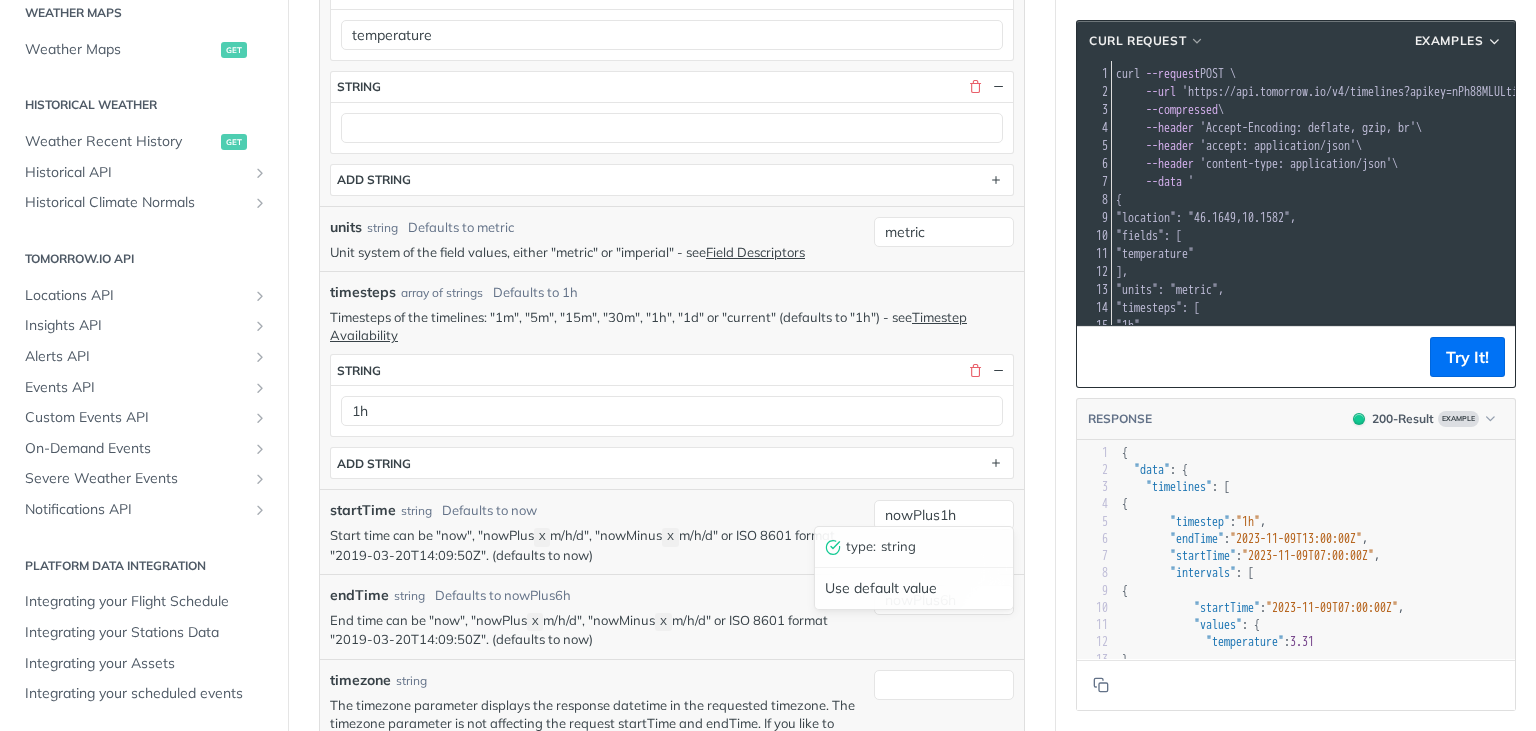 click on "endTime string Defaults to nowPlus6h End time can be "now", "nowPlus X m/h/d", "nowMinus X m/h/d" or ISO 8601 format "2019-03-20T14:09:50Z". (defaults to now) nowPlus6h" at bounding box center (672, 616) 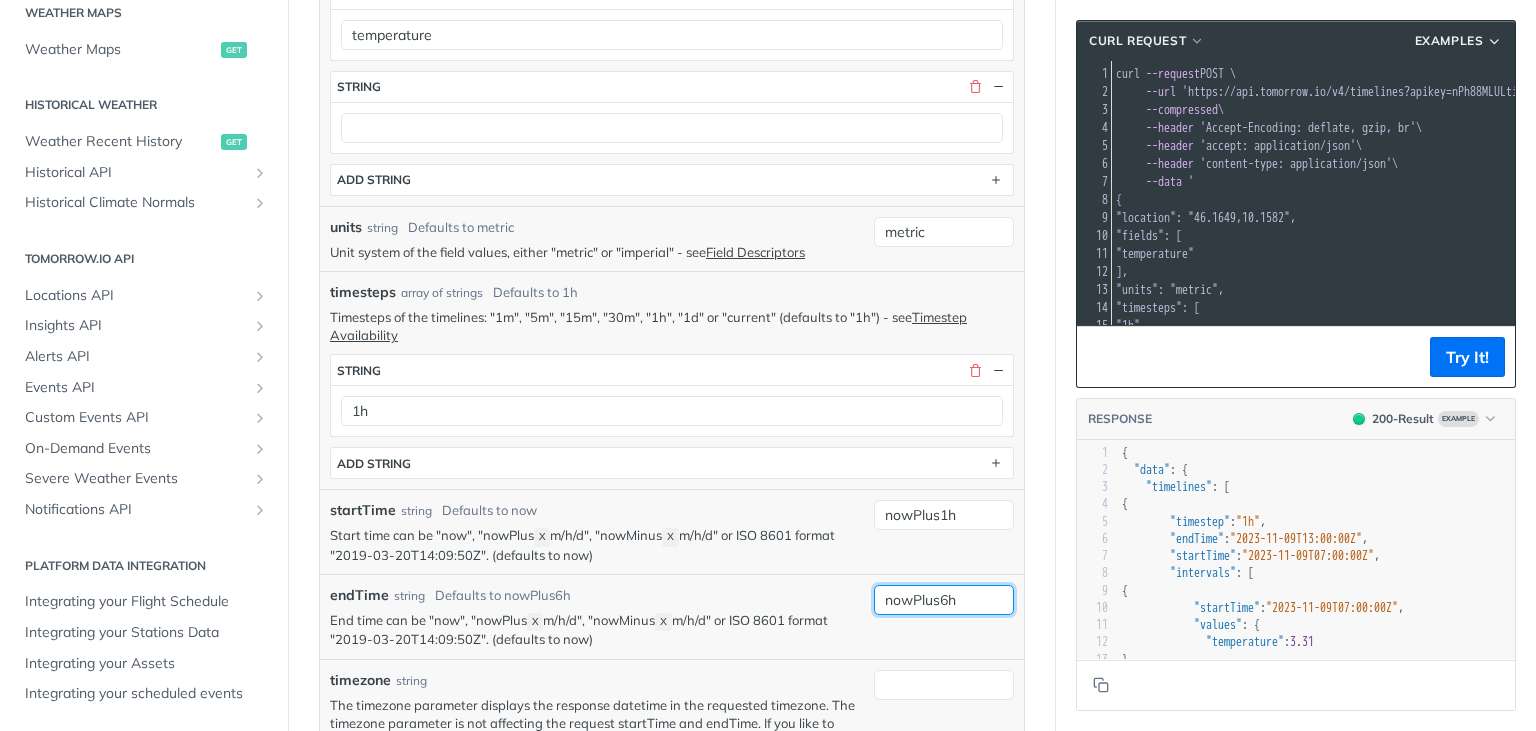 click on "nowPlus6h" at bounding box center (944, 600) 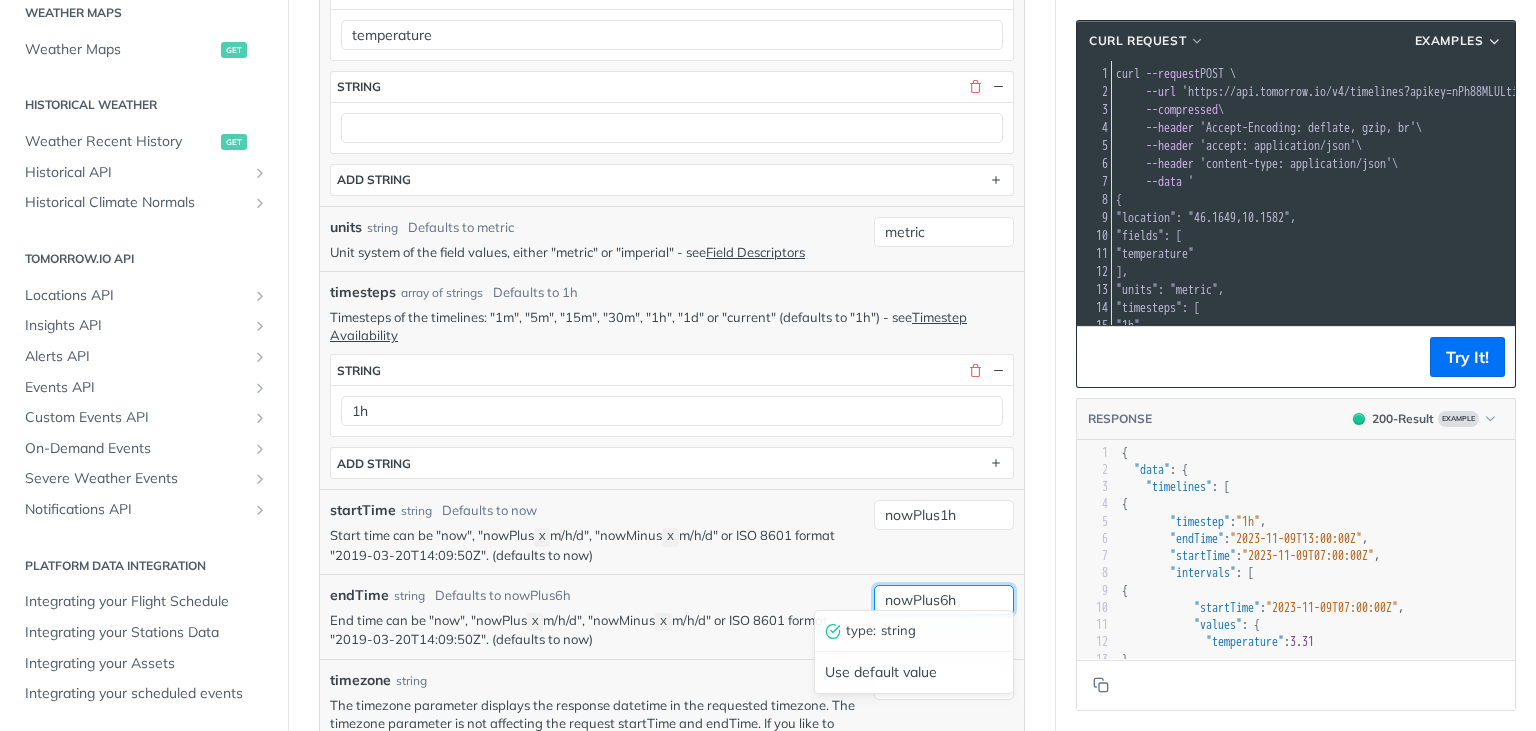 click on "nowPlus6h" at bounding box center [944, 600] 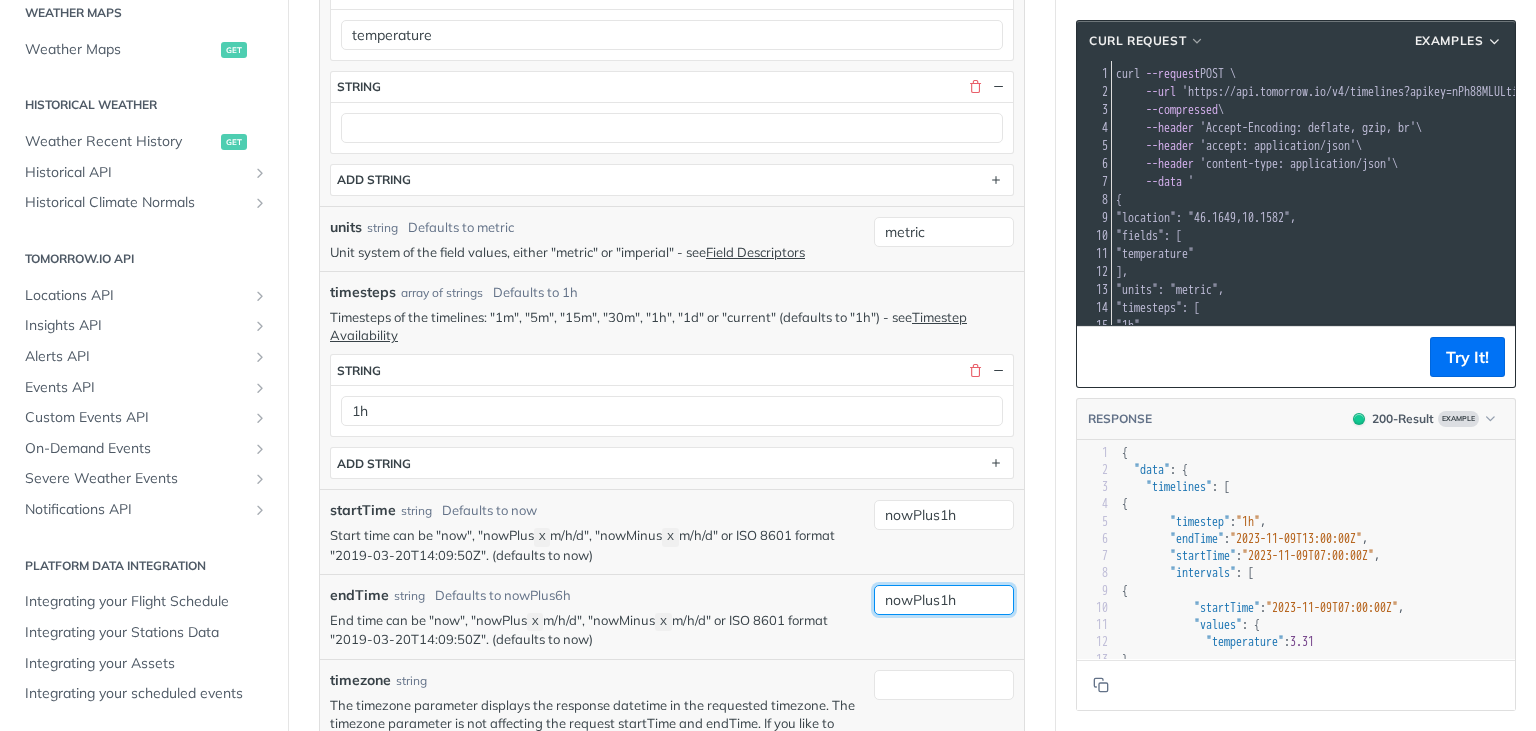 type on "nowPlus1h" 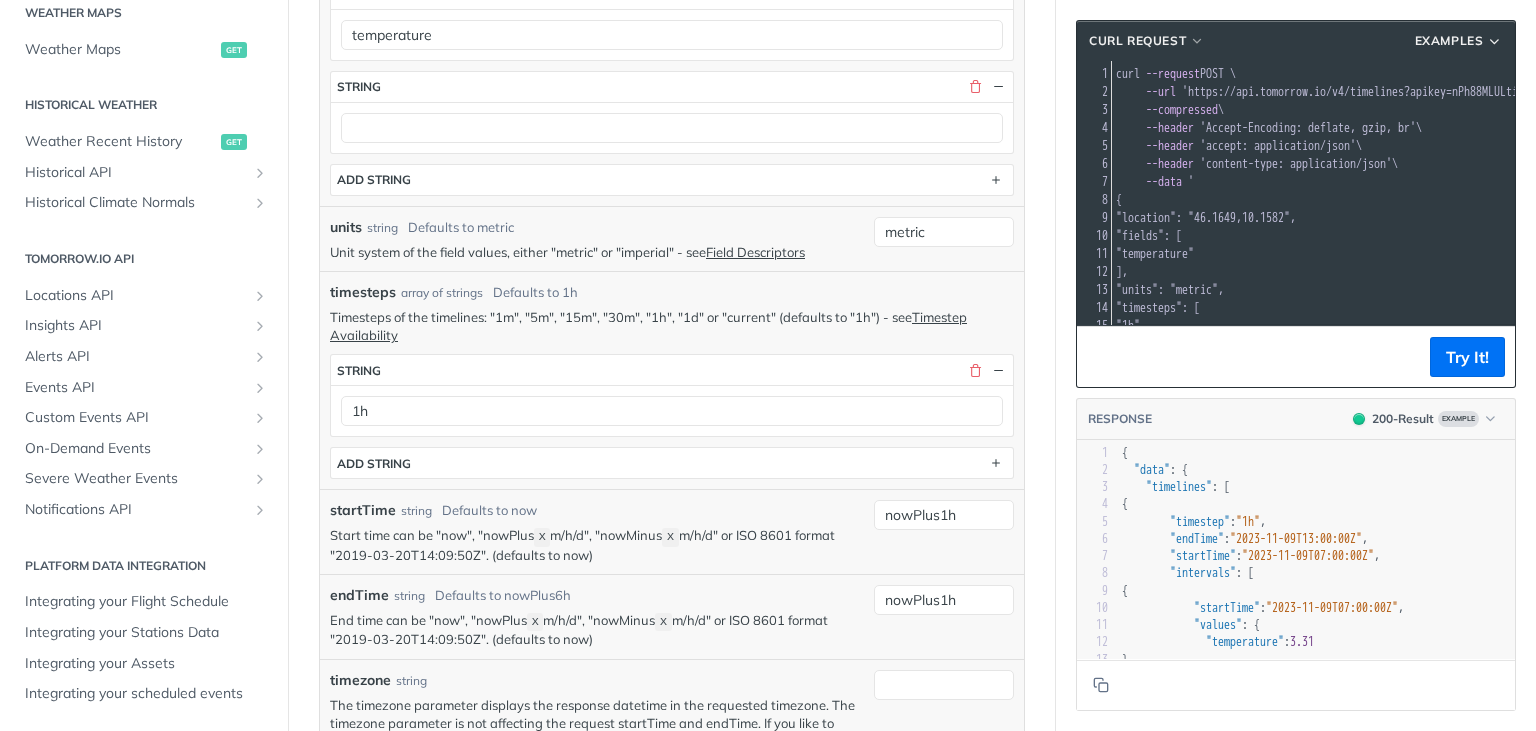 click on "nowPlus1h" at bounding box center [944, 532] 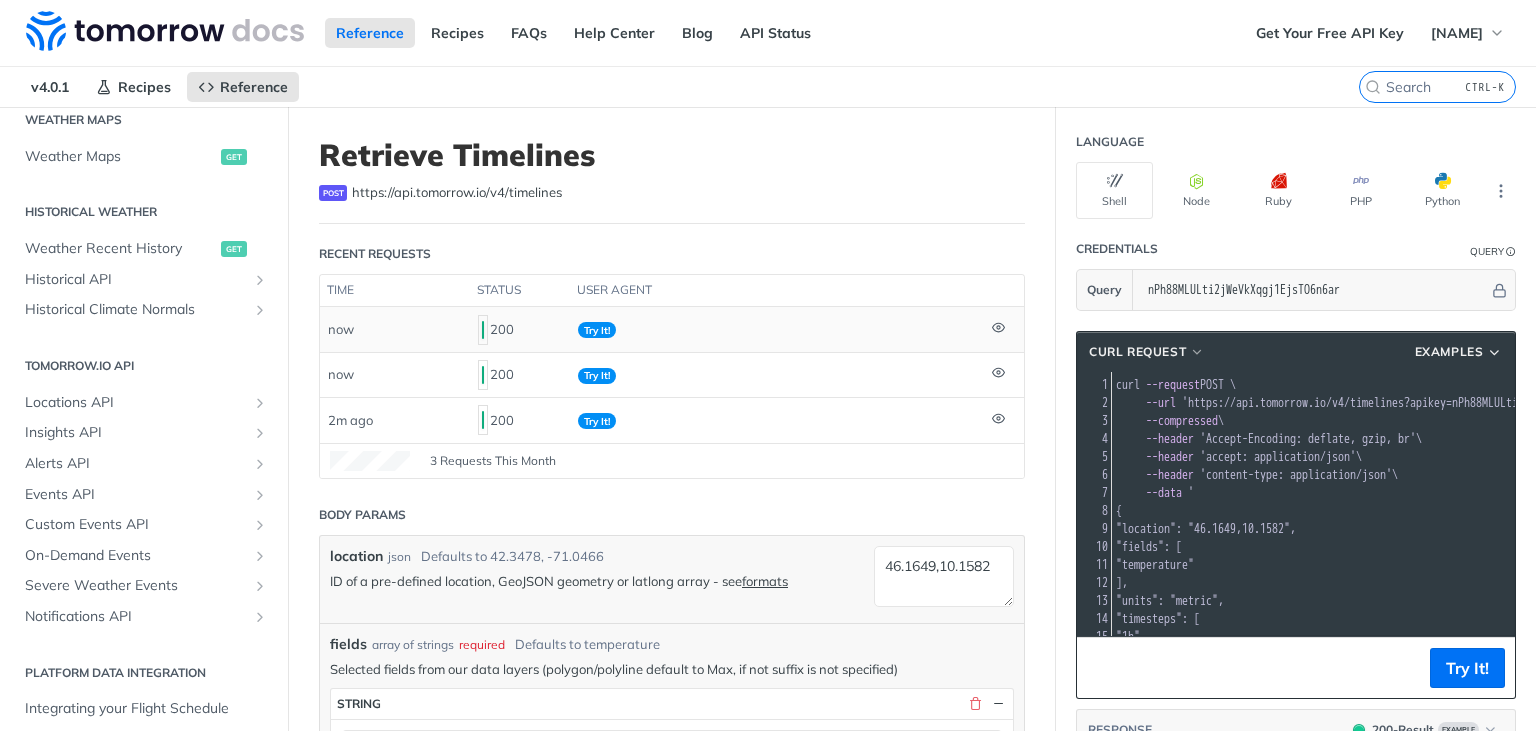 scroll, scrollTop: 211, scrollLeft: 0, axis: vertical 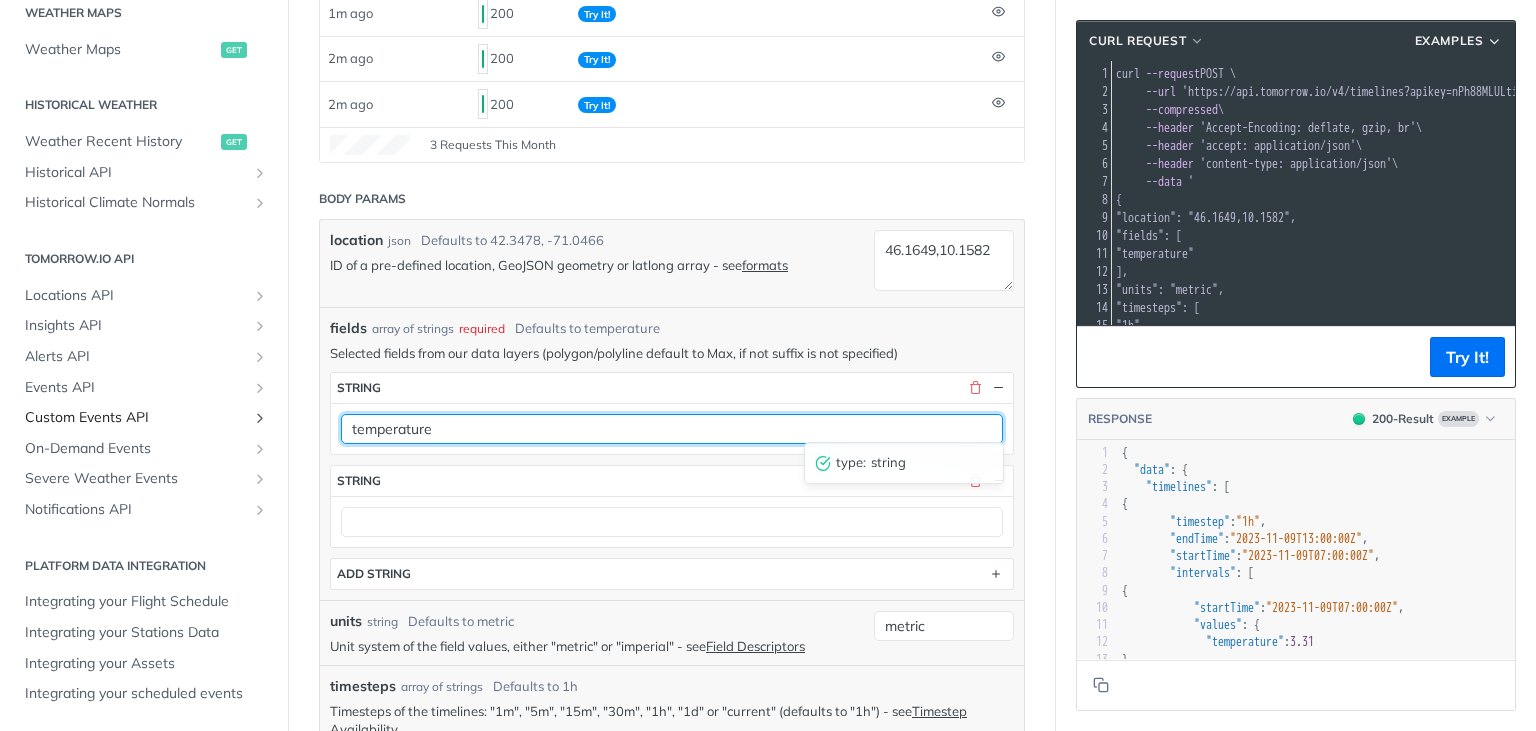 drag, startPoint x: 493, startPoint y: 416, endPoint x: 150, endPoint y: 416, distance: 343 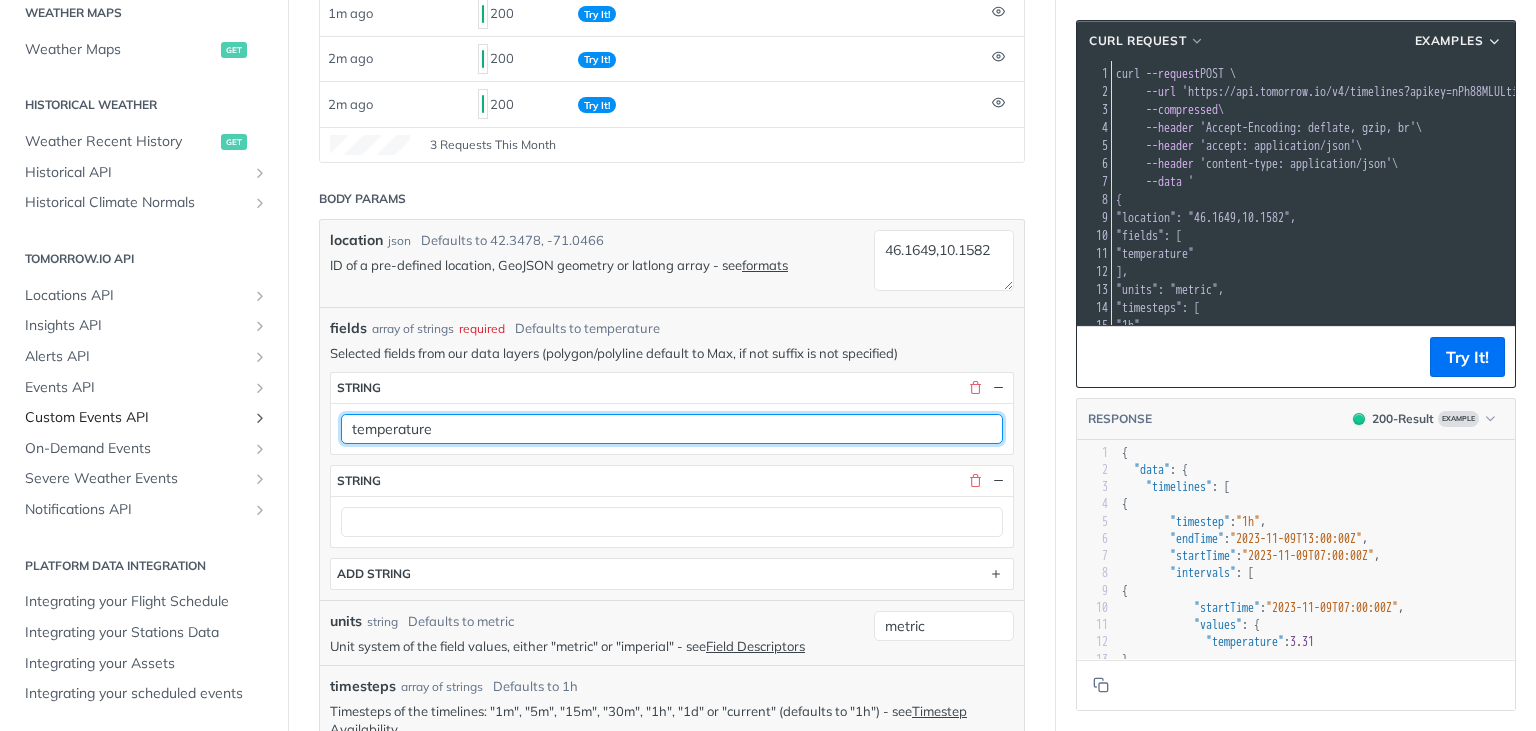 paste on "hunderstormProbability" 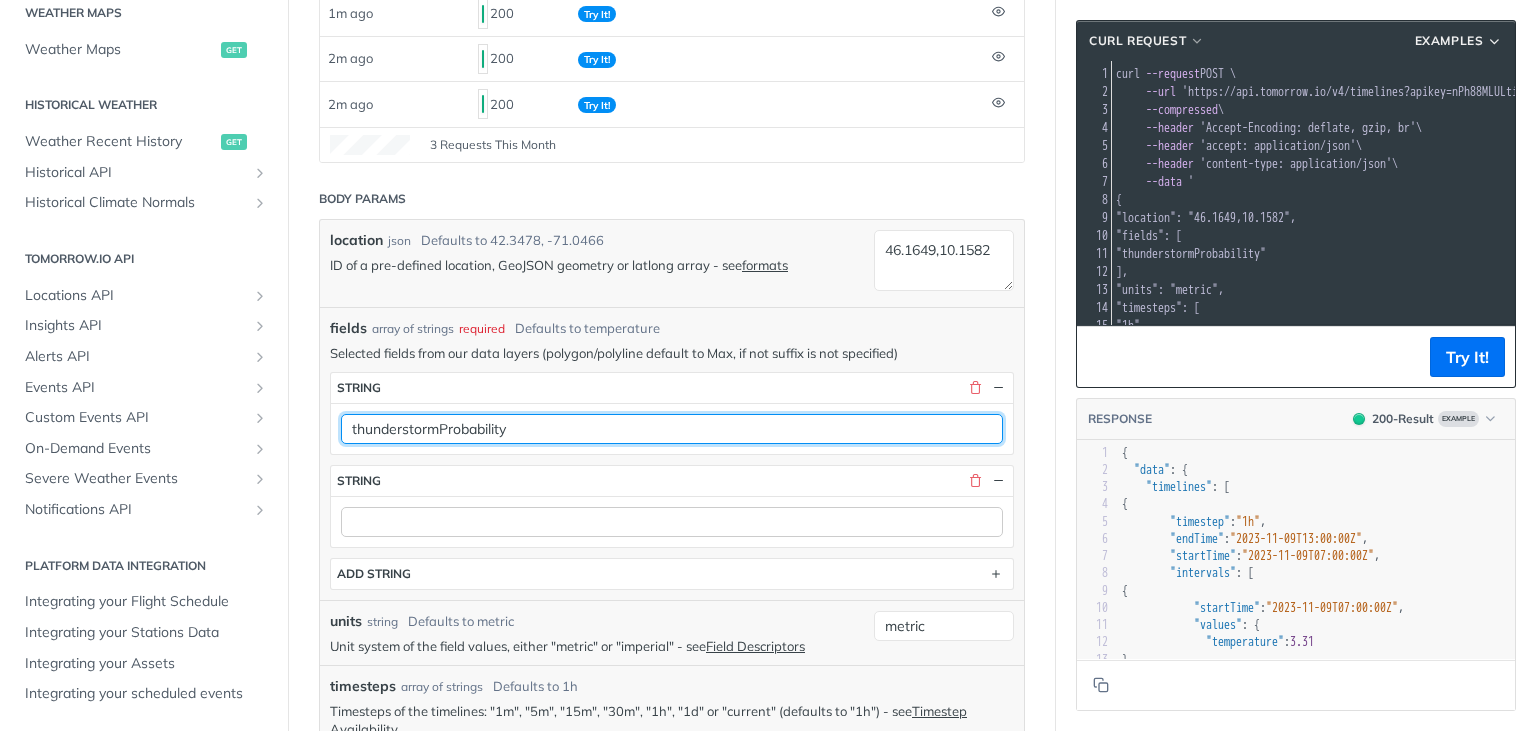 type on "thunderstormProbability" 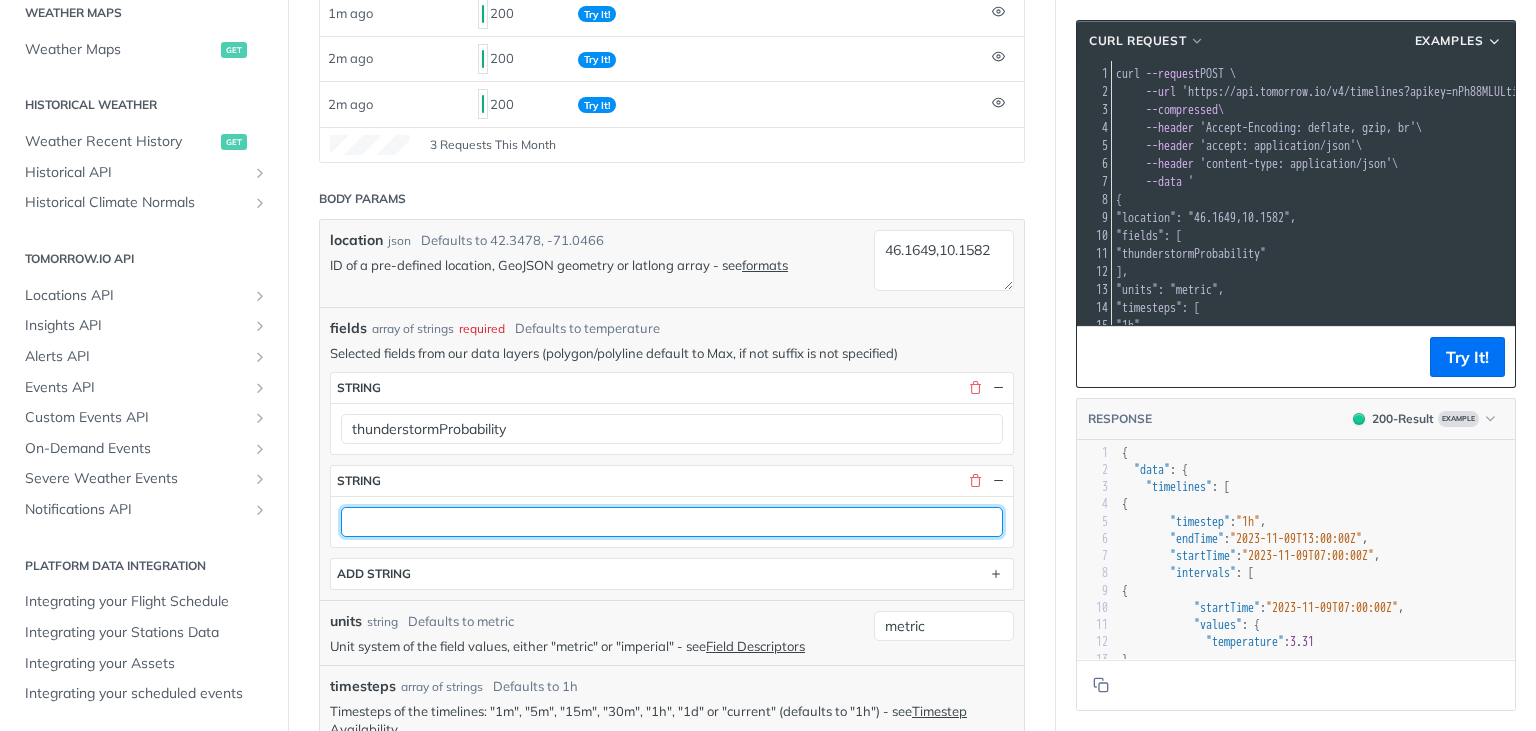click at bounding box center (672, 522) 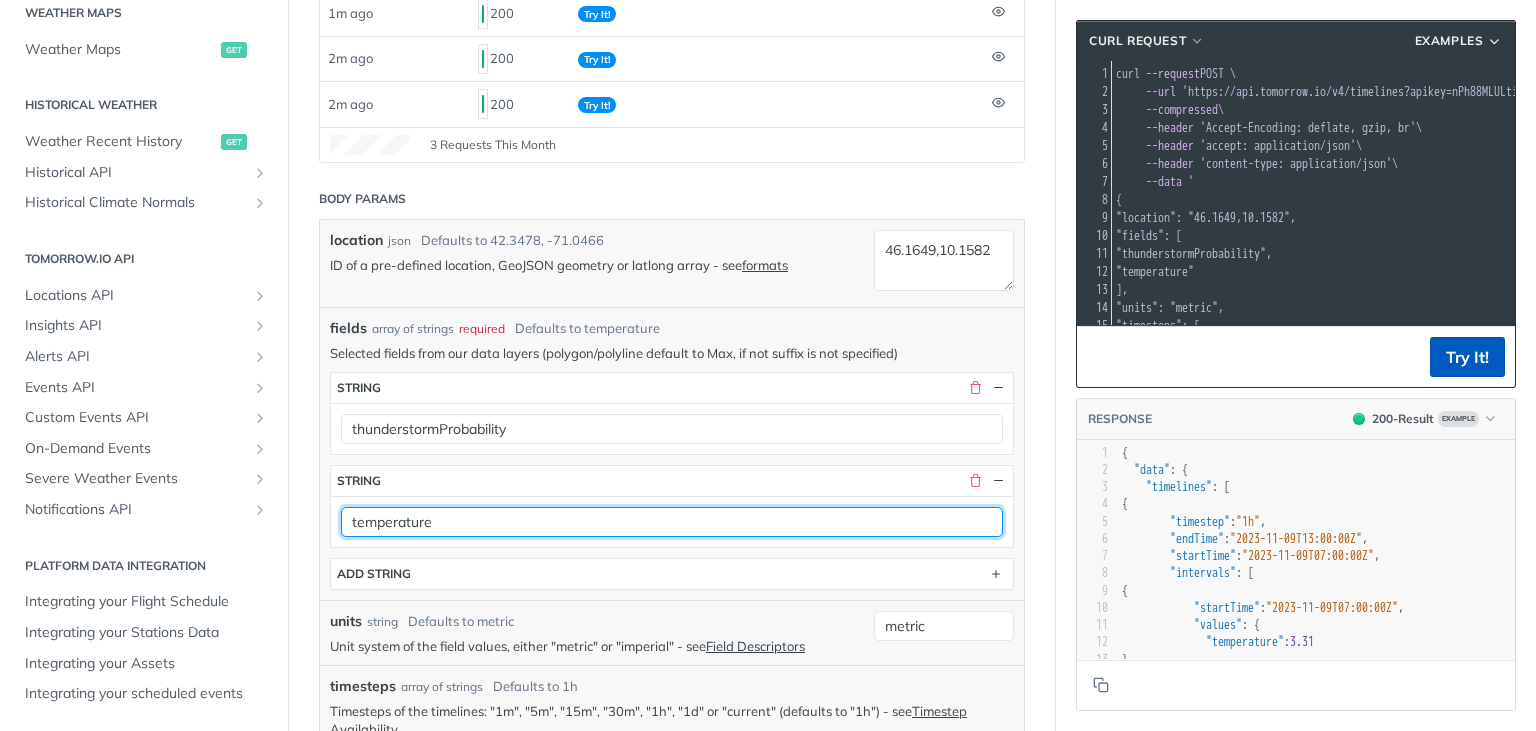 type on "temperature" 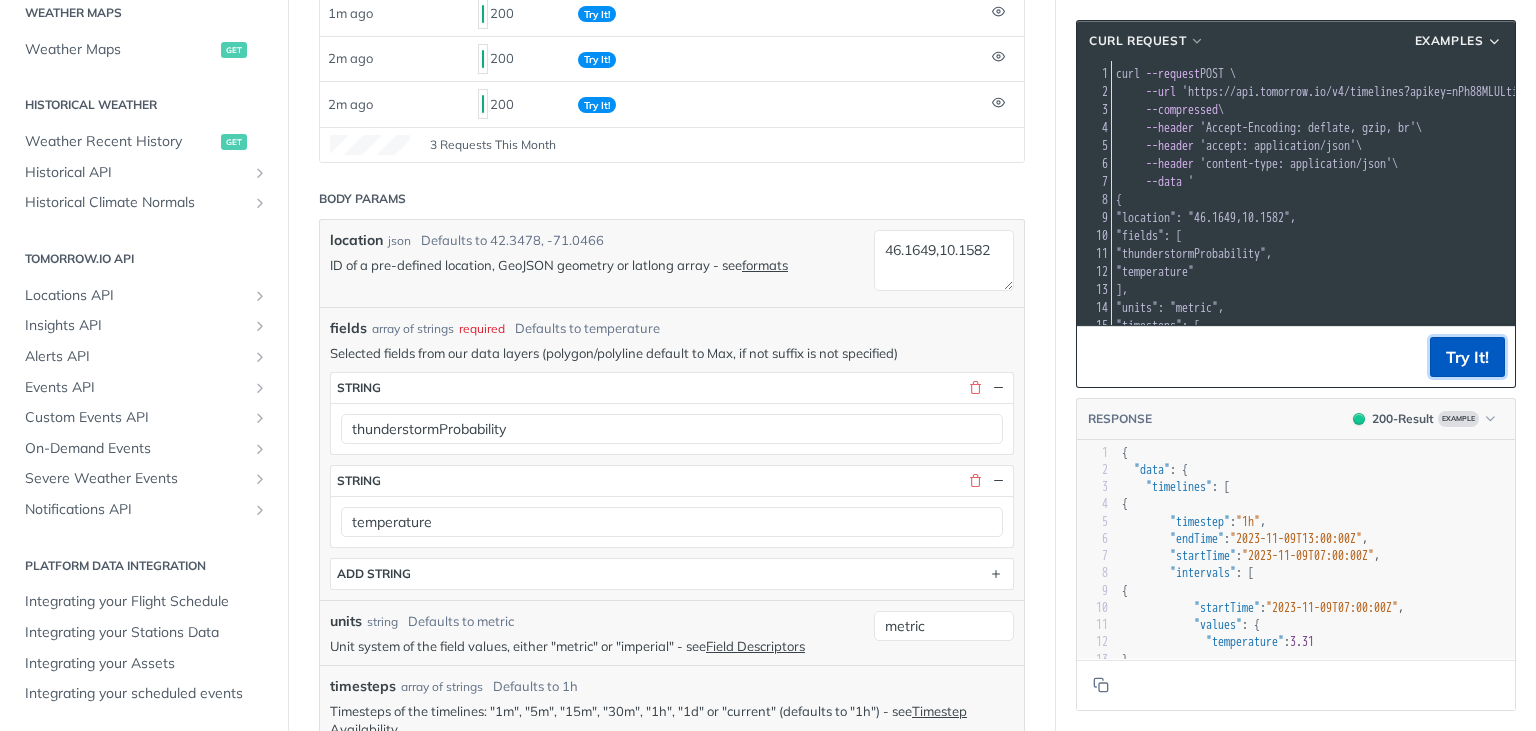 click on "Try It!" at bounding box center (1467, 357) 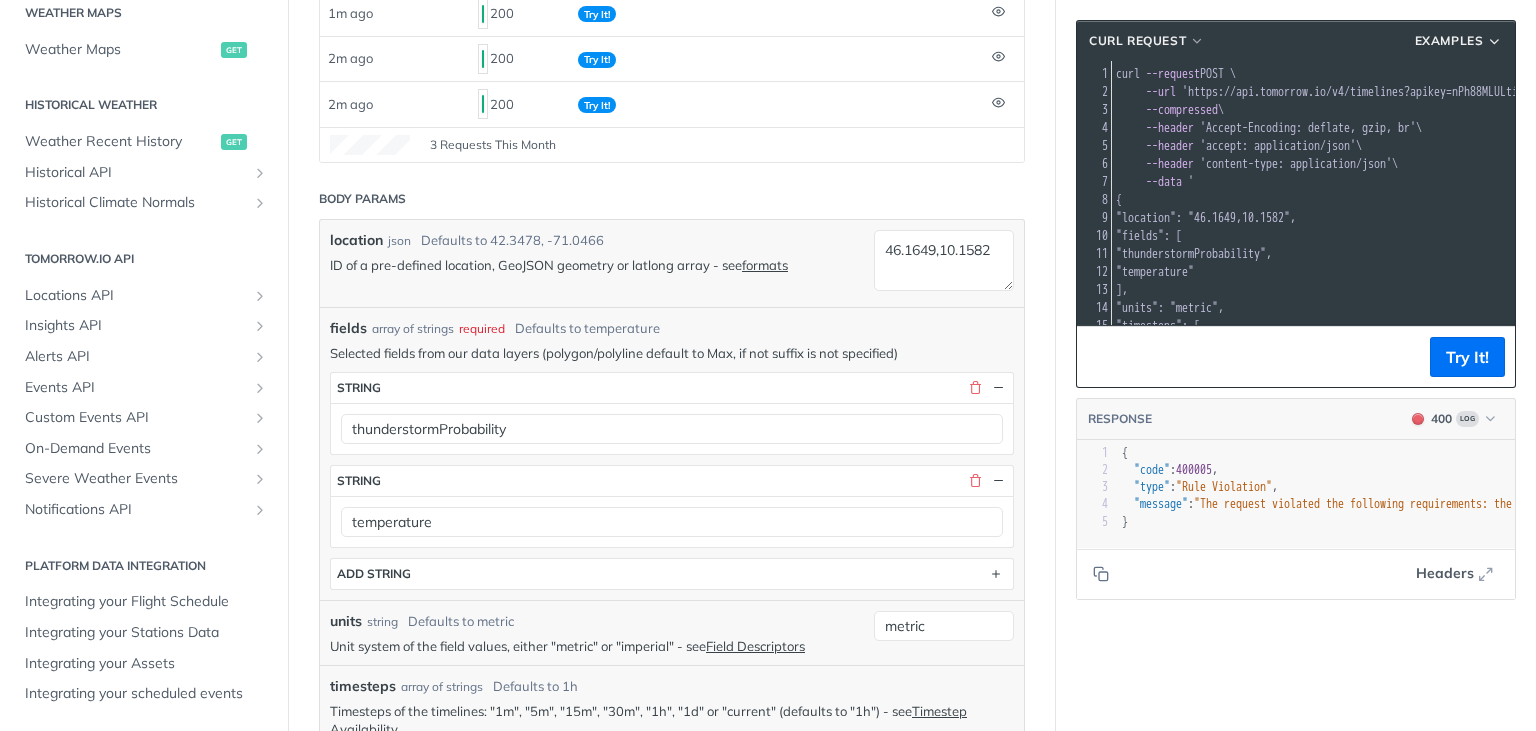 scroll, scrollTop: 6, scrollLeft: 0, axis: vertical 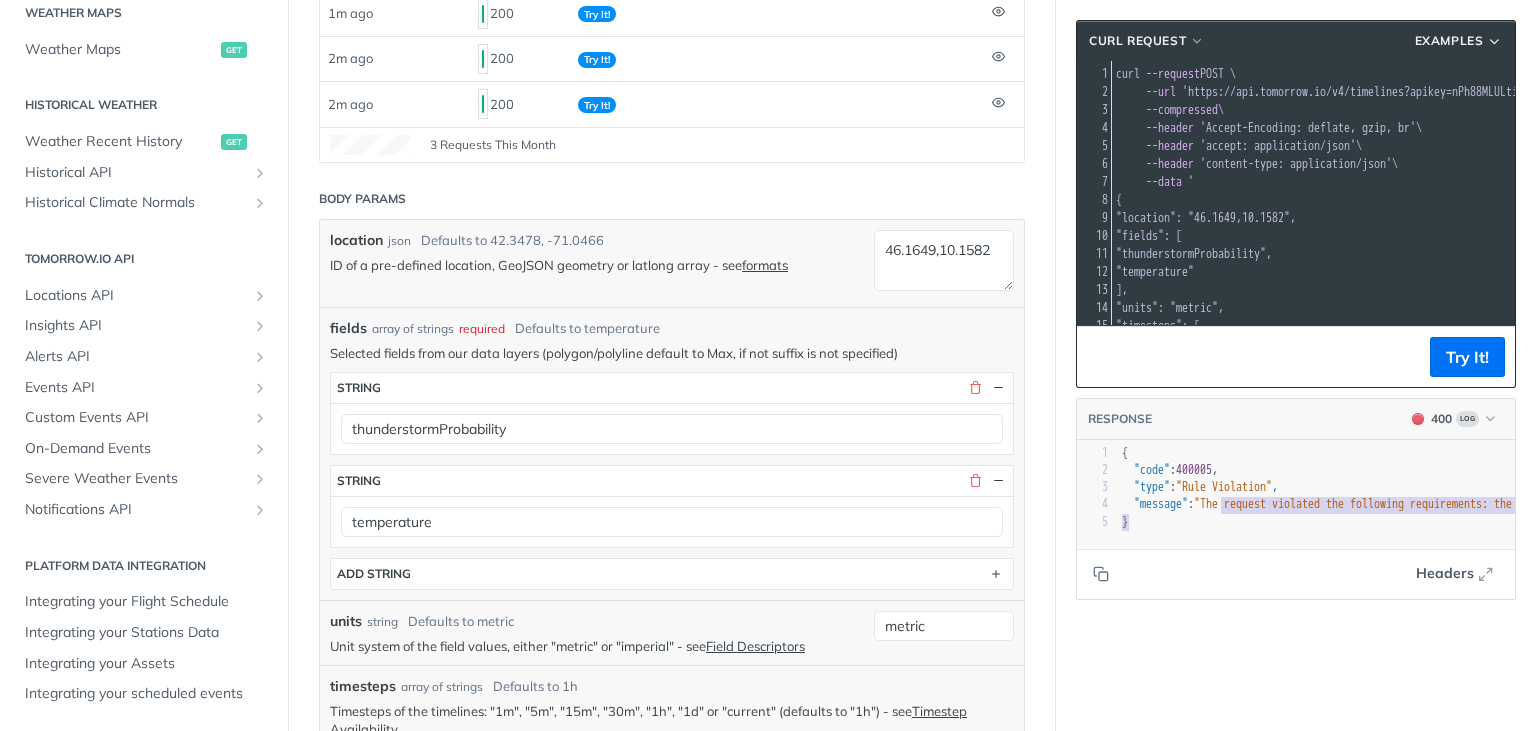 type on "he request violated the following requirements: the timestep '1h' is bigger than the total time window (start to end time)"
}" 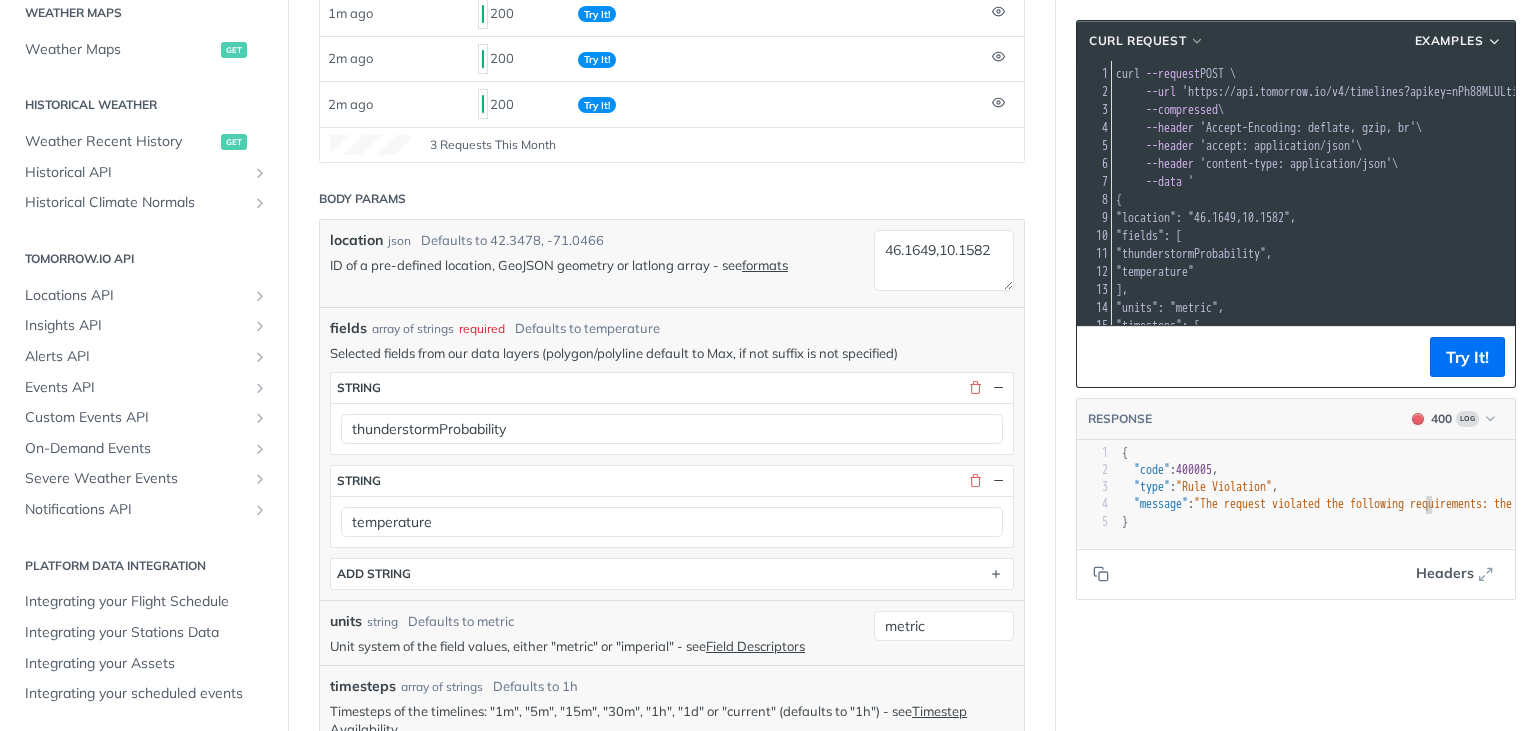 scroll, scrollTop: 2, scrollLeft: 0, axis: vertical 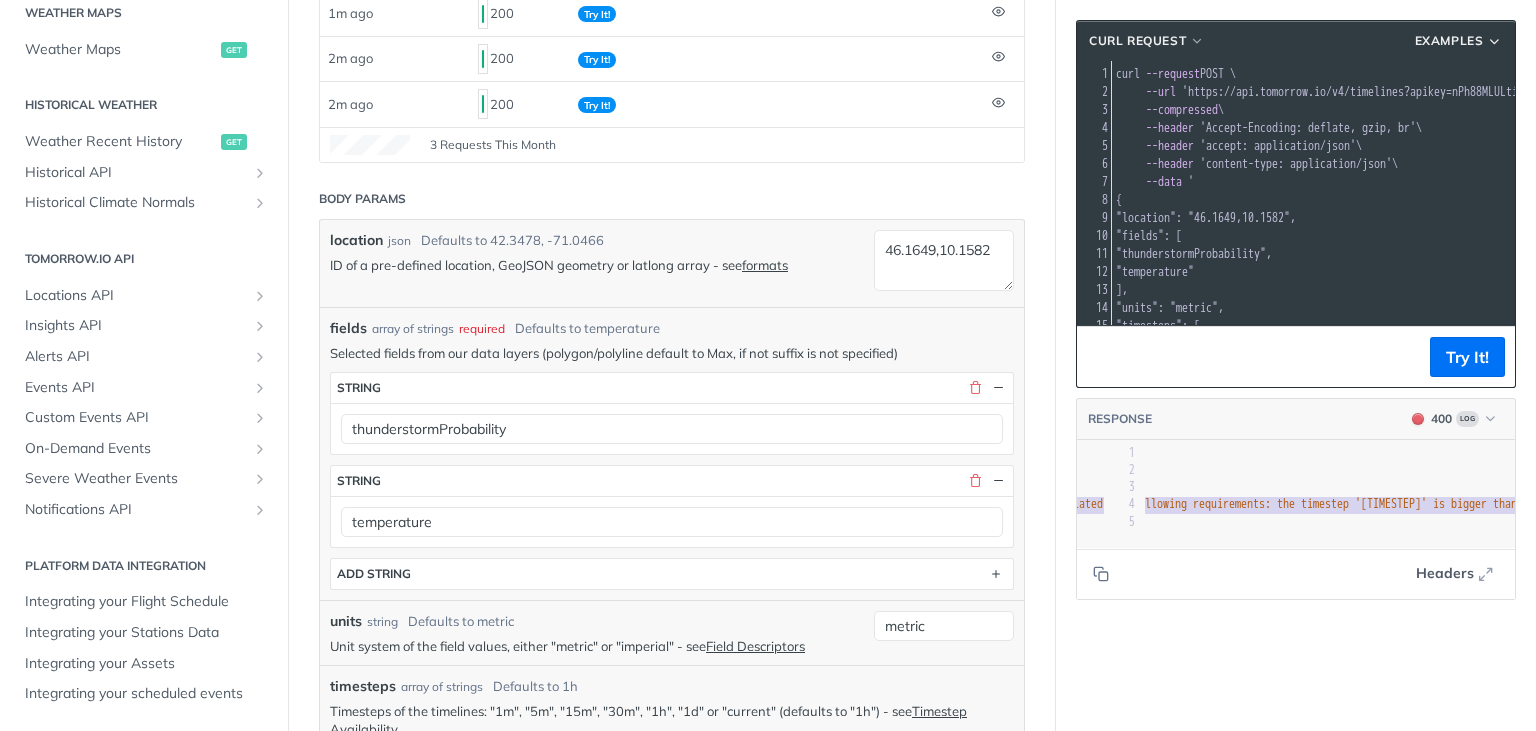 type on "equest violated the following requirements: the timestep '1h' is bi" 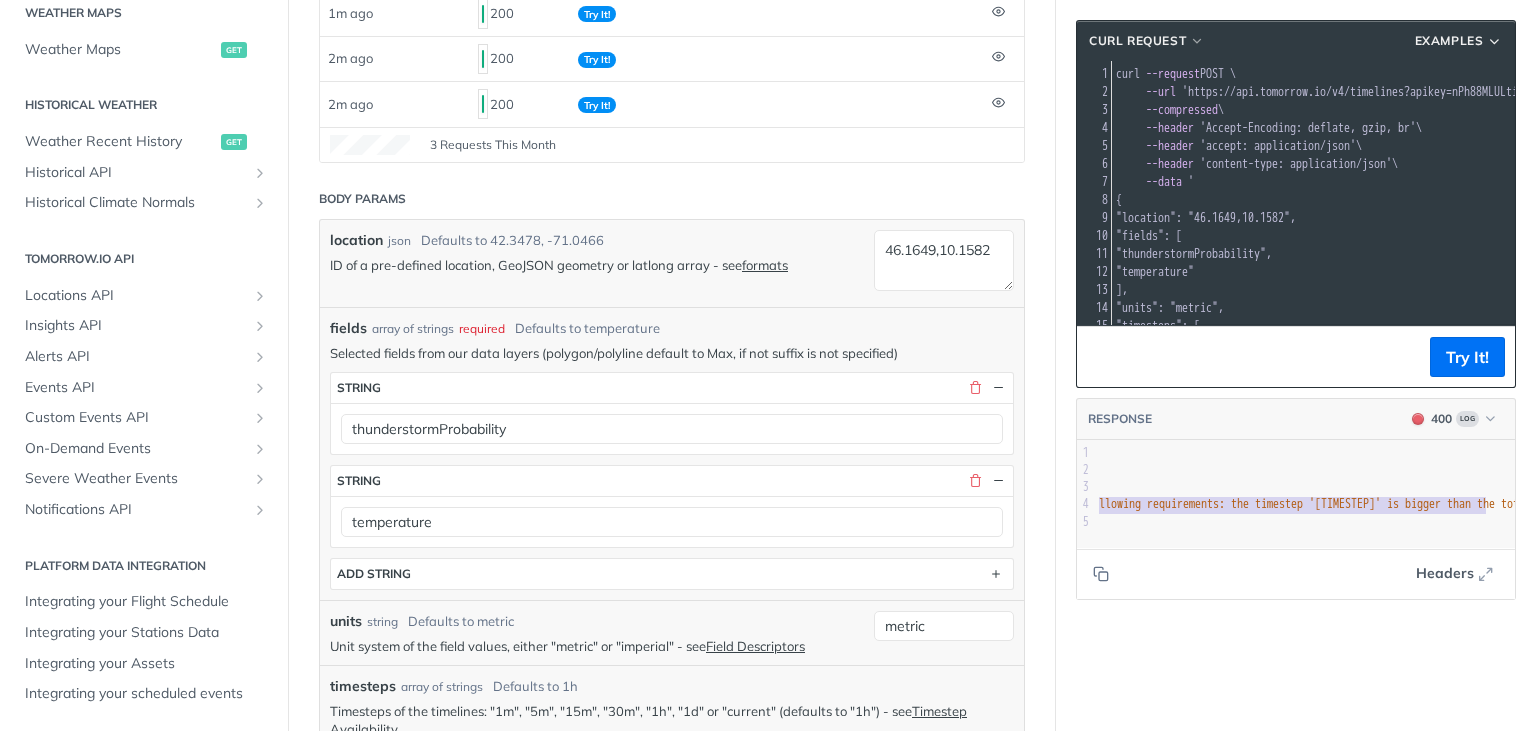 scroll, scrollTop: 0, scrollLeft: 478, axis: horizontal 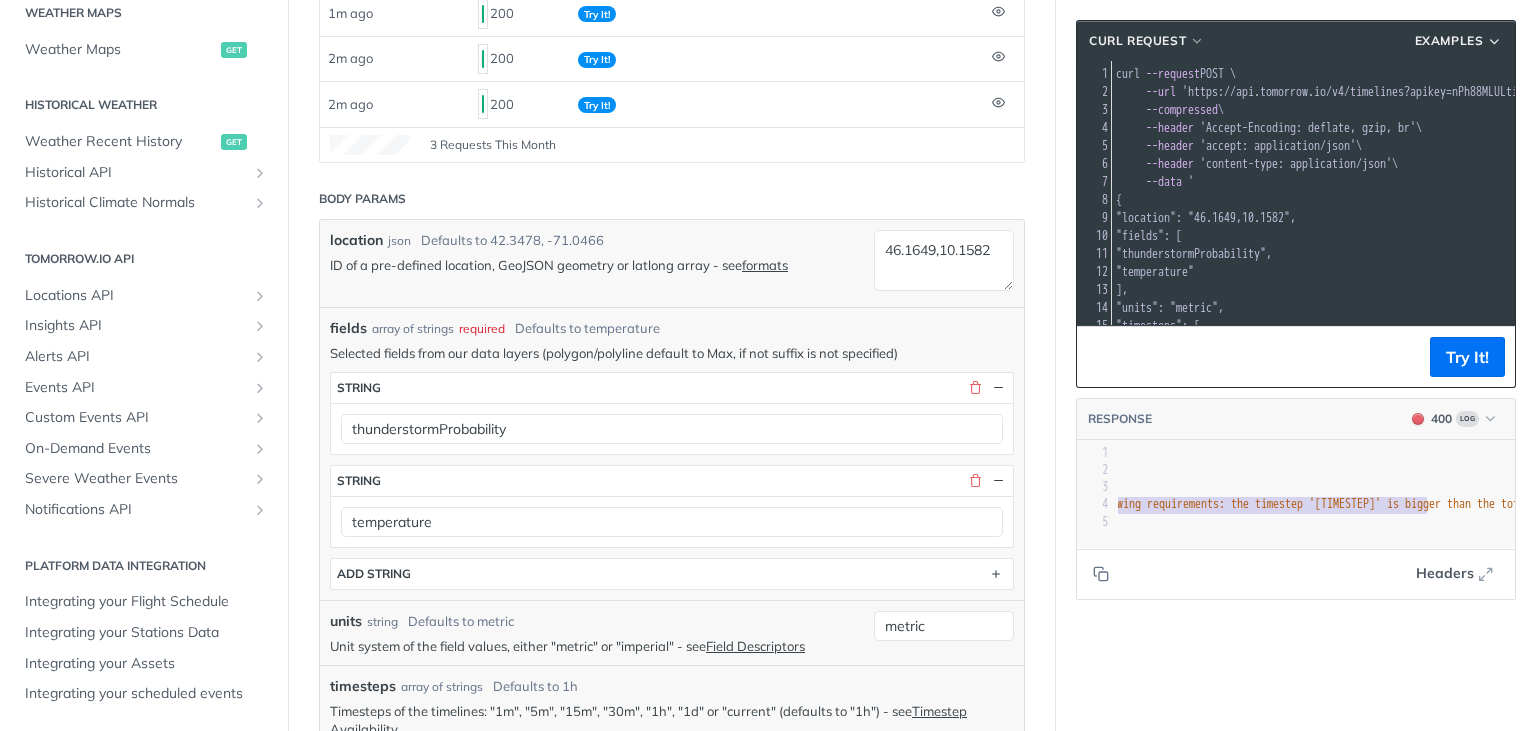 drag, startPoint x: 1516, startPoint y: 503, endPoint x: 1424, endPoint y: 503, distance: 92 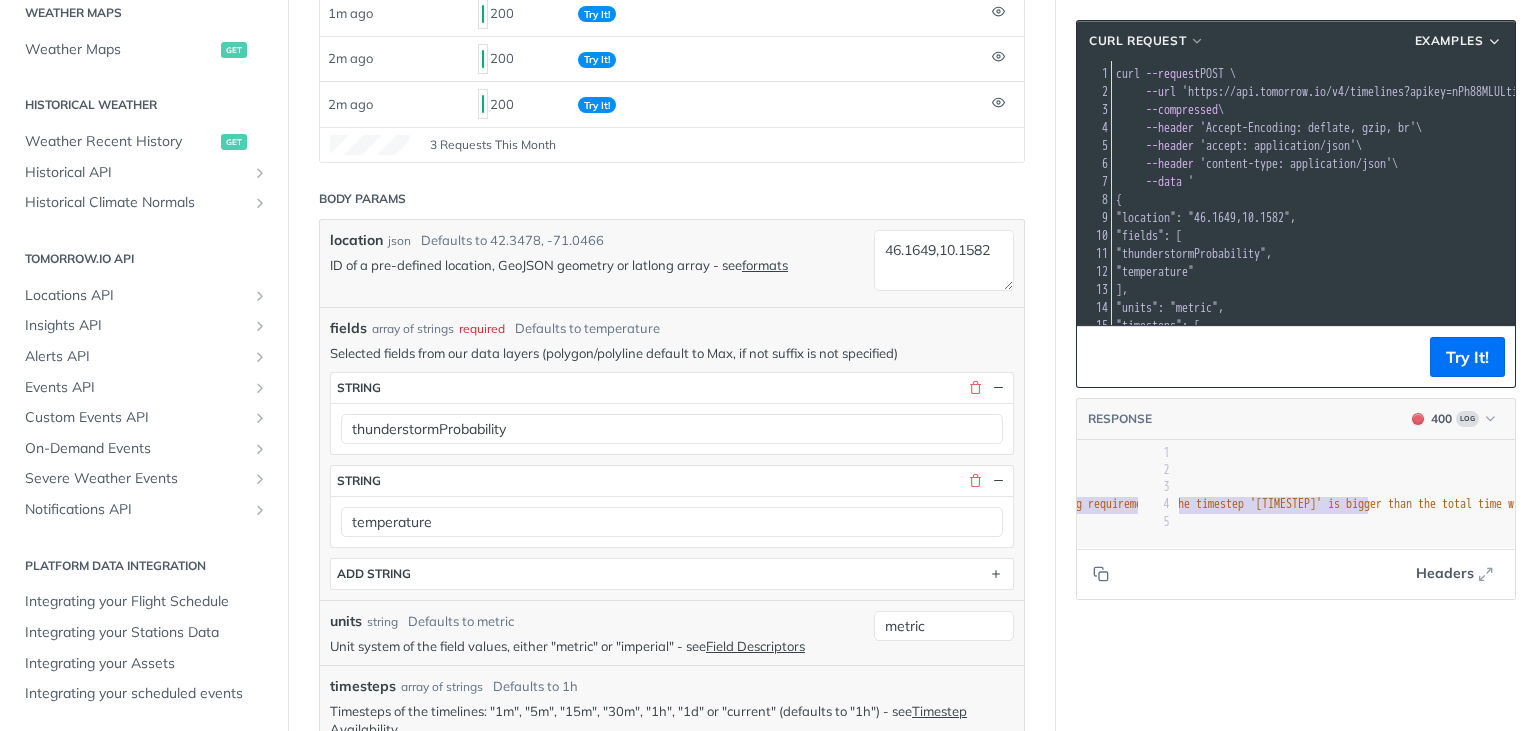 scroll, scrollTop: 0, scrollLeft: 438, axis: horizontal 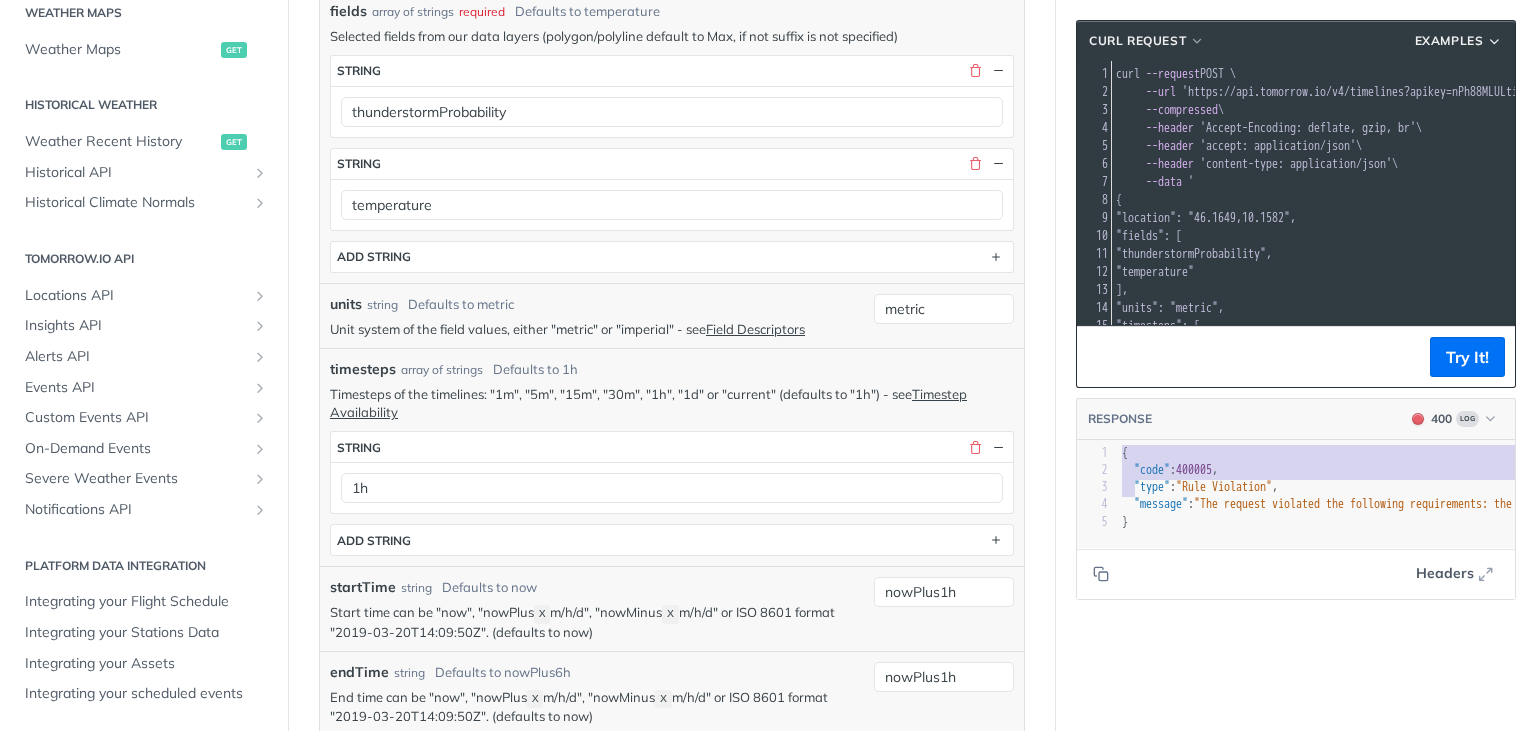 type on "{
"code": 400005,
"type": "Rule Violation",
"message": "The request violated the following requirements: the timestep '1h' is bigger than the total time window (start to end time)"
}" 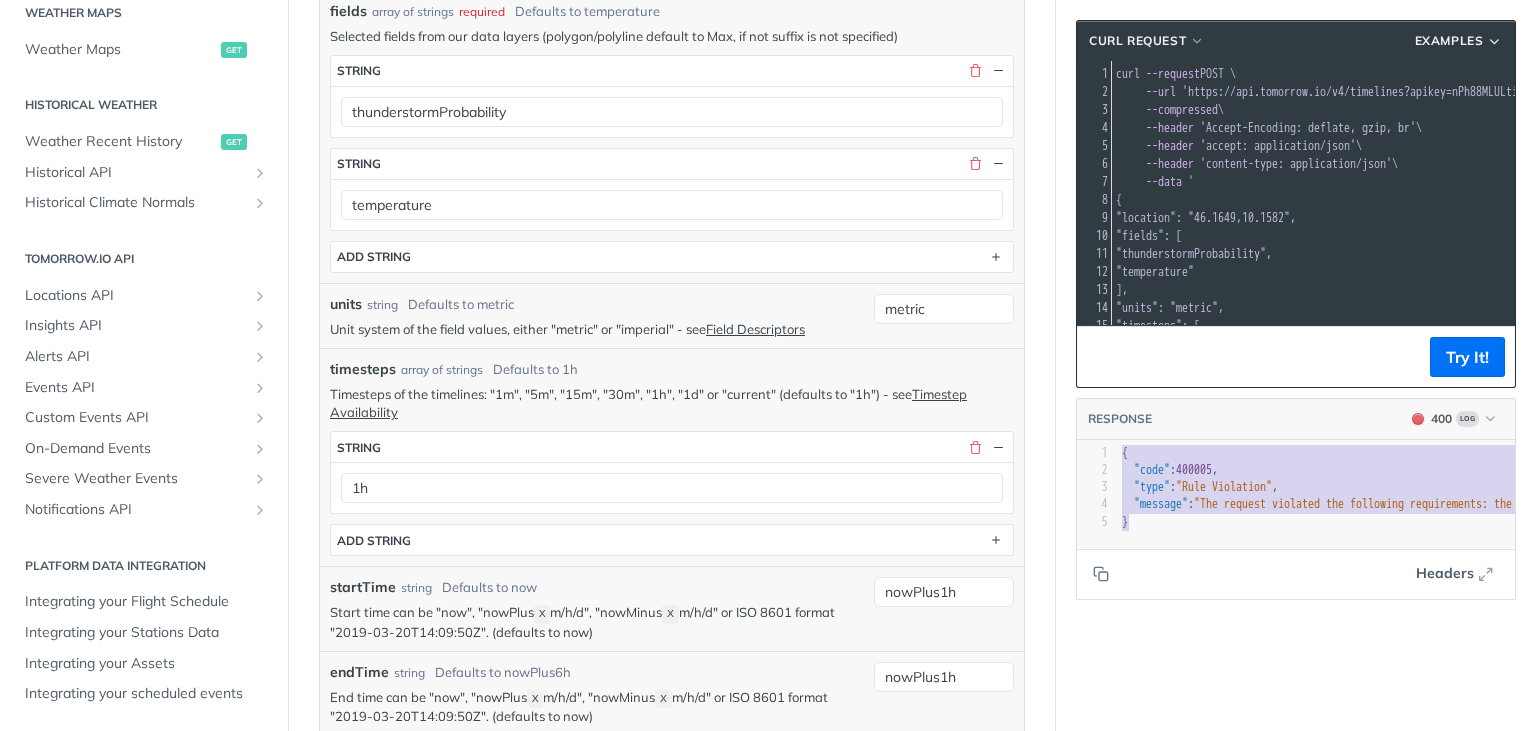 drag, startPoint x: 1123, startPoint y: 452, endPoint x: 1147, endPoint y: 534, distance: 85.44004 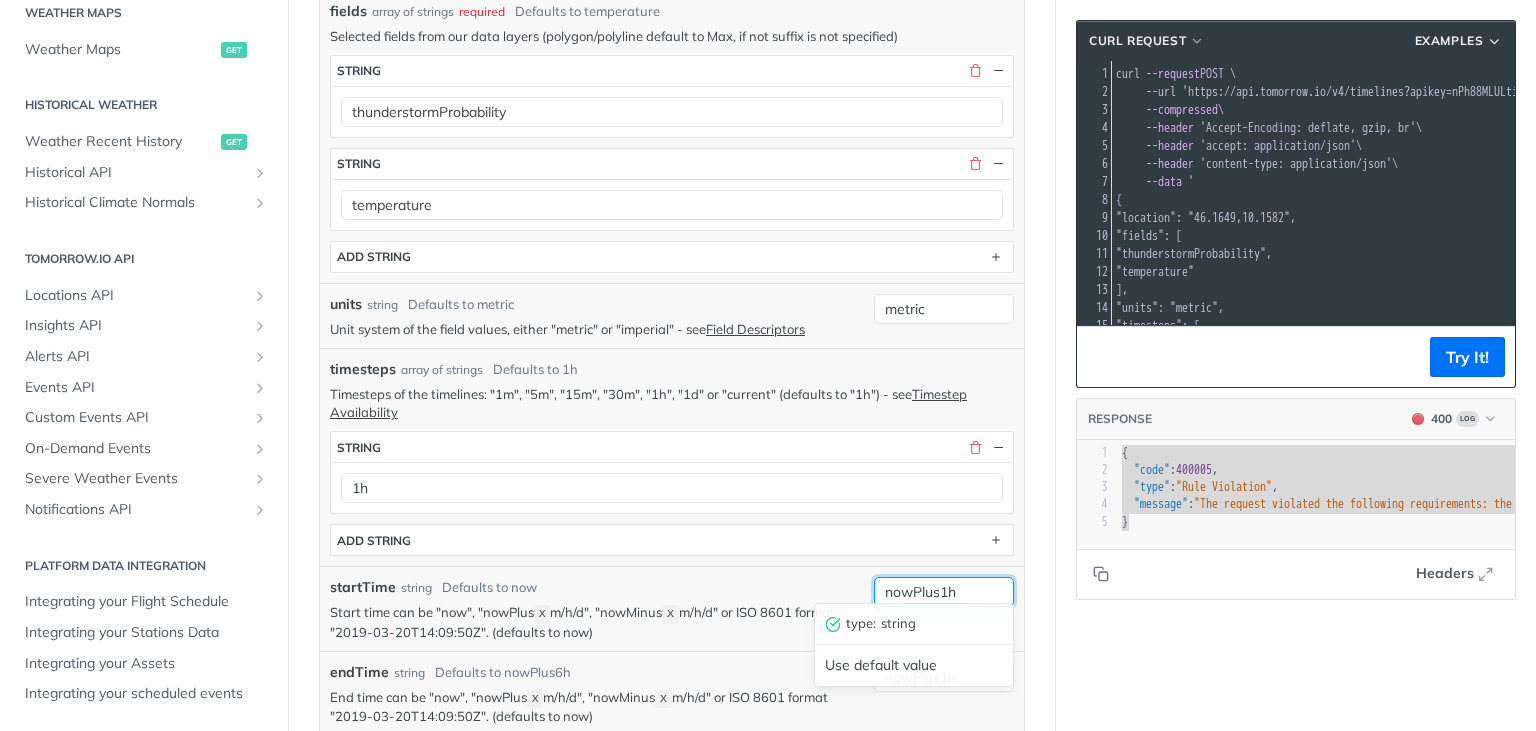 drag, startPoint x: 915, startPoint y: 582, endPoint x: 988, endPoint y: 587, distance: 73.171036 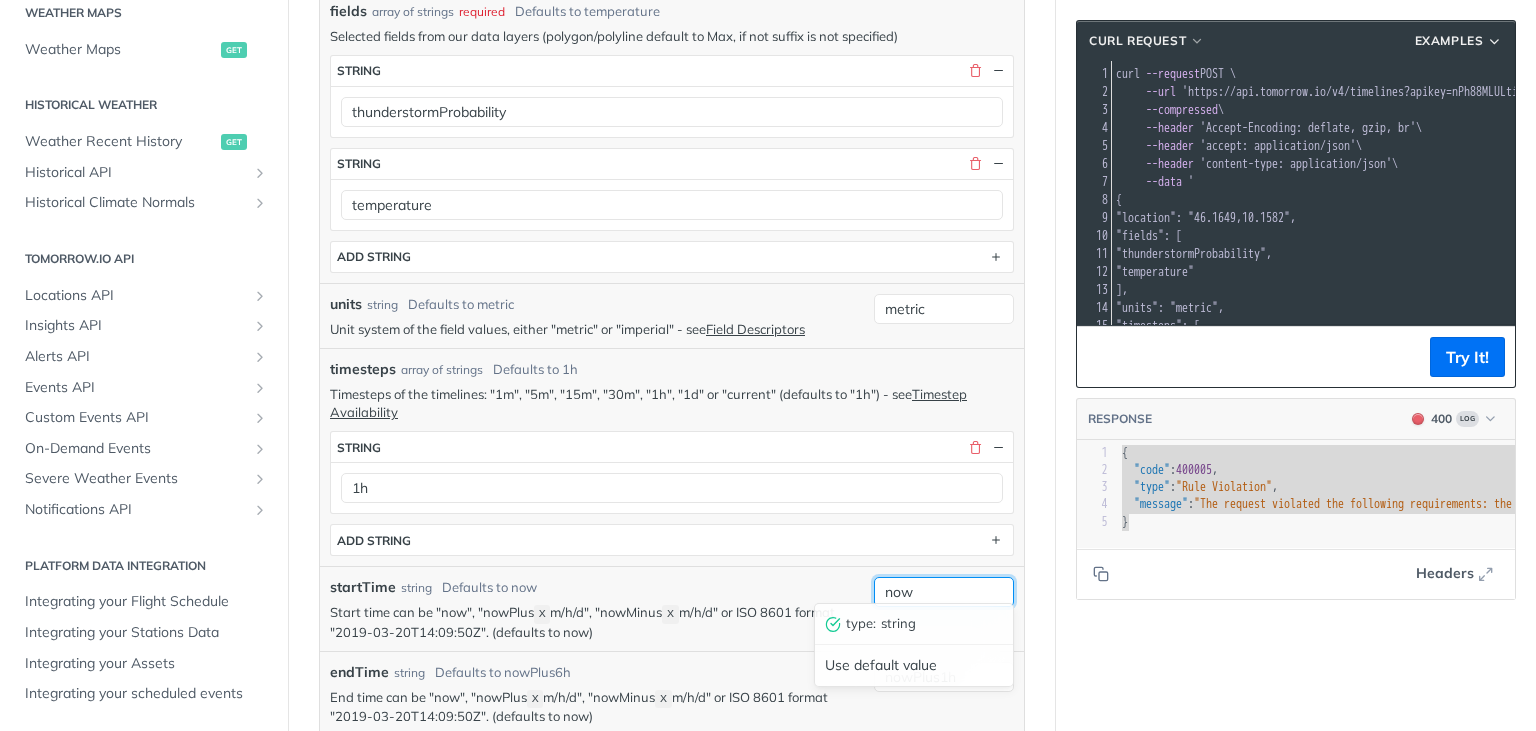 type on "now" 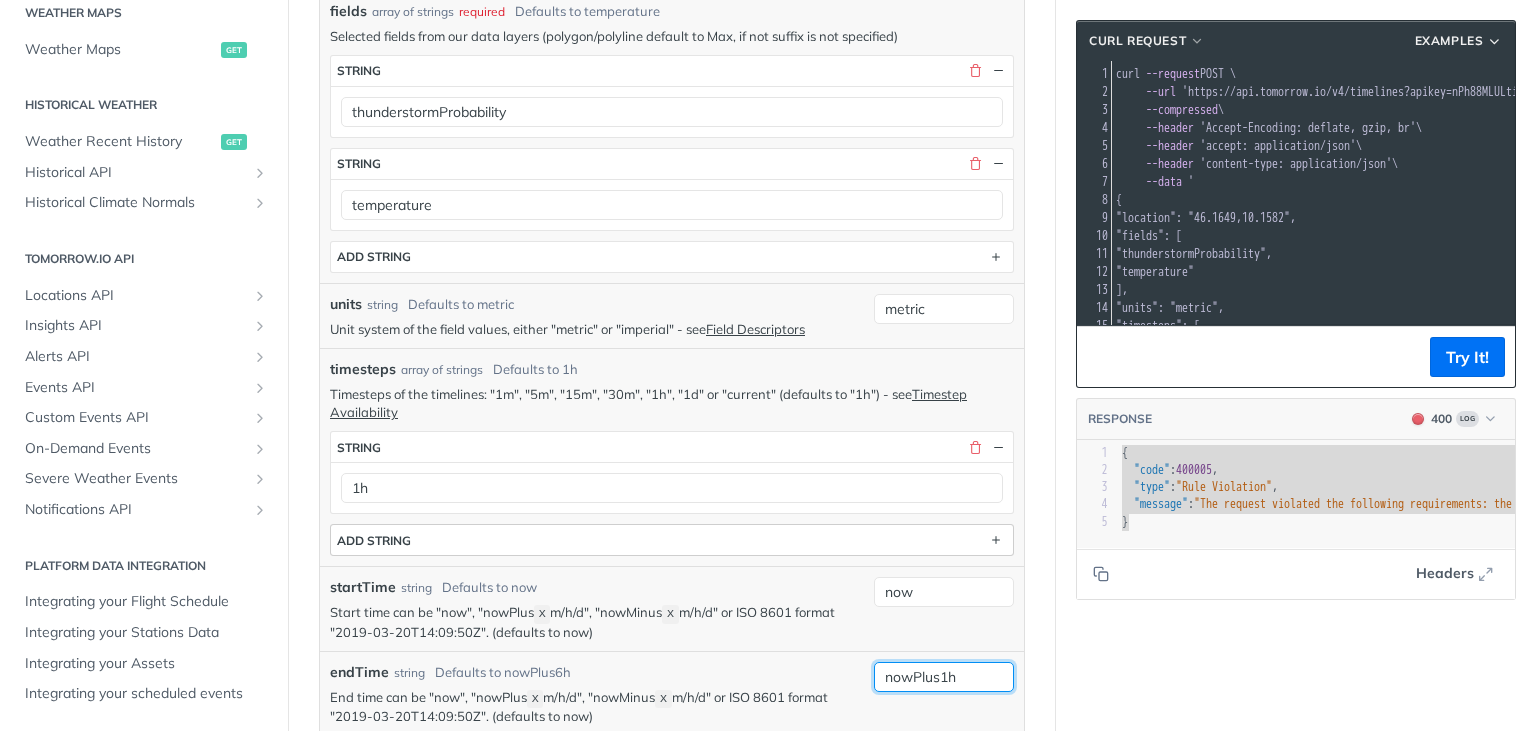 scroll, scrollTop: 739, scrollLeft: 0, axis: vertical 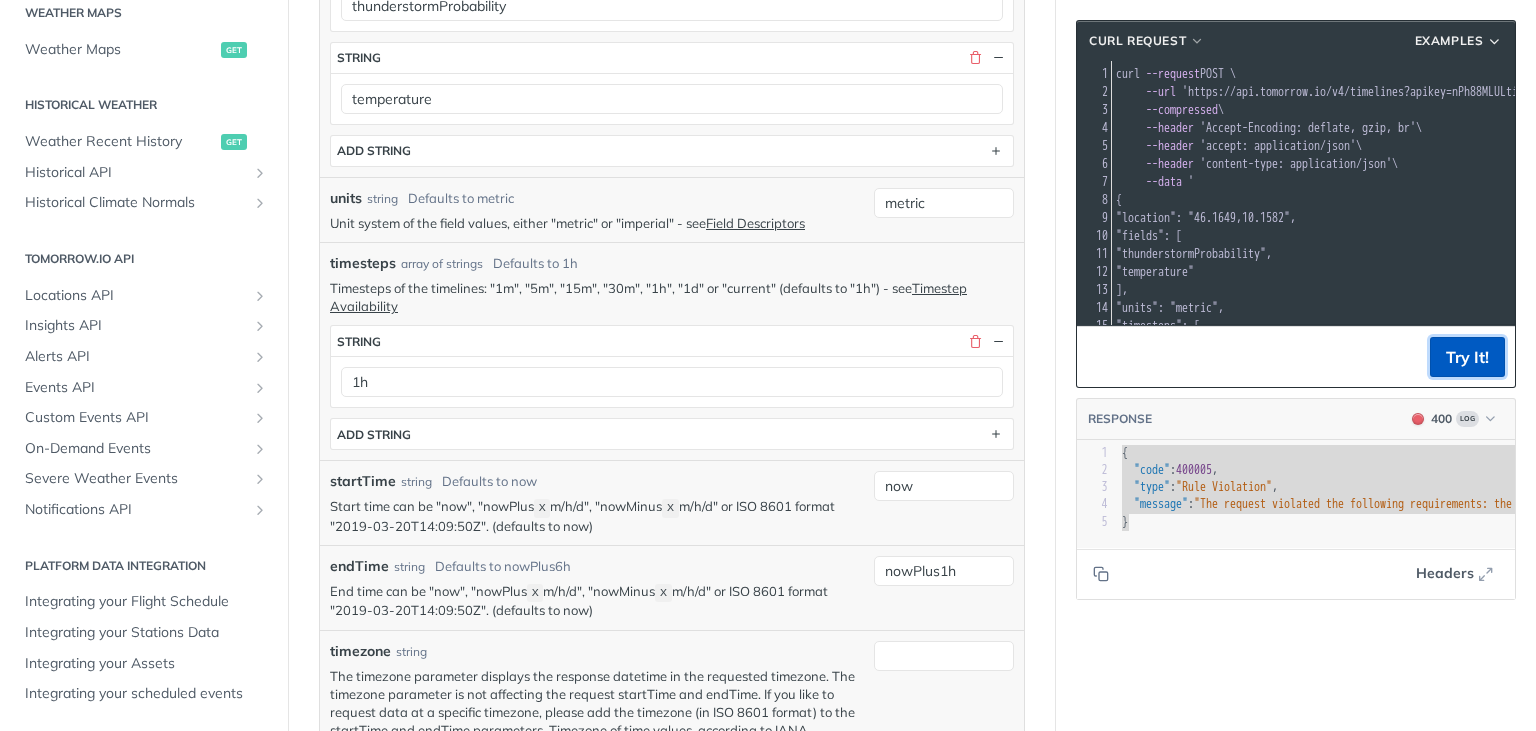 click on "Try It!" at bounding box center (1467, 357) 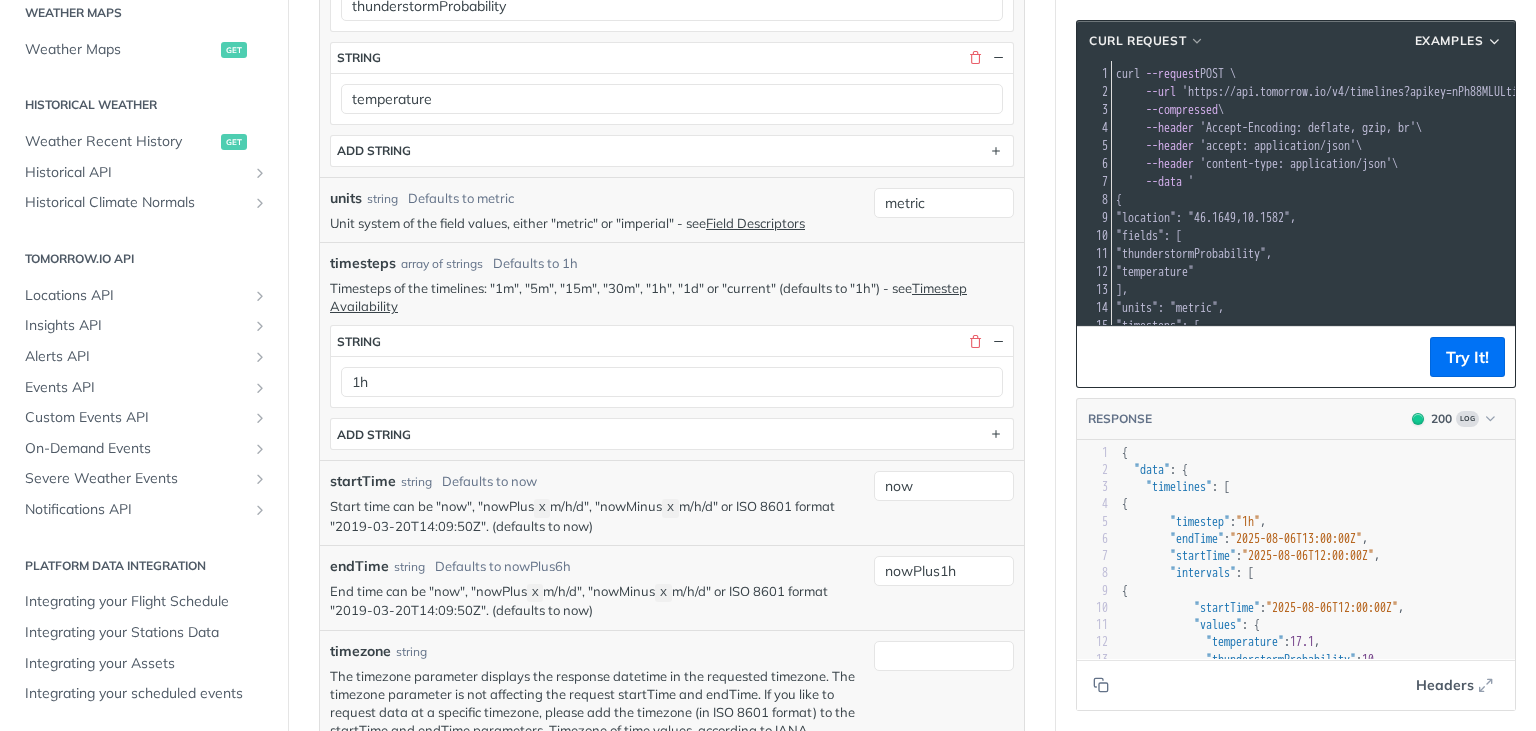 scroll, scrollTop: 844, scrollLeft: 0, axis: vertical 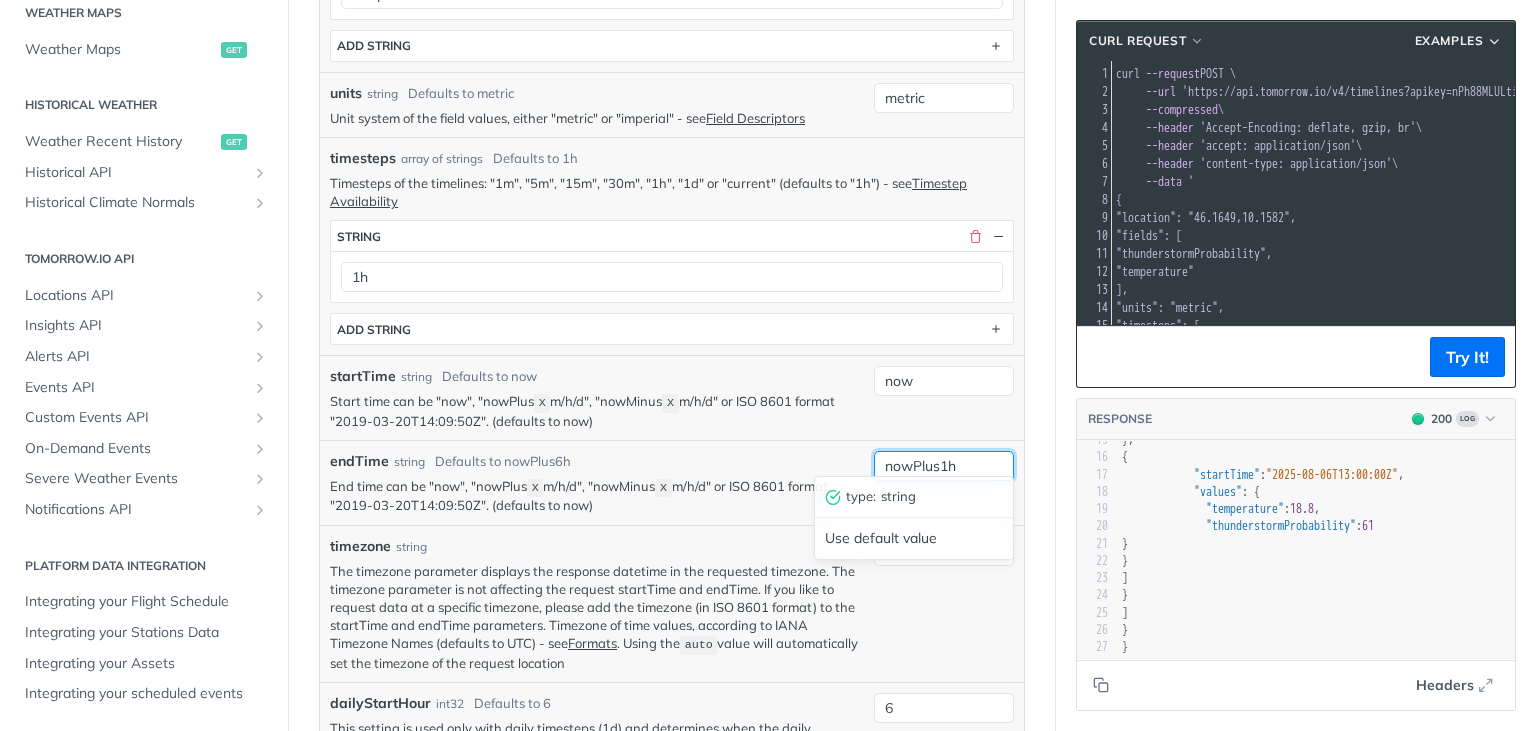 click on "nowPlus1h" at bounding box center [944, 466] 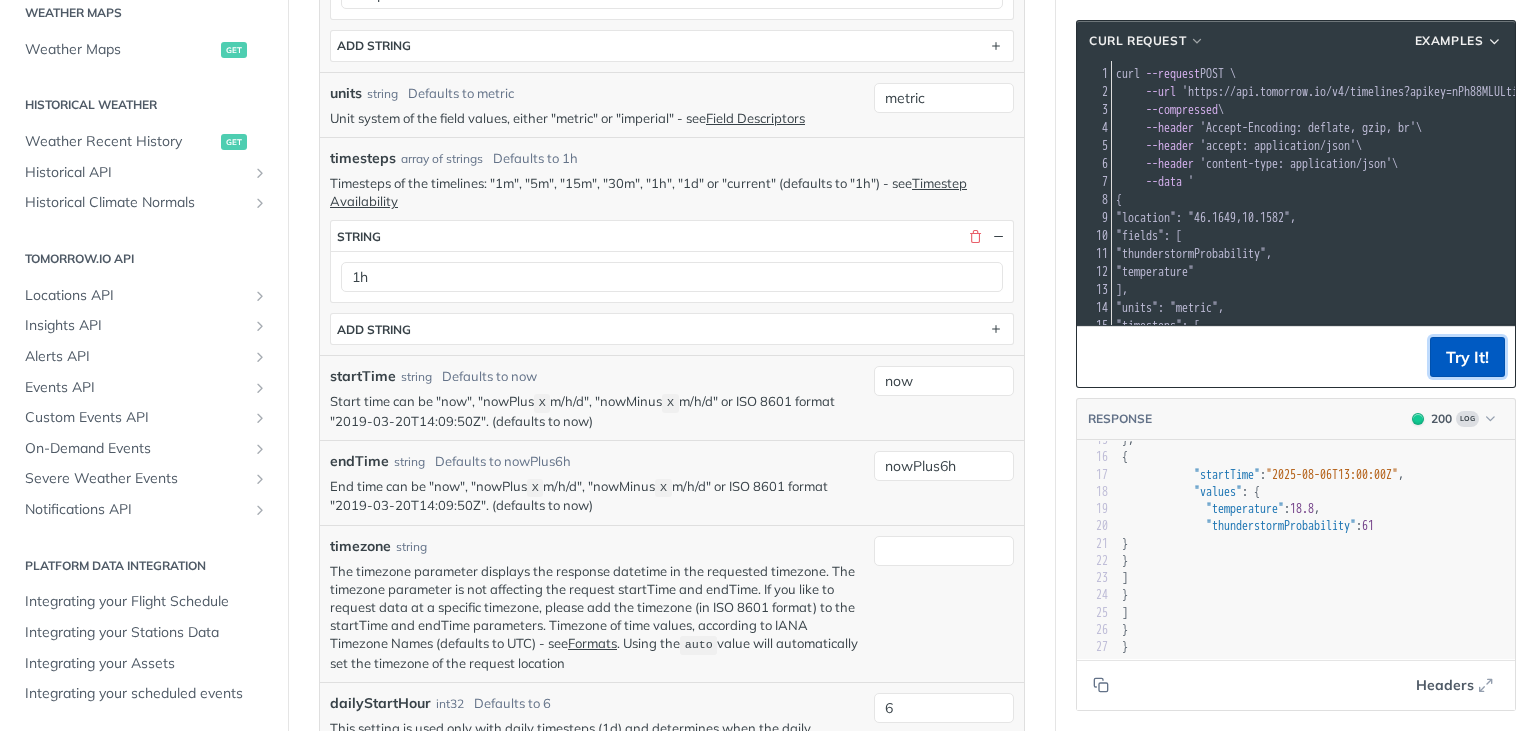 click on "Try It!" at bounding box center (1467, 357) 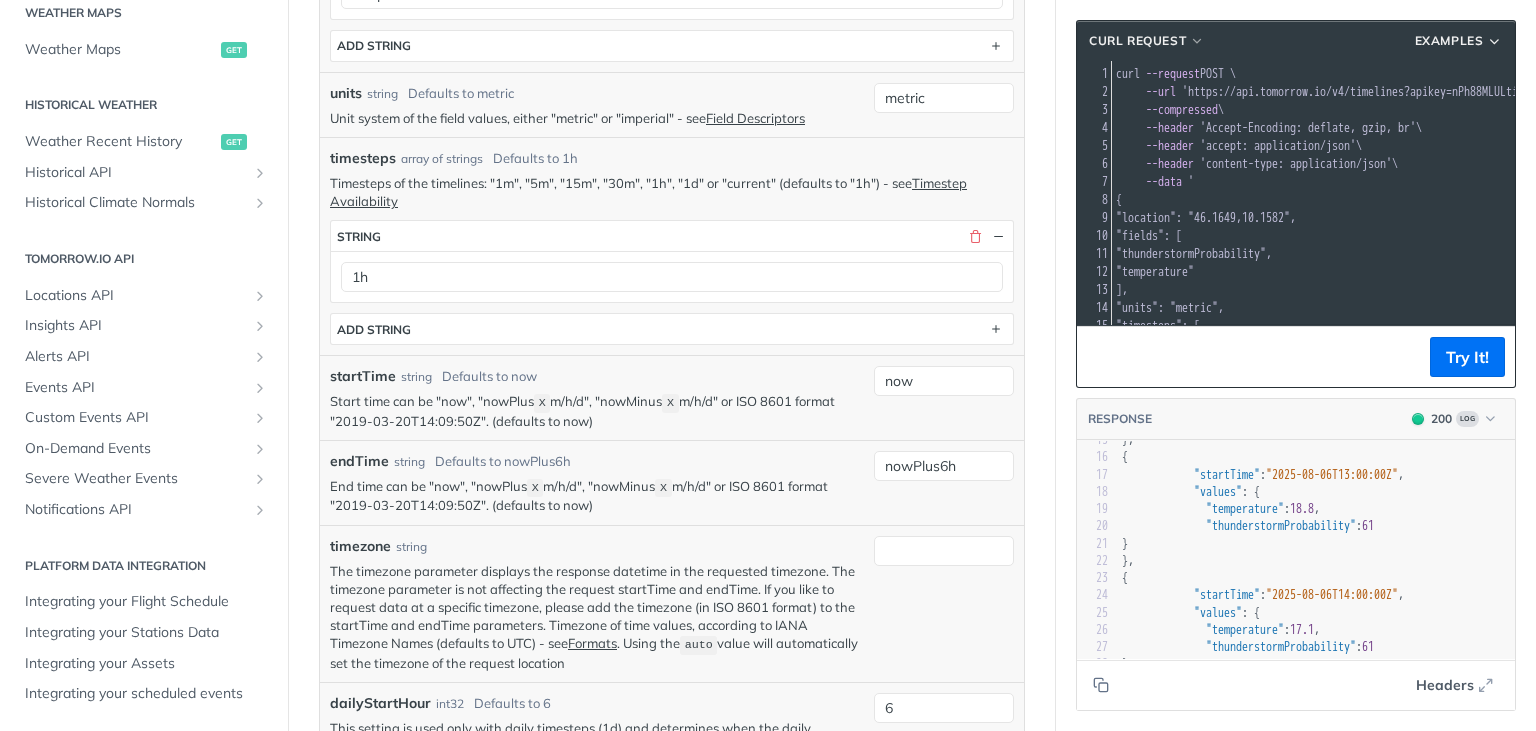 scroll, scrollTop: 340, scrollLeft: 0, axis: vertical 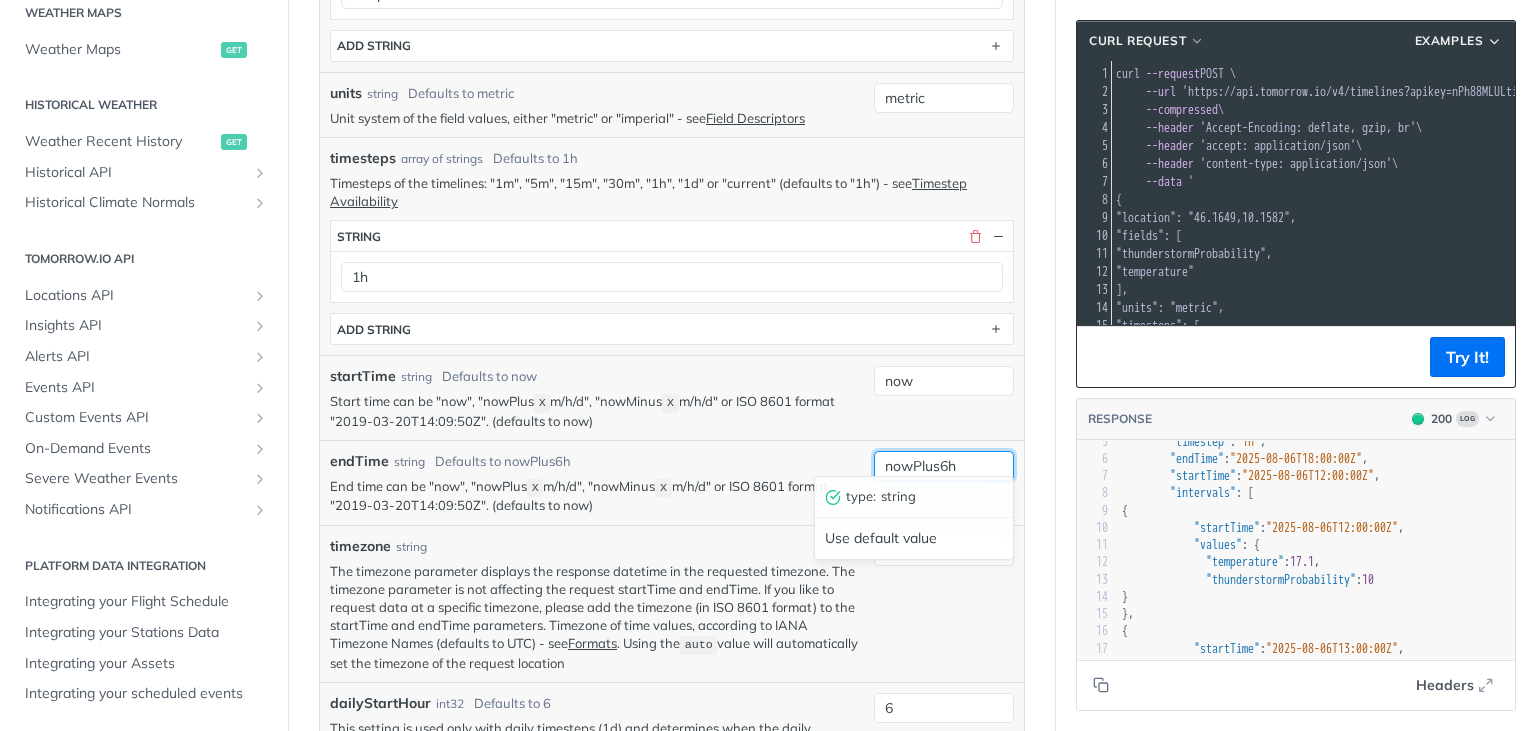 drag, startPoint x: 916, startPoint y: 447, endPoint x: 992, endPoint y: 458, distance: 76.79192 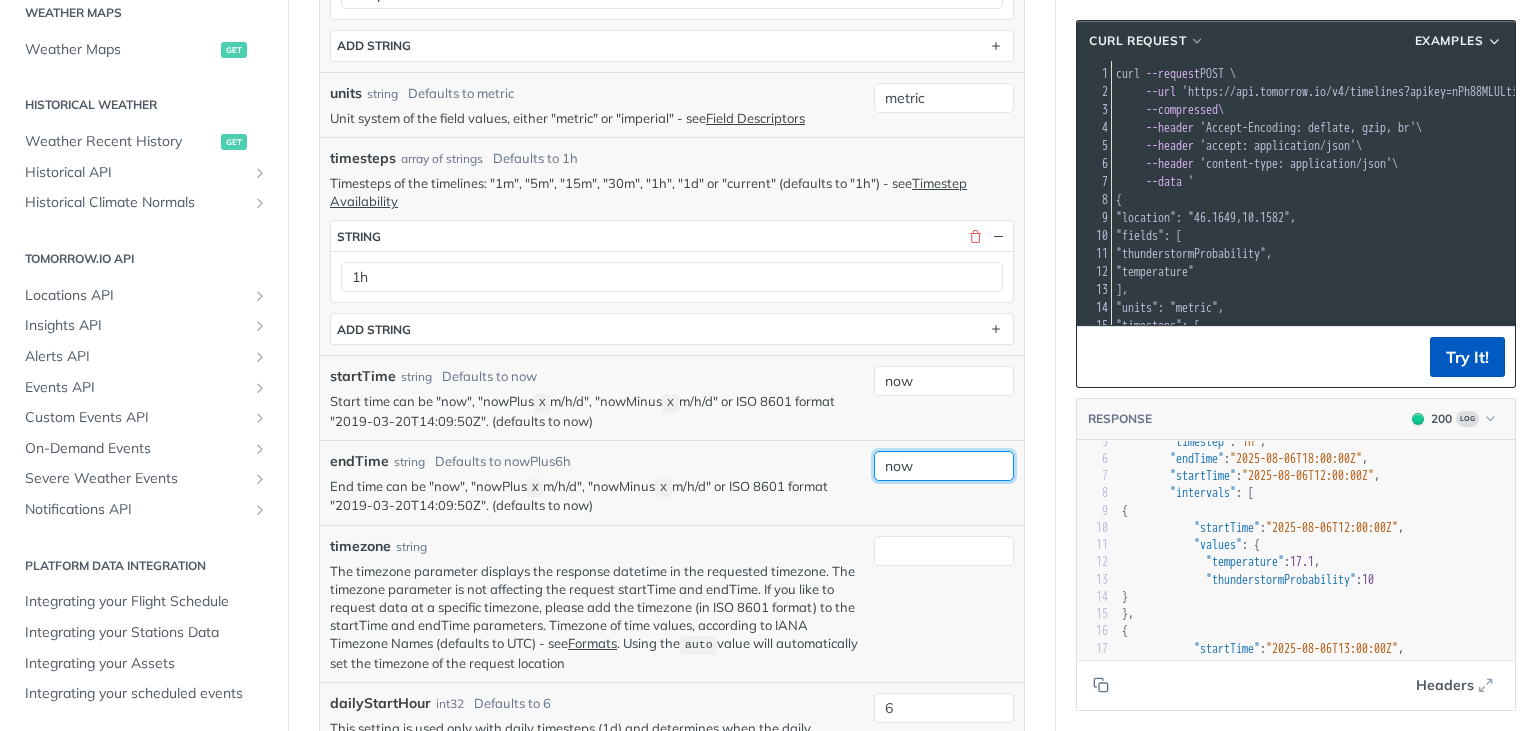 type on "now" 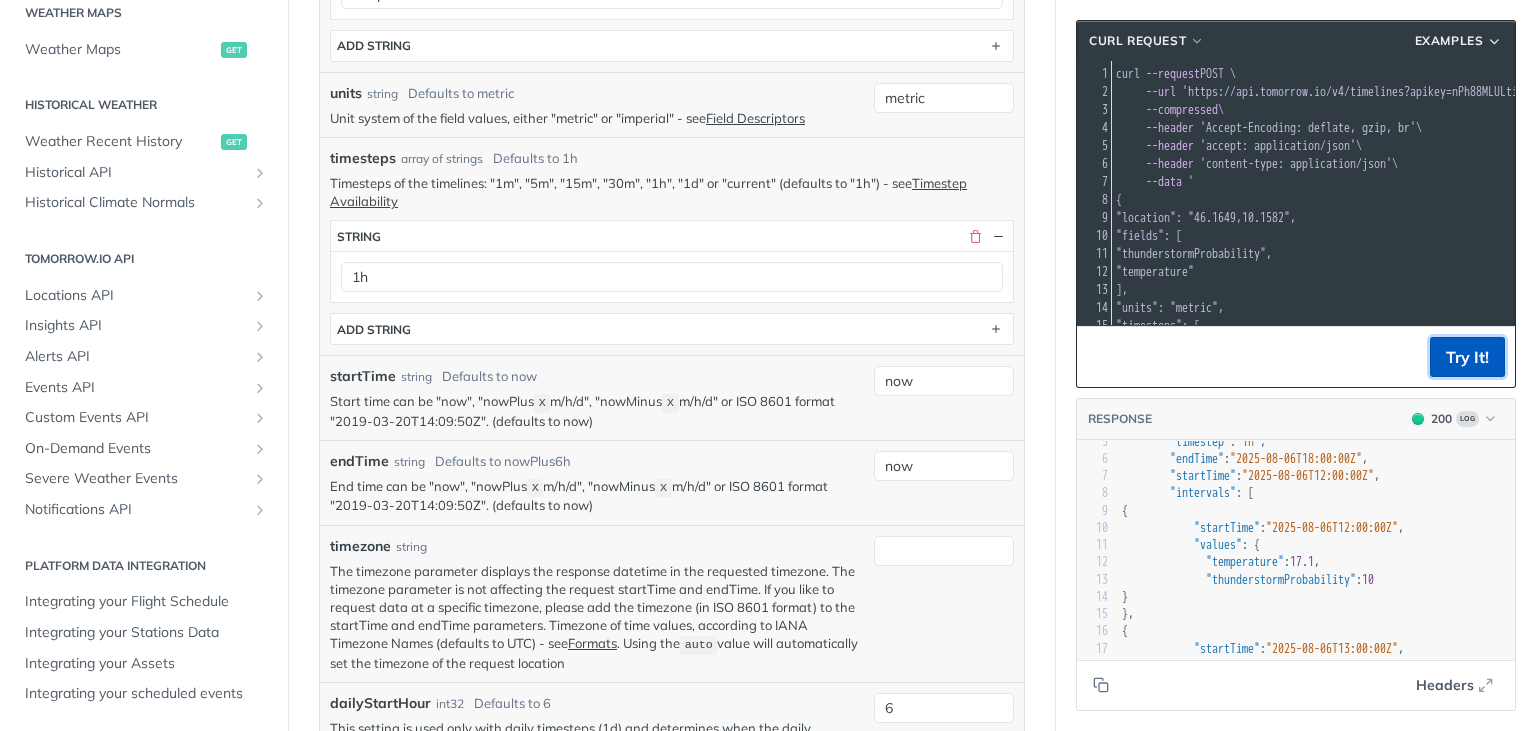 click on "Try It!" at bounding box center [1467, 357] 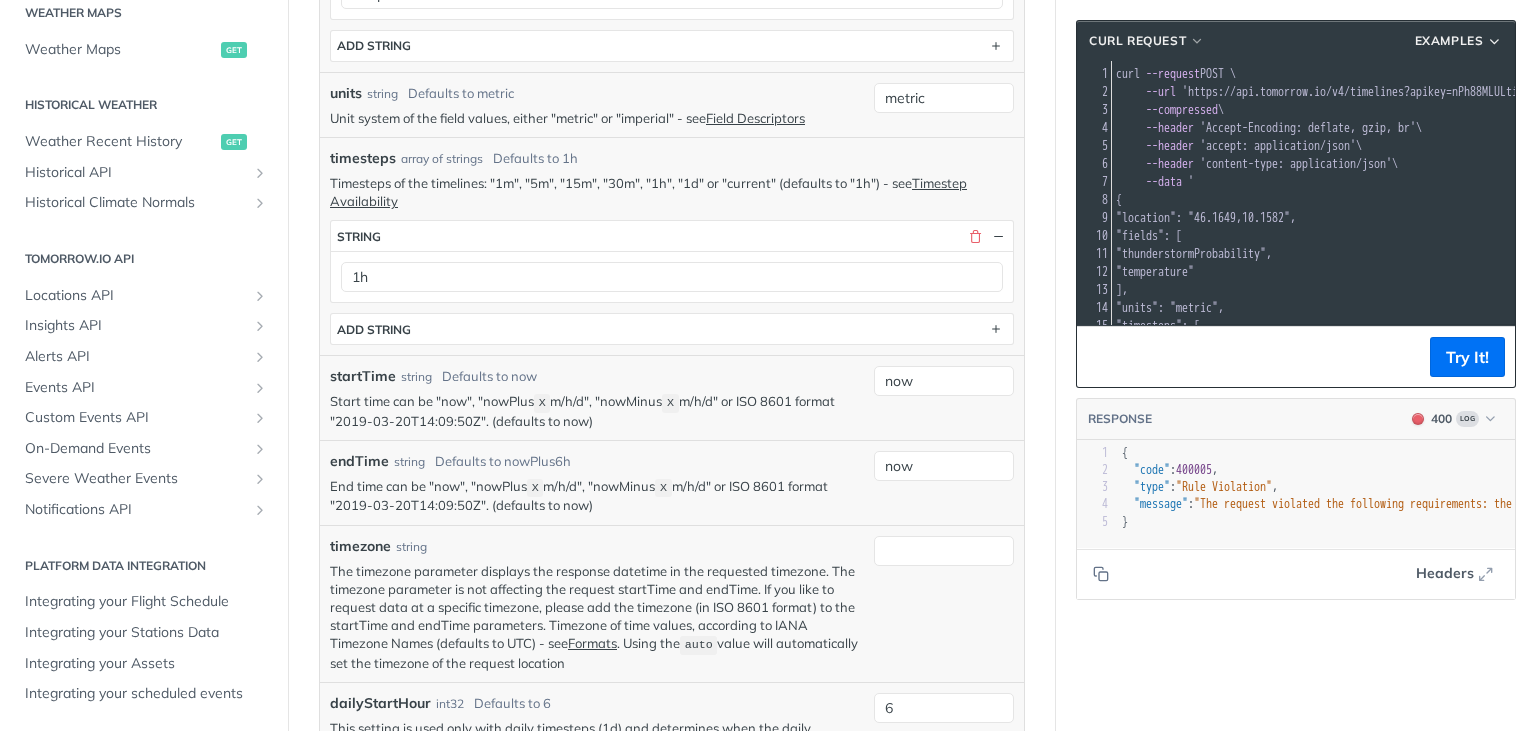 click on "now" at bounding box center [944, 483] 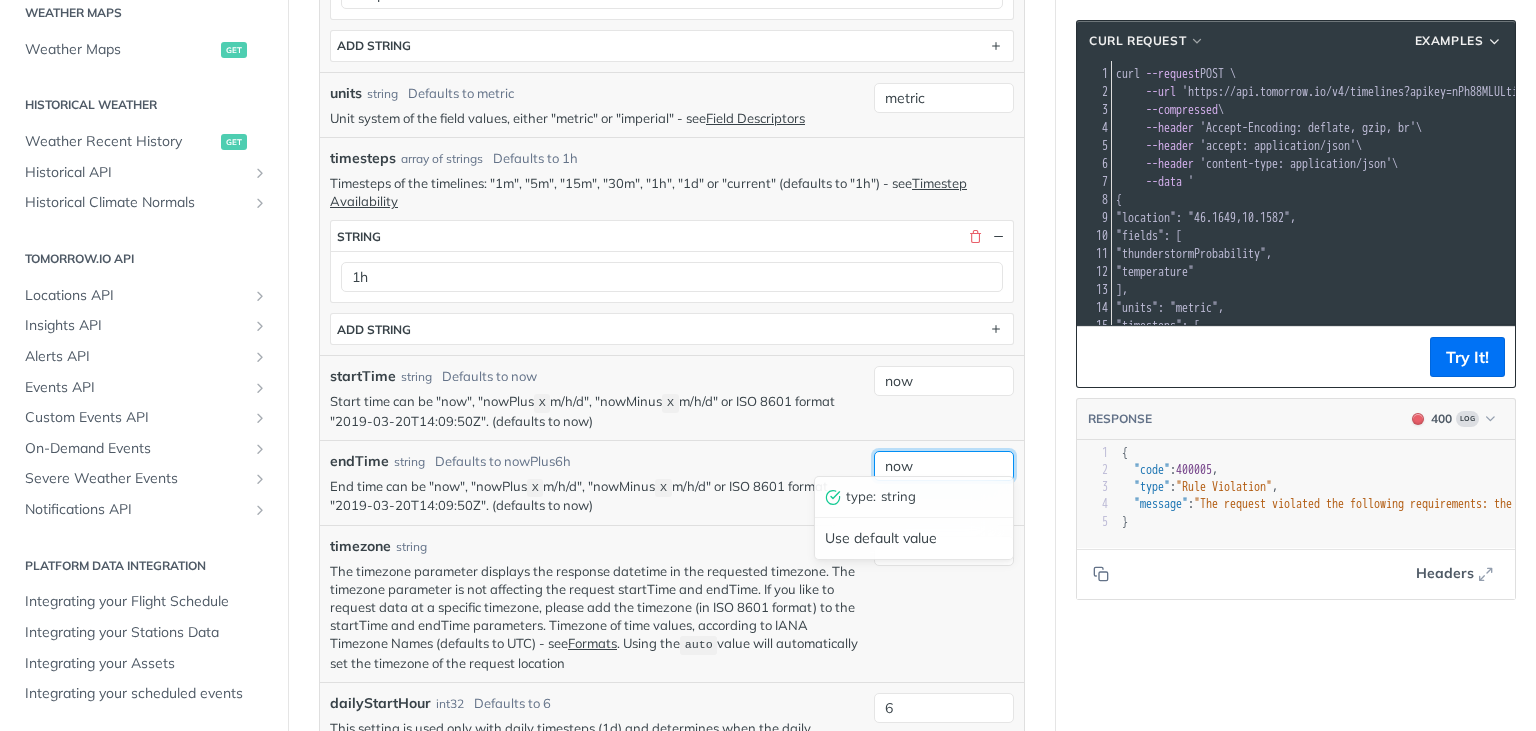click on "now" at bounding box center (944, 466) 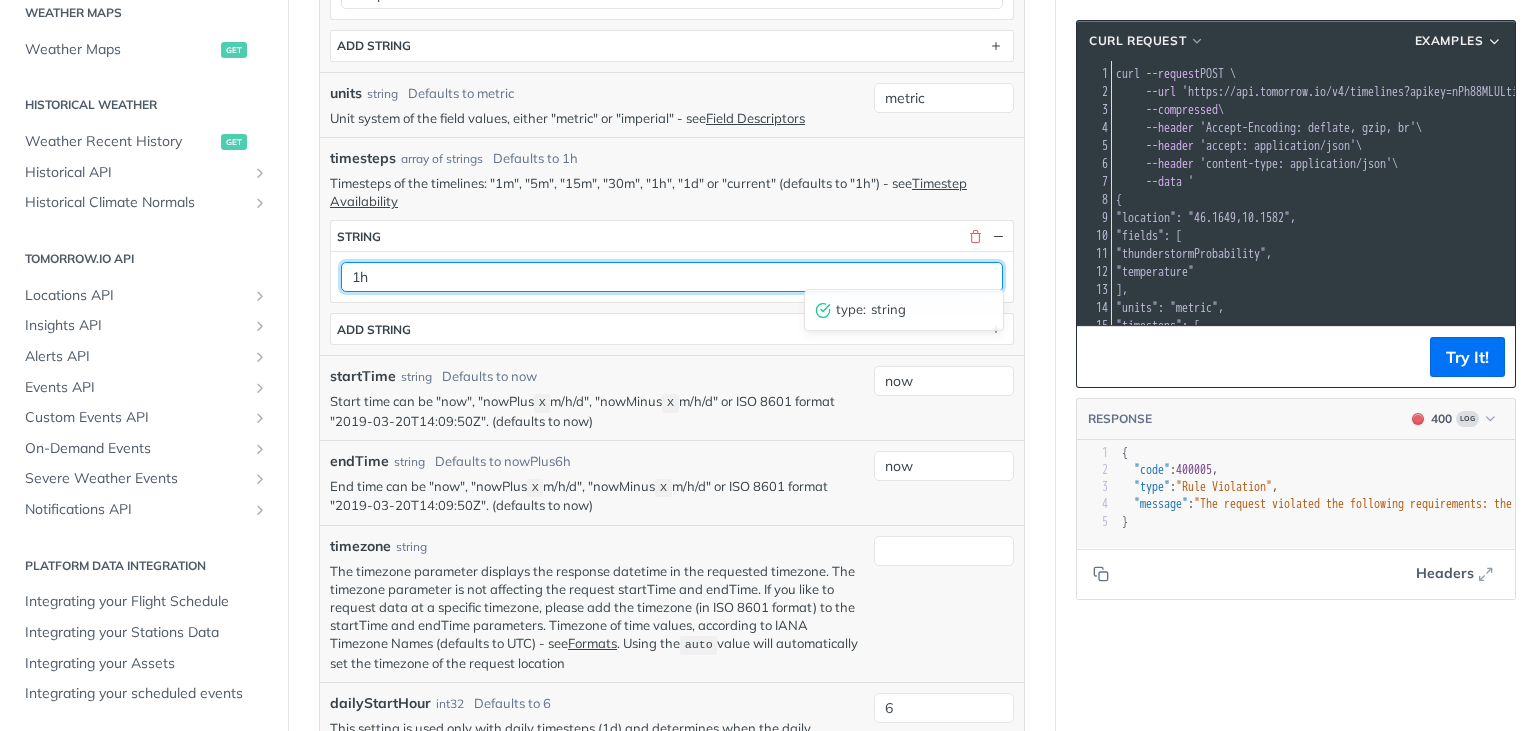 drag, startPoint x: 841, startPoint y: 270, endPoint x: 221, endPoint y: 289, distance: 620.2911 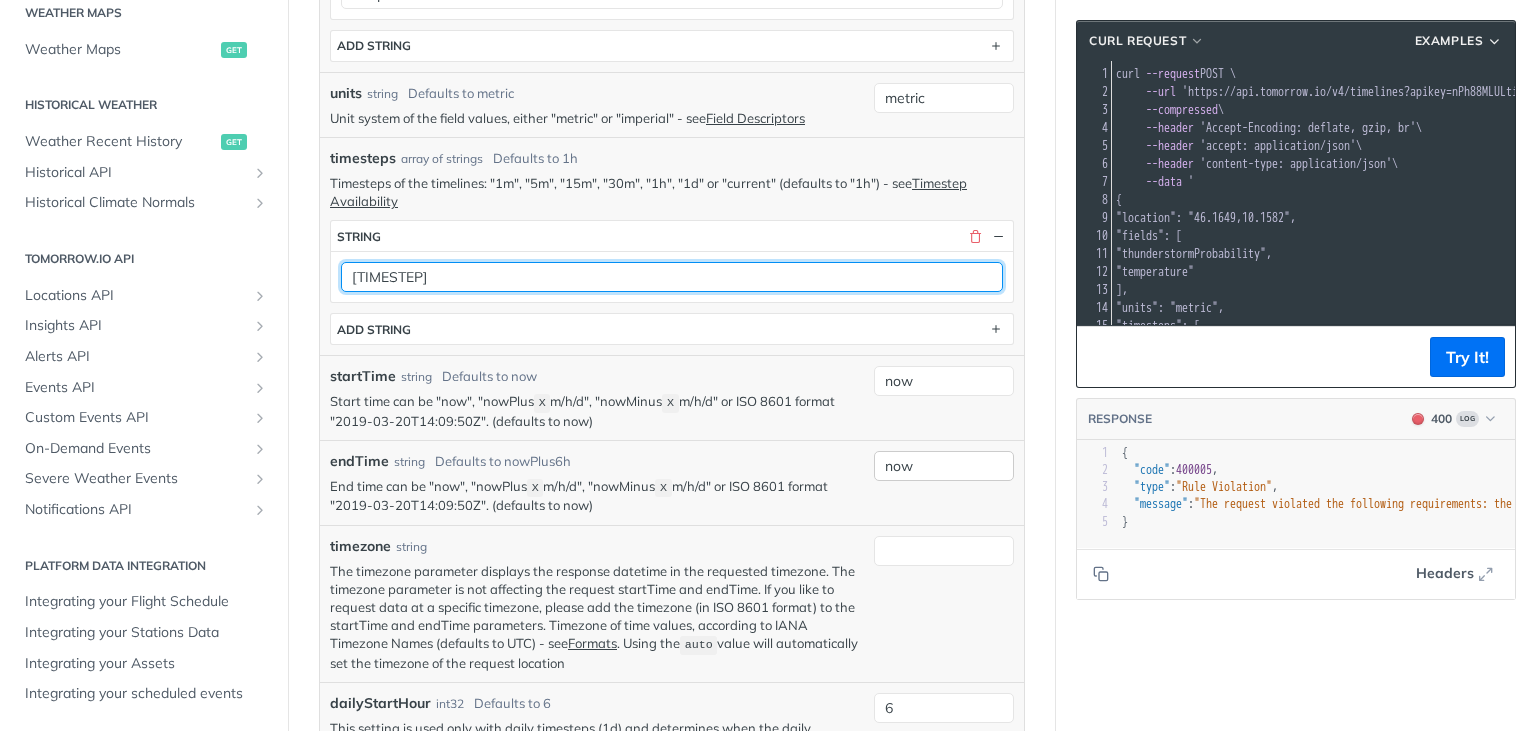 type on "[TIMESTEP]" 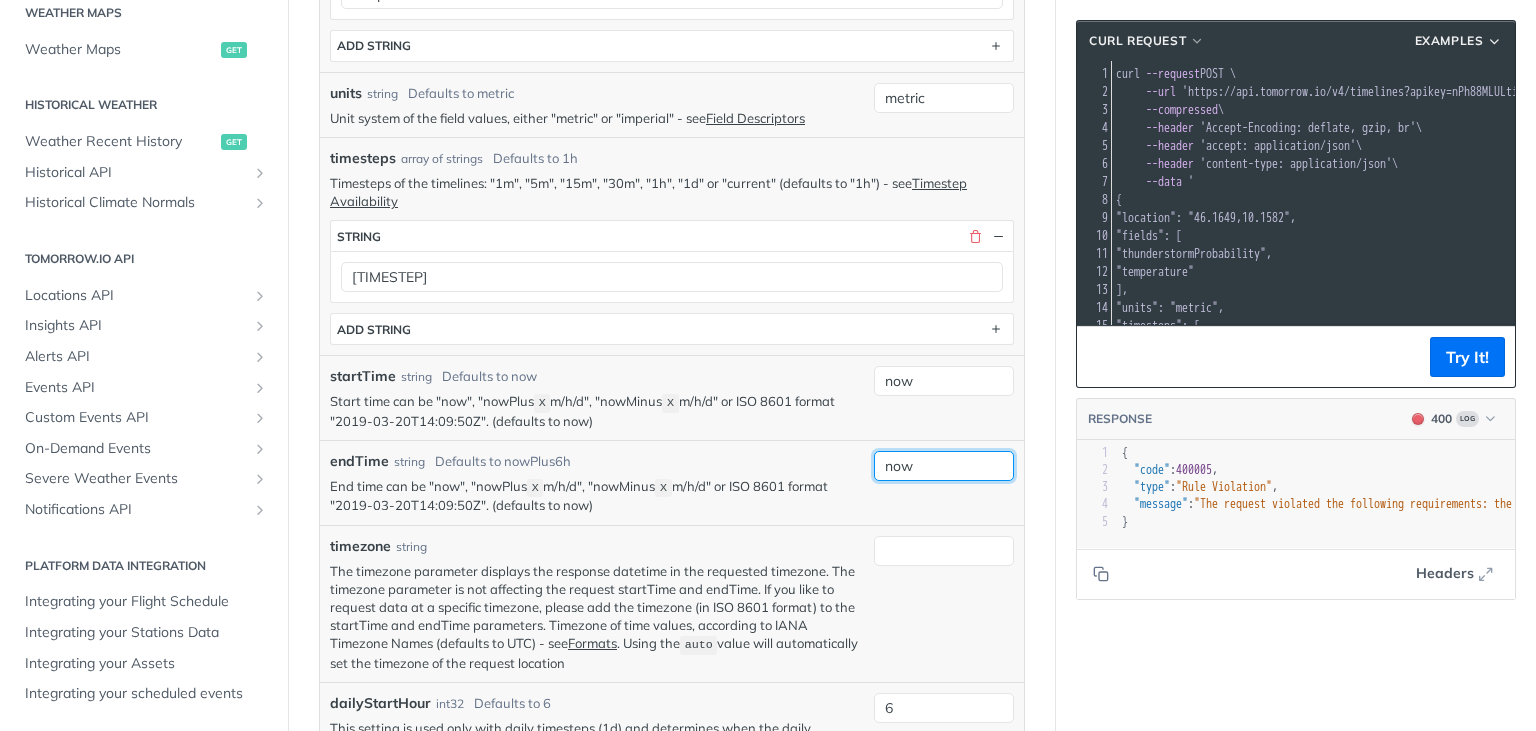 click on "now" at bounding box center [944, 466] 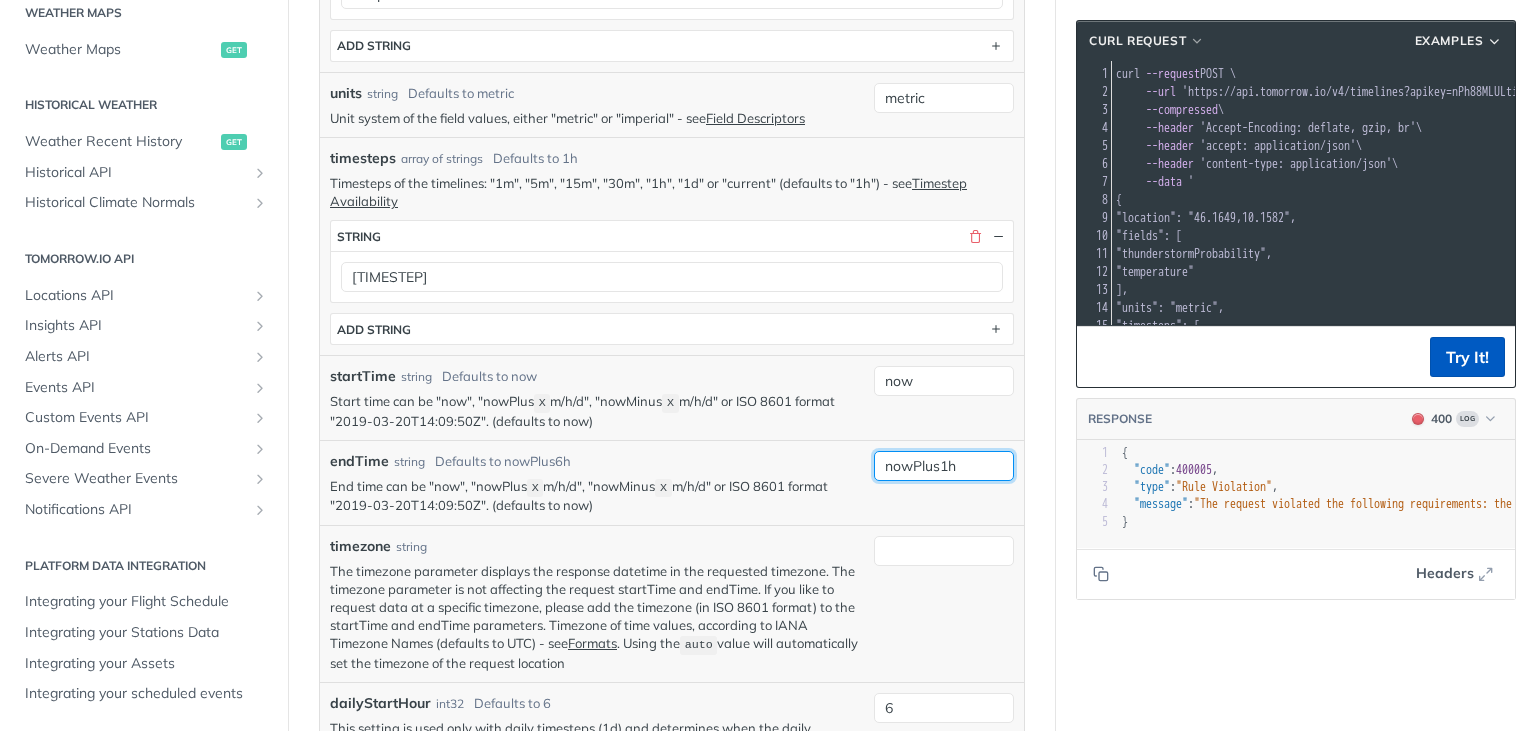 type on "nowPlus1h" 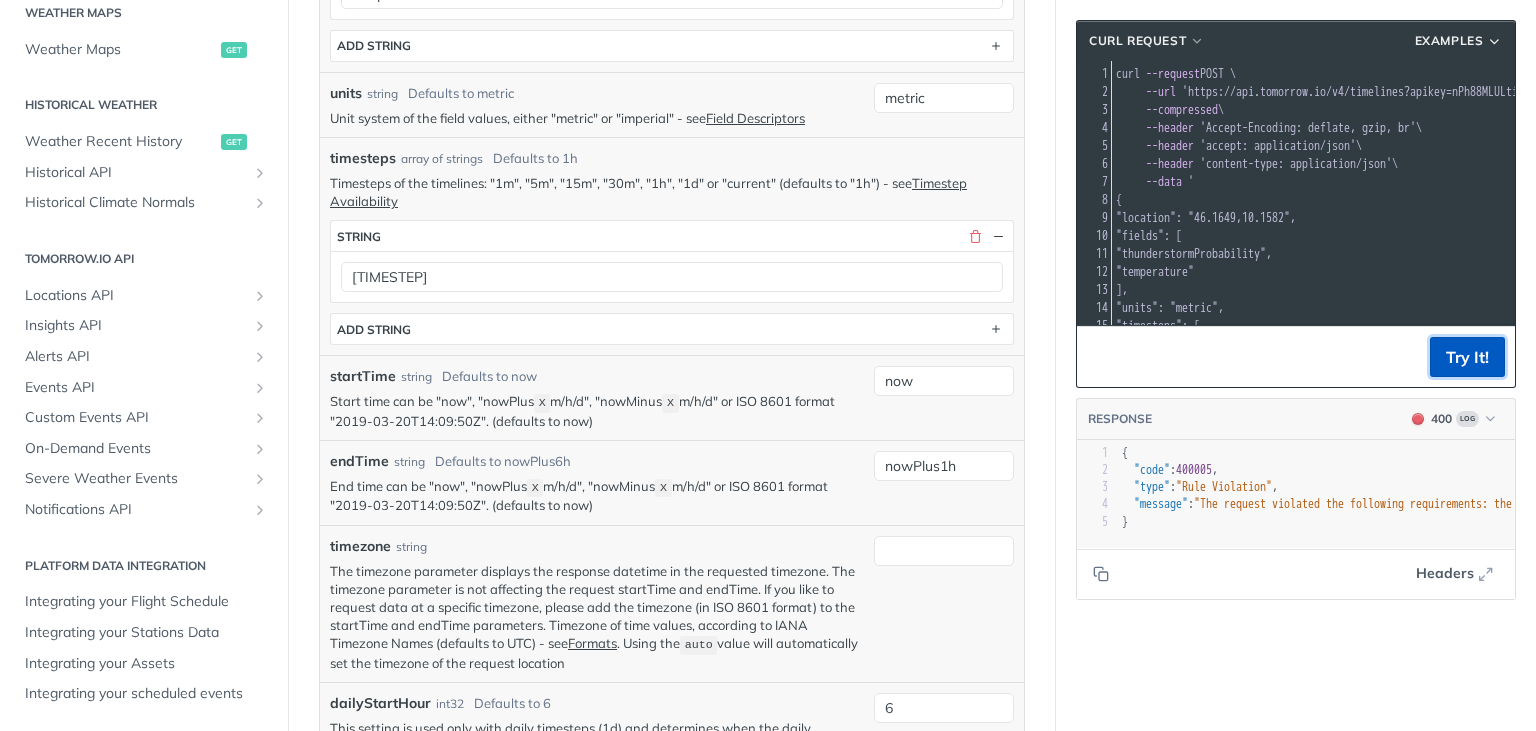 click on "Try It!" at bounding box center [1467, 357] 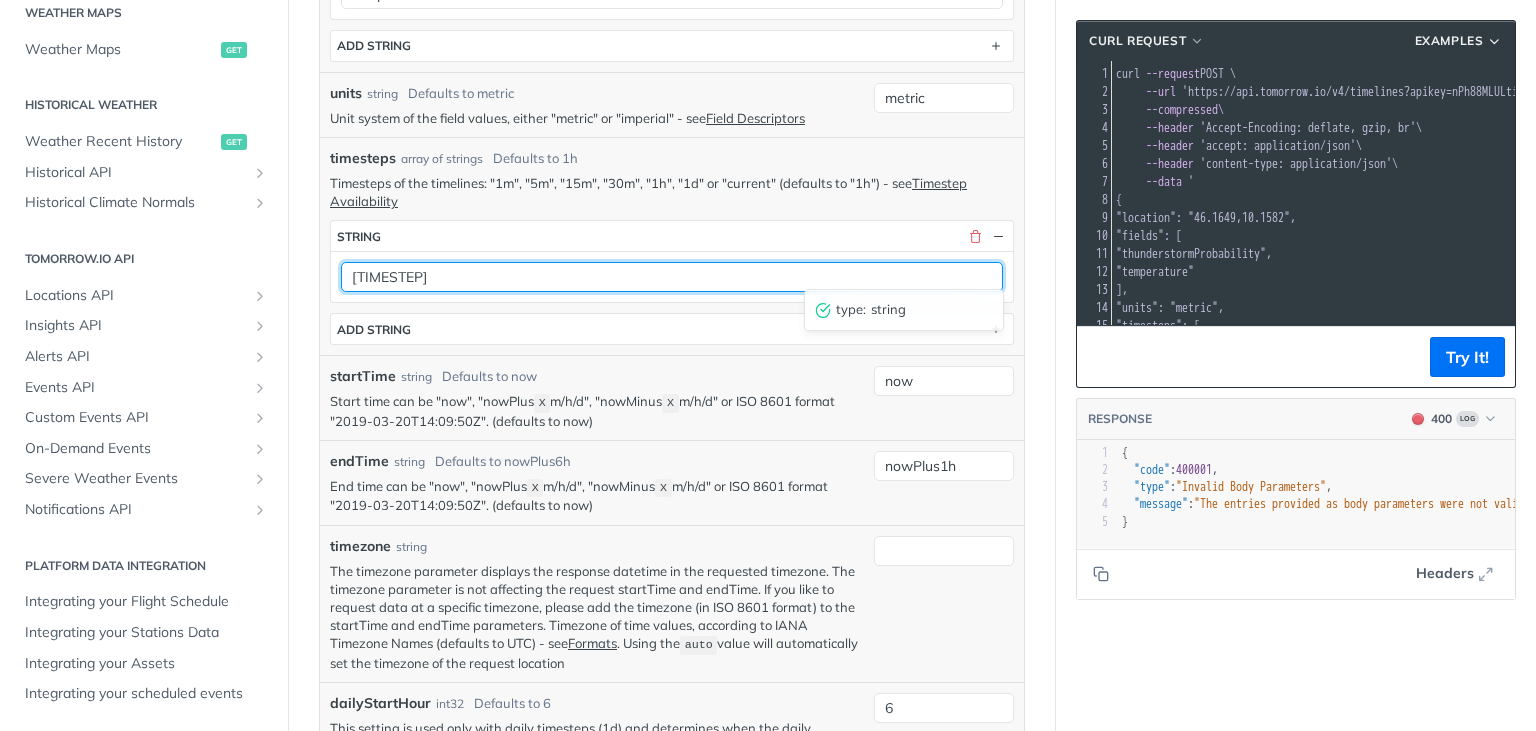 click on "[TIMESTEP]" at bounding box center [672, 277] 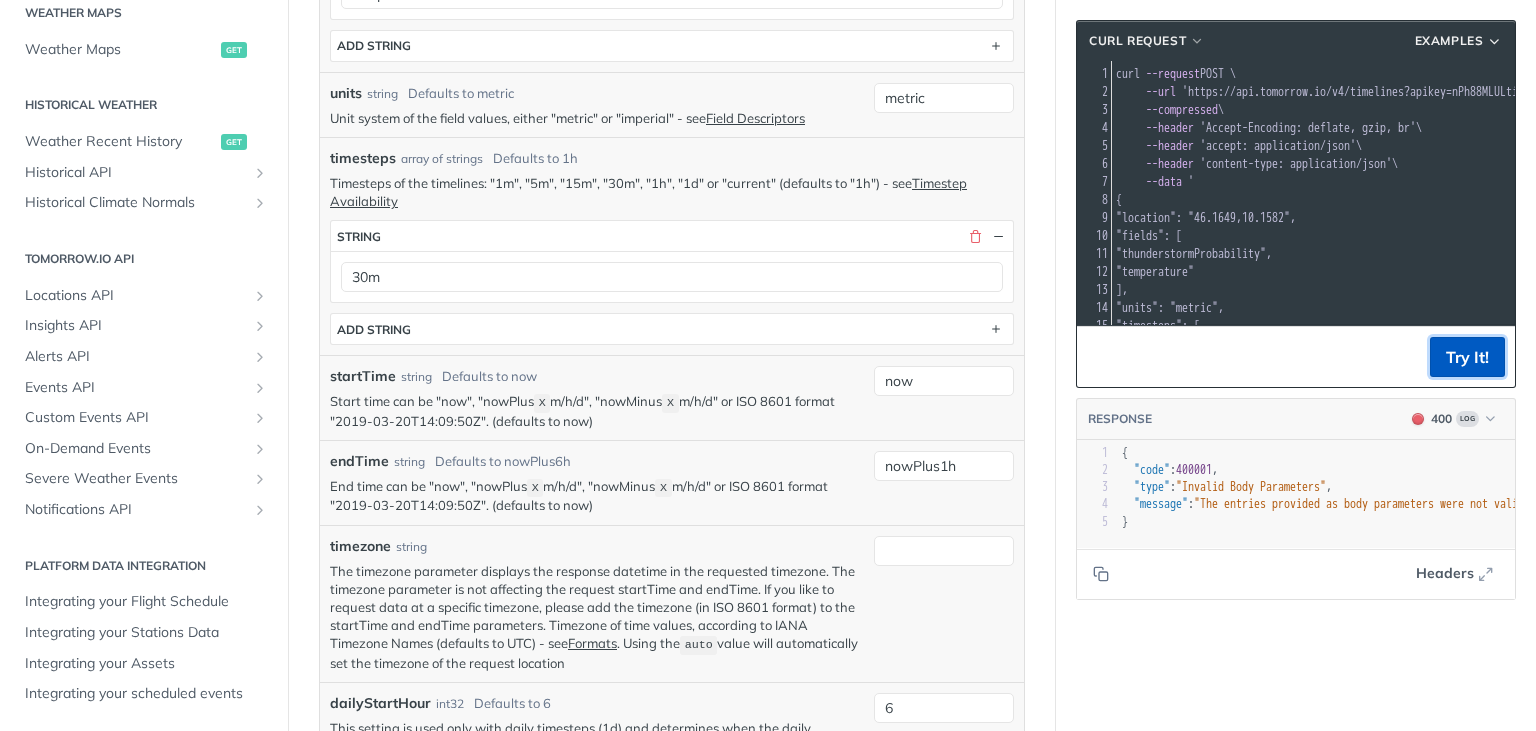 click on "Try It!" at bounding box center [1467, 357] 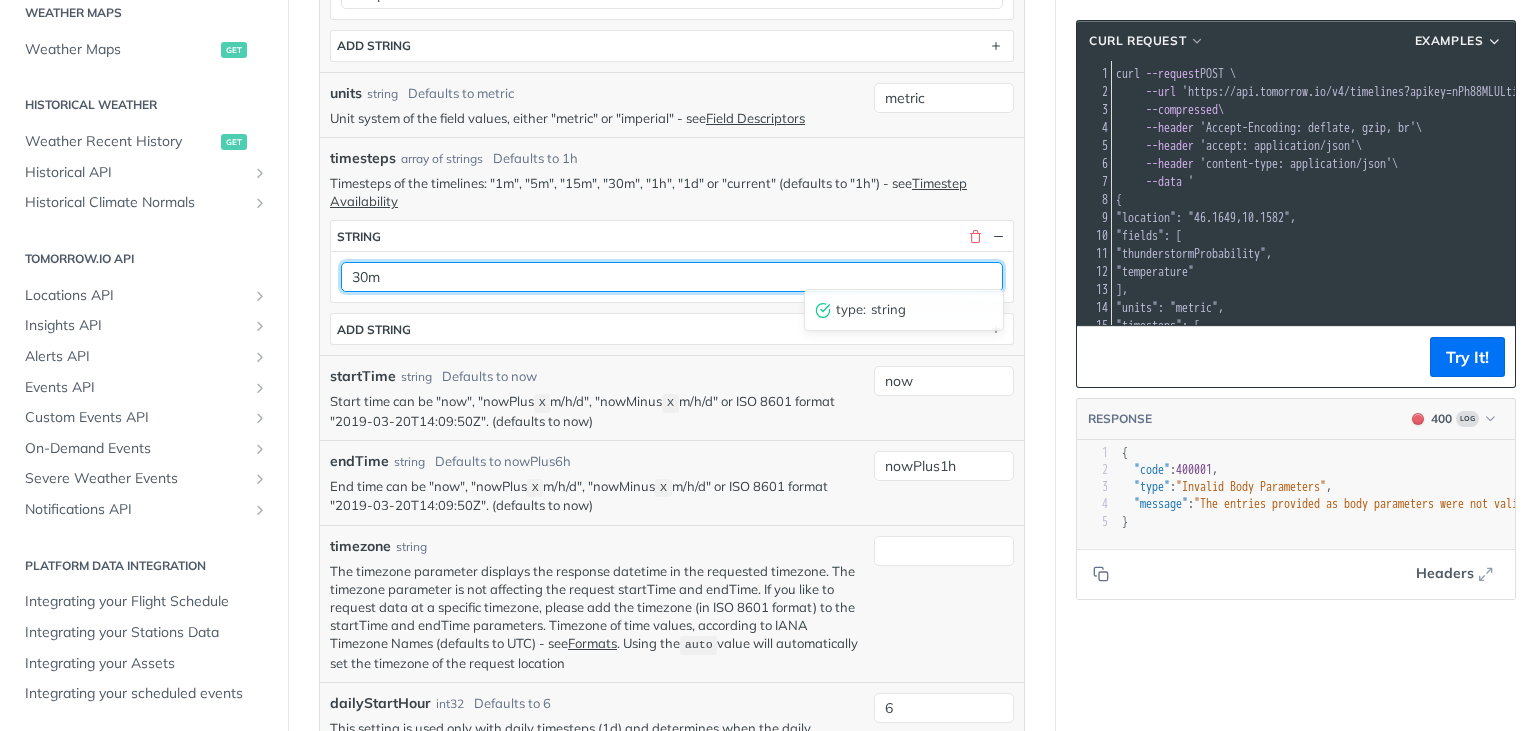 drag, startPoint x: 438, startPoint y: 264, endPoint x: 202, endPoint y: 266, distance: 236.00847 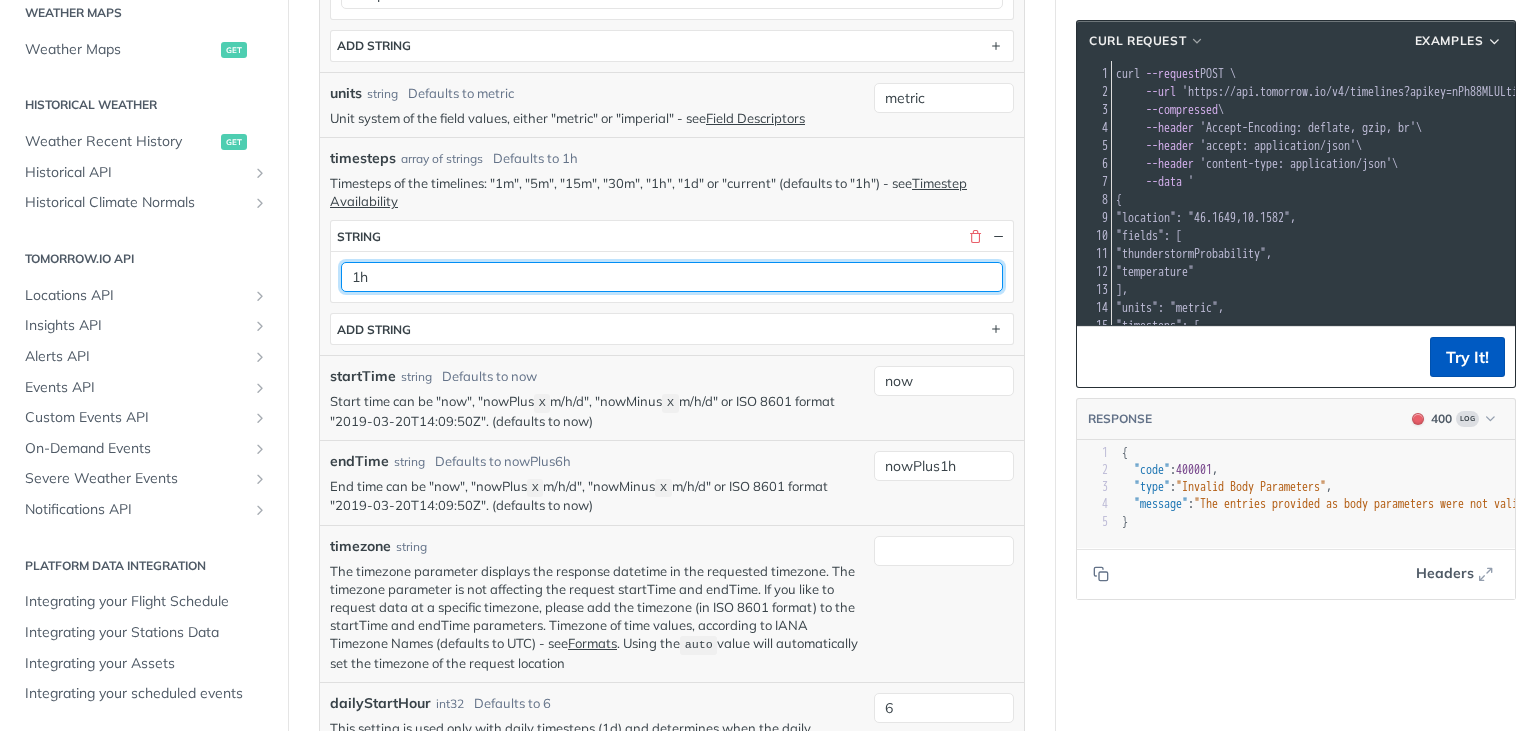 type on "1h" 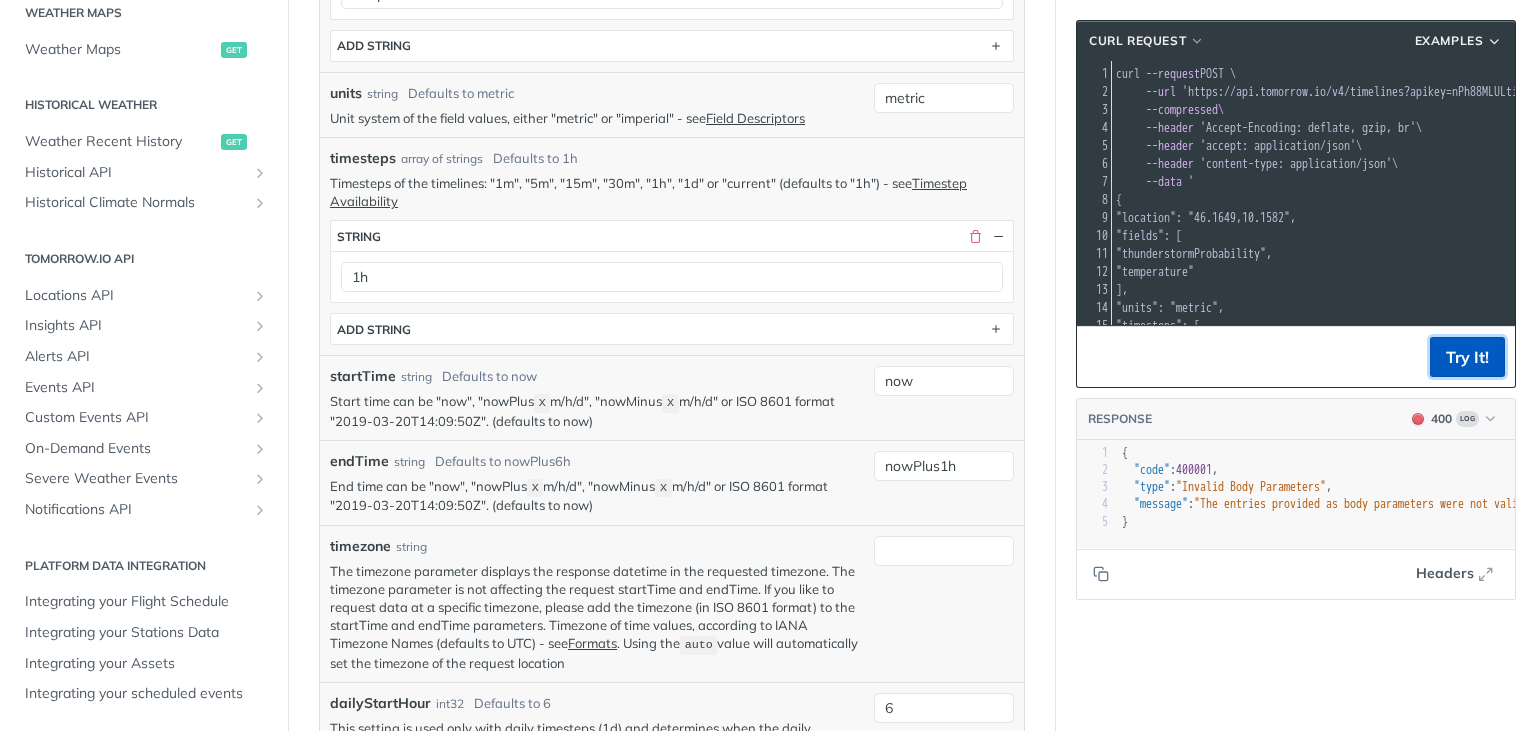 click on "Try It!" at bounding box center (1467, 357) 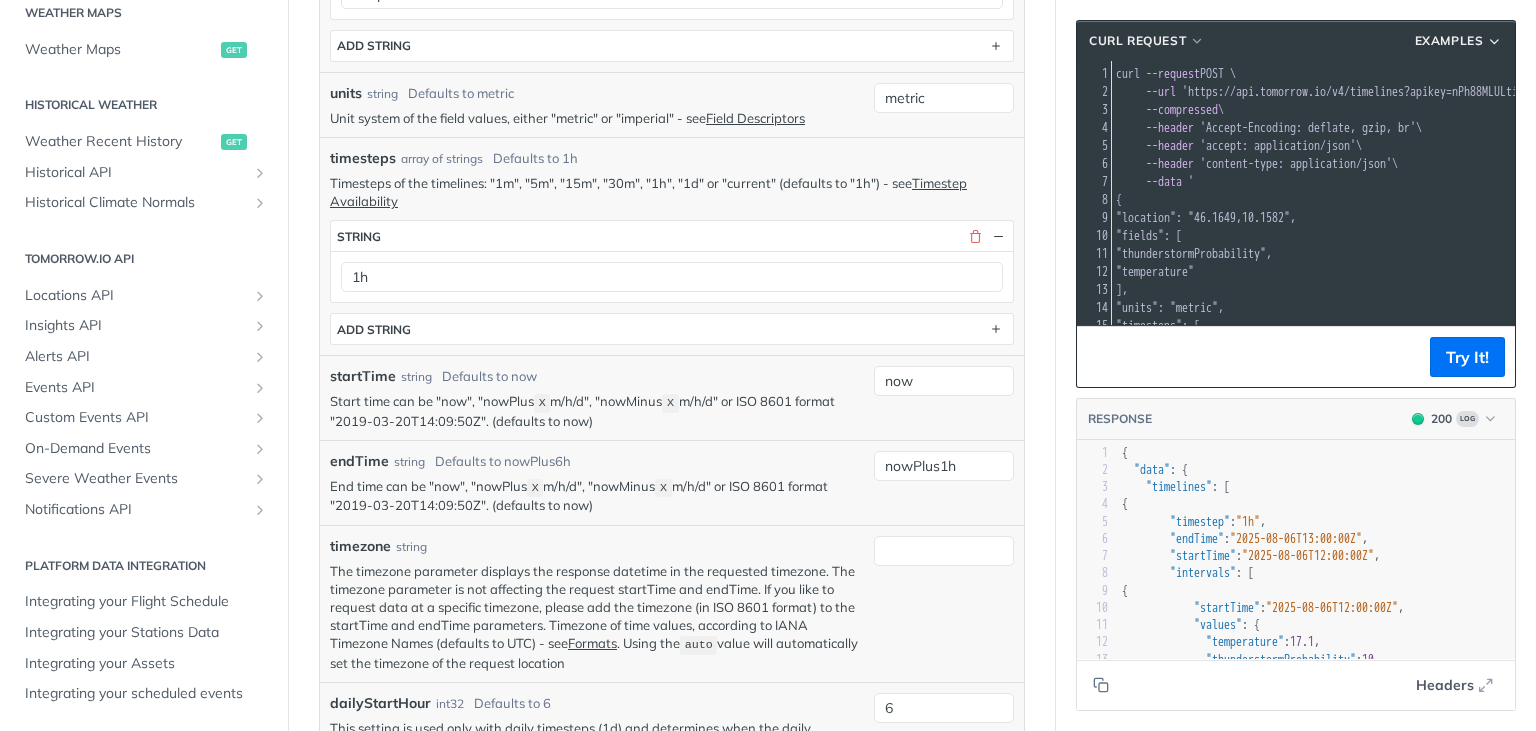 scroll, scrollTop: 46, scrollLeft: 0, axis: vertical 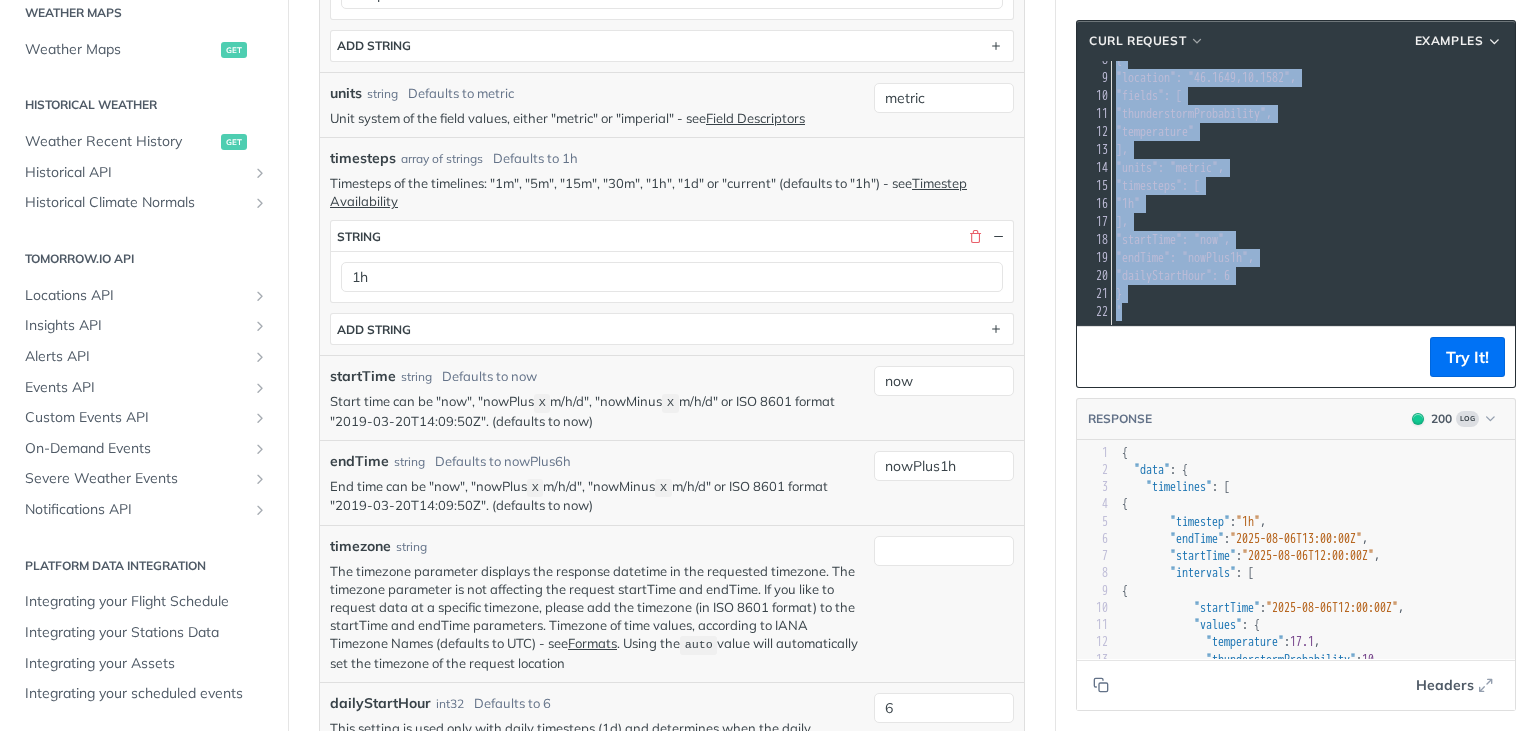 drag, startPoint x: 1117, startPoint y: 74, endPoint x: 1252, endPoint y: 306, distance: 268.41943 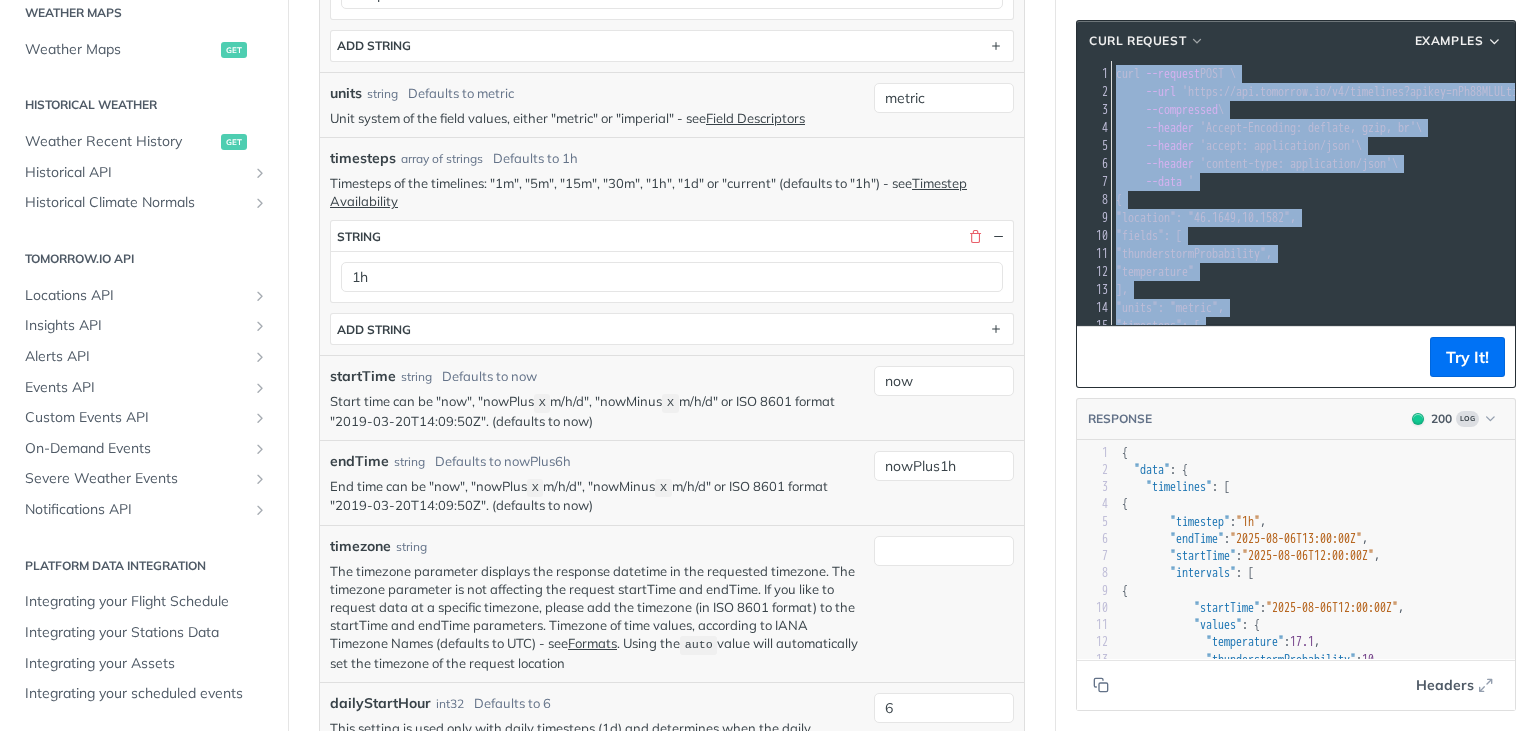 copy on "curl   --request  POST \ 2       --url   'https://api.tomorrow.io/v4/timelines?apikey=nPh88MLULti2jWeVkXqgj1EjsTO6n6ar'  \ 3       --compressed  \ 4       --header   'Accept-Encoding: deflate, gzip, br'  \ 5       --header   'accept: application/json'  \ 6       --header   'content-type: application/json'  \ 7       --data   ' 8 { 9   "location": "46.1649,10.1582", 10   "fields": [ 11     "thunderstormProbability", 12     "temperature" 13   ], 14   "units": "metric", 15   "timesteps": [ 16     "1h" 17   ], 18   "startTime": "now", 19   "endTime": "nowPlus1h", 20   "dailyStartHour": 6 21 } 22 '" 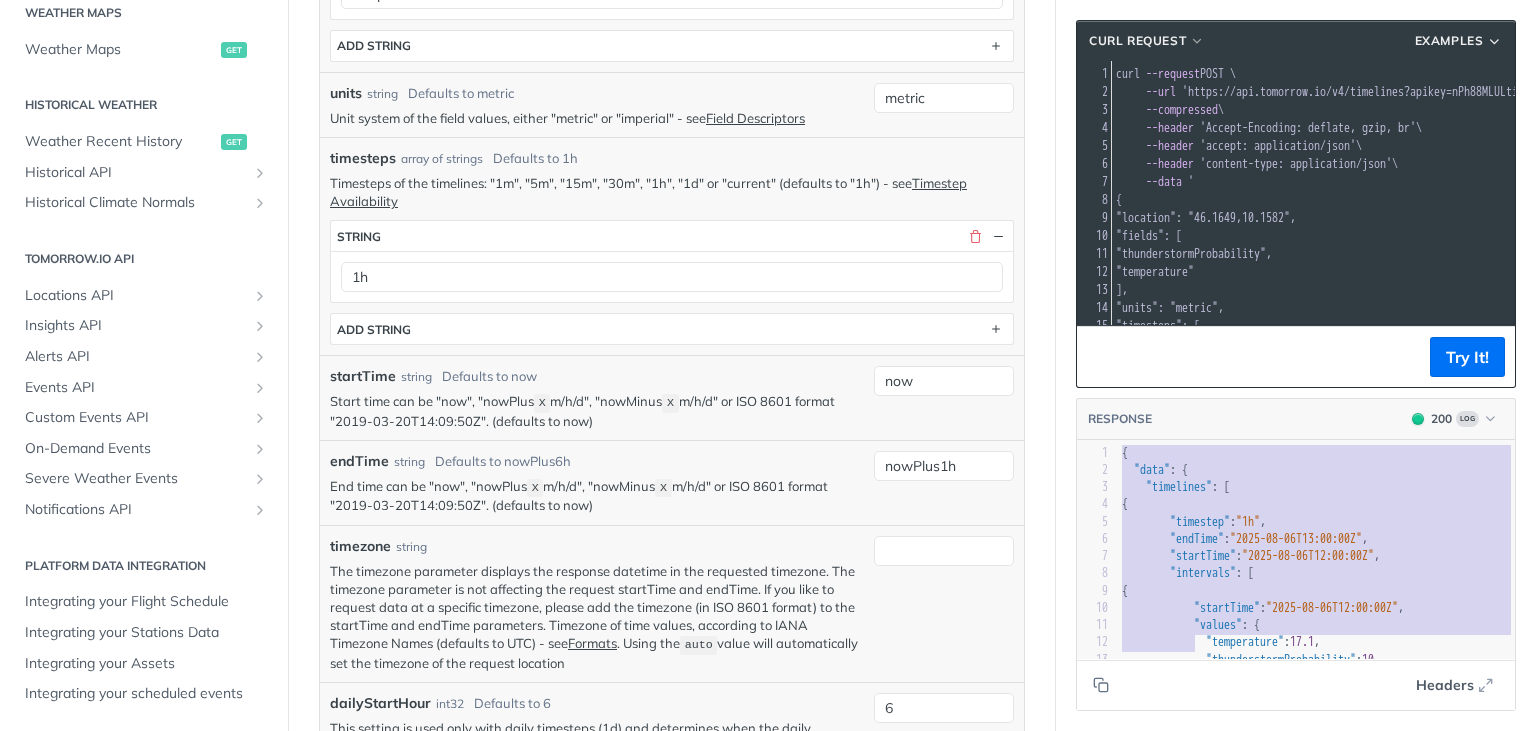 scroll, scrollTop: 167, scrollLeft: 78, axis: both 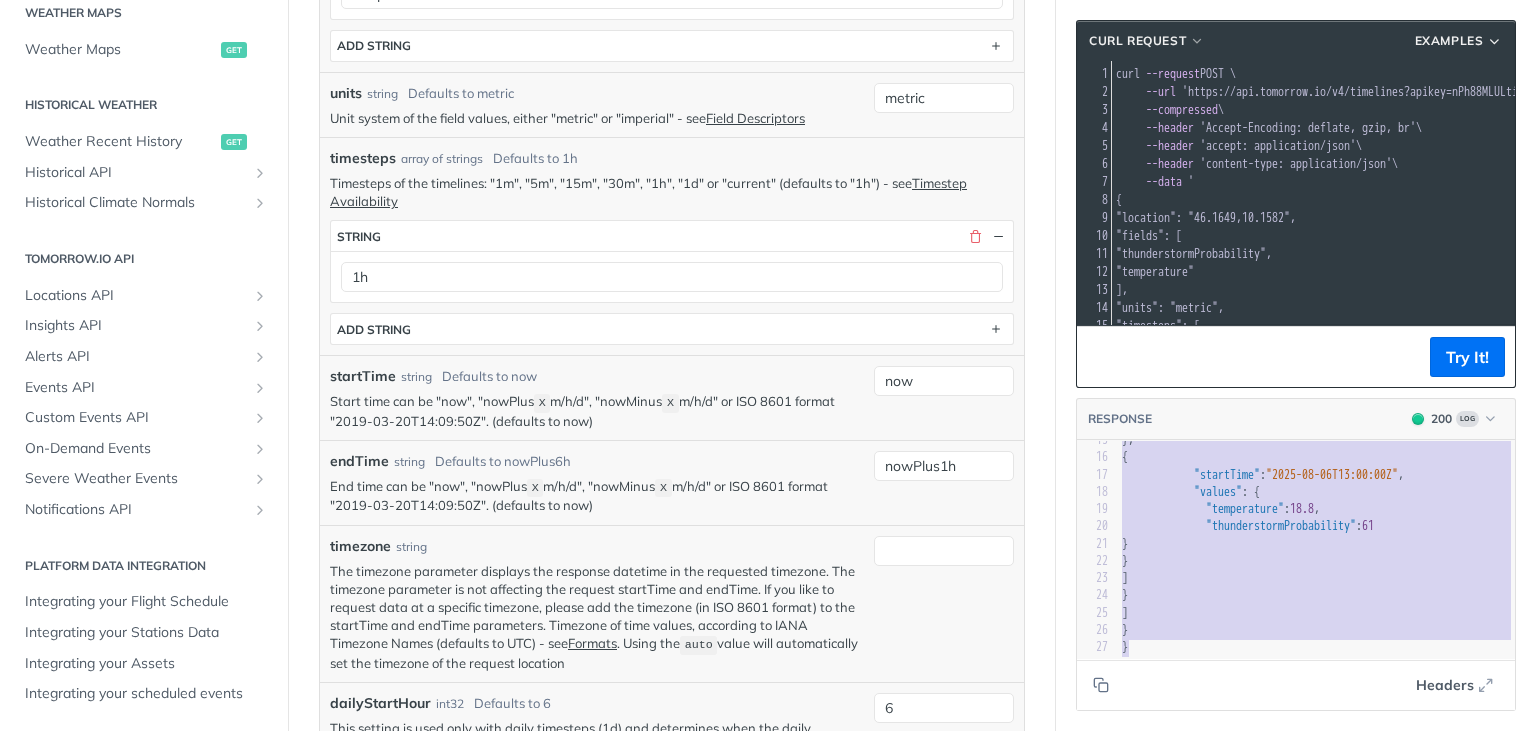 drag, startPoint x: 1120, startPoint y: 454, endPoint x: 1231, endPoint y: 642, distance: 218.32315 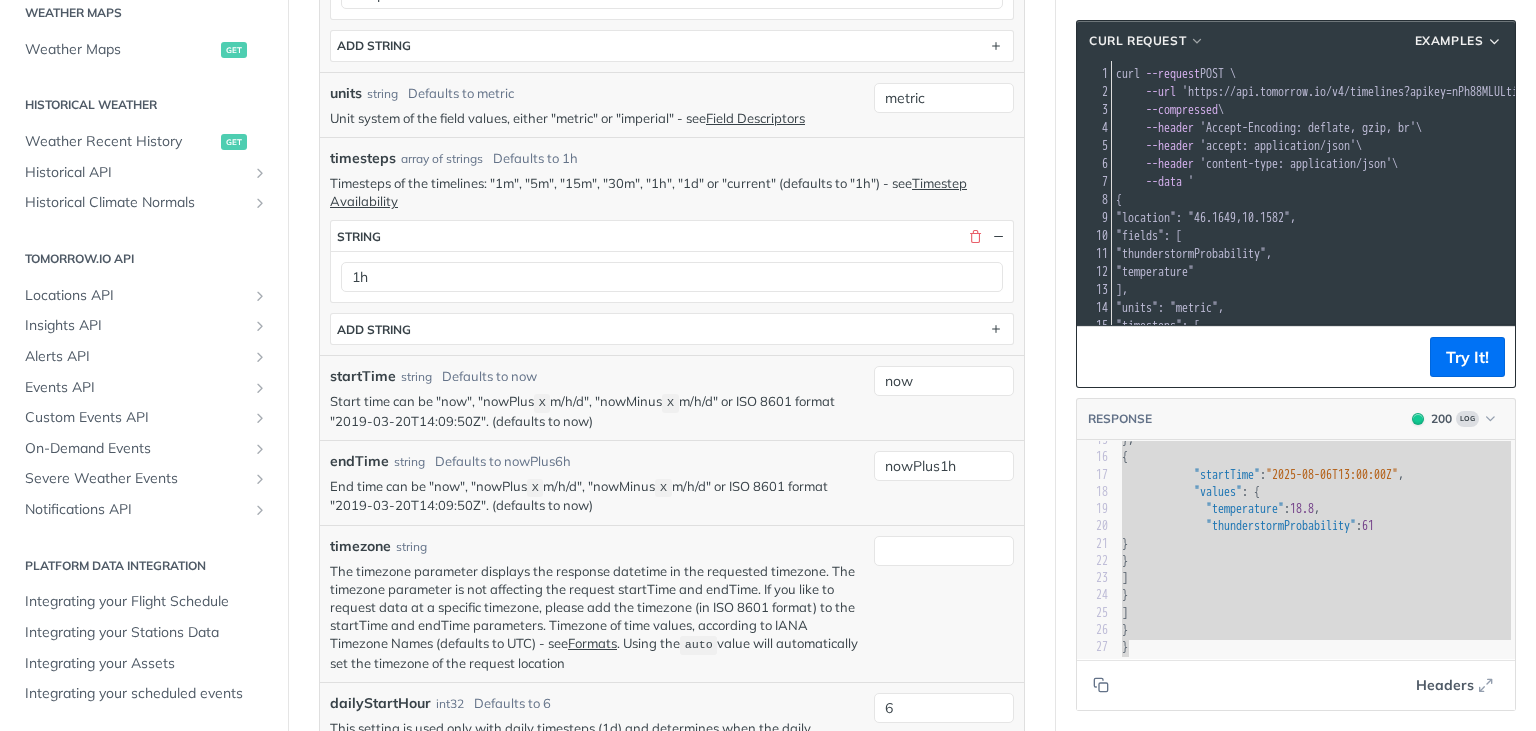type on "{
"data": {
"timelines": [
{
"timestep": "1h",
"endTime": "[DATE]T[TIME]Z",
"startTime": "[DATE]T[TIME]Z",
"intervals": [
{
"startTime": "[DATE]T[TIME]Z",
"values": {
"temperature": 17.1,
"thunderstormProbability": 10
}
},
{
"startTime": "[DATE]T[TIME]Z",
"values": {
"temperature": 18.8,
"thunderstormProbability": 61
}
}
]
}
]
}
}" 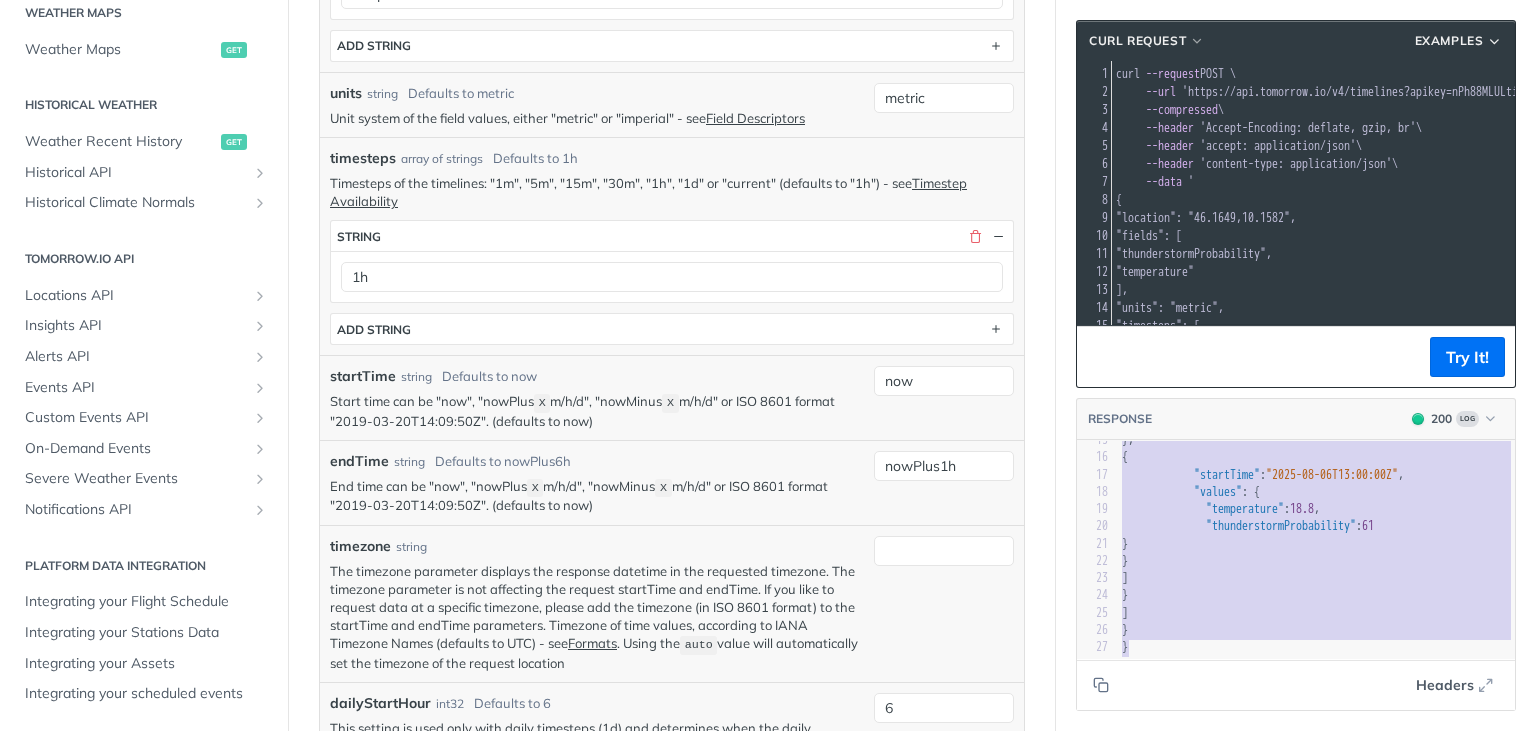 scroll, scrollTop: 395, scrollLeft: 6, axis: both 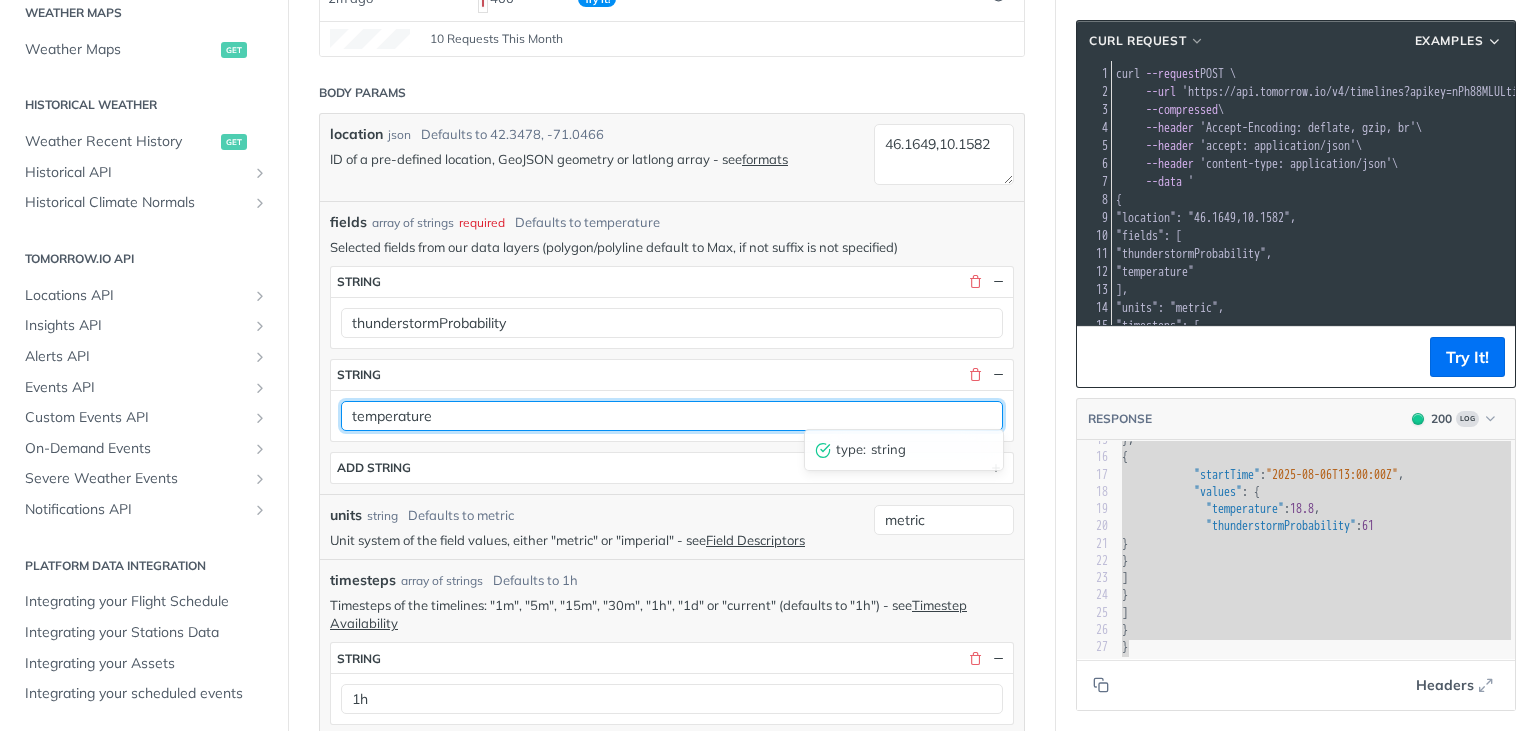 drag, startPoint x: 326, startPoint y: 398, endPoint x: 54, endPoint y: 394, distance: 272.02942 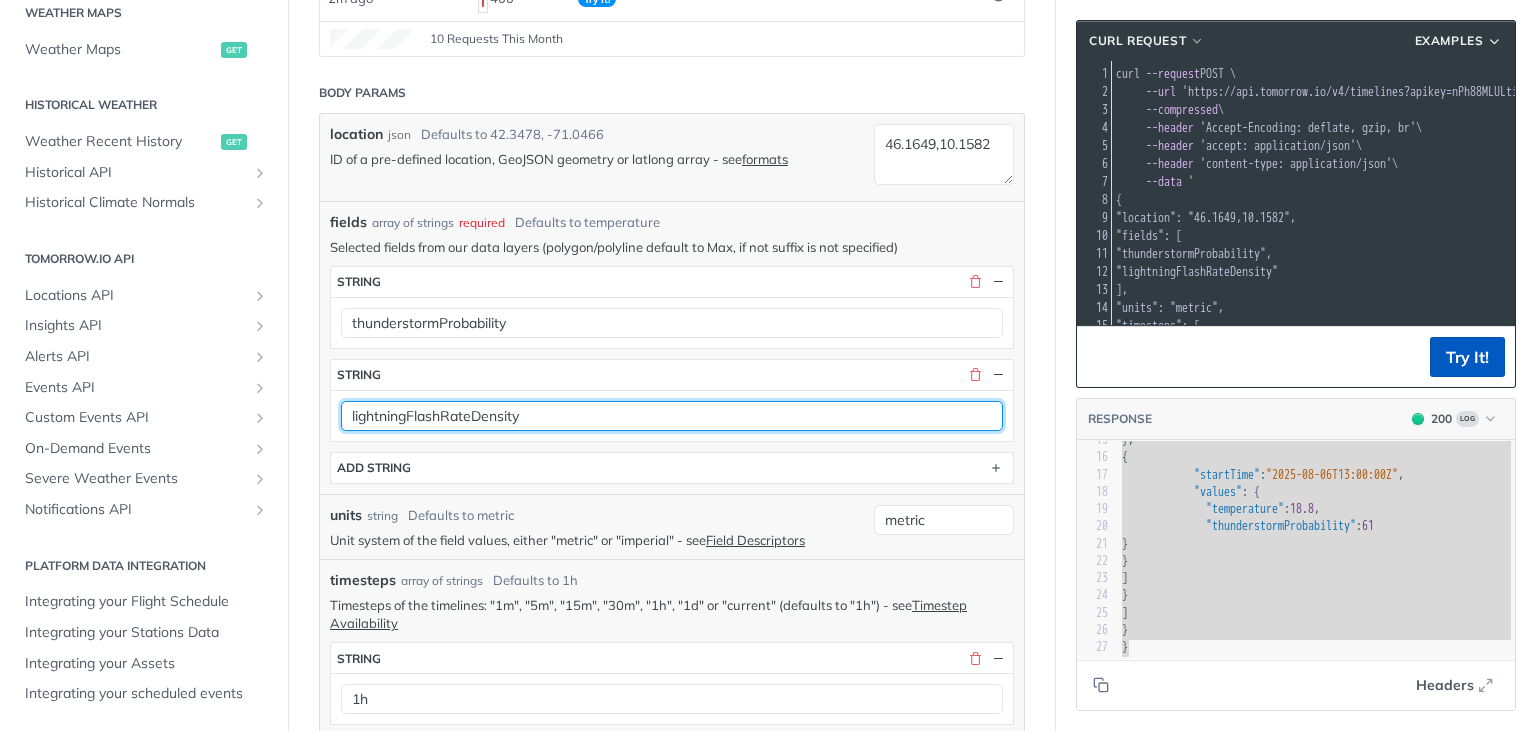 type on "lightningFlashRateDensity" 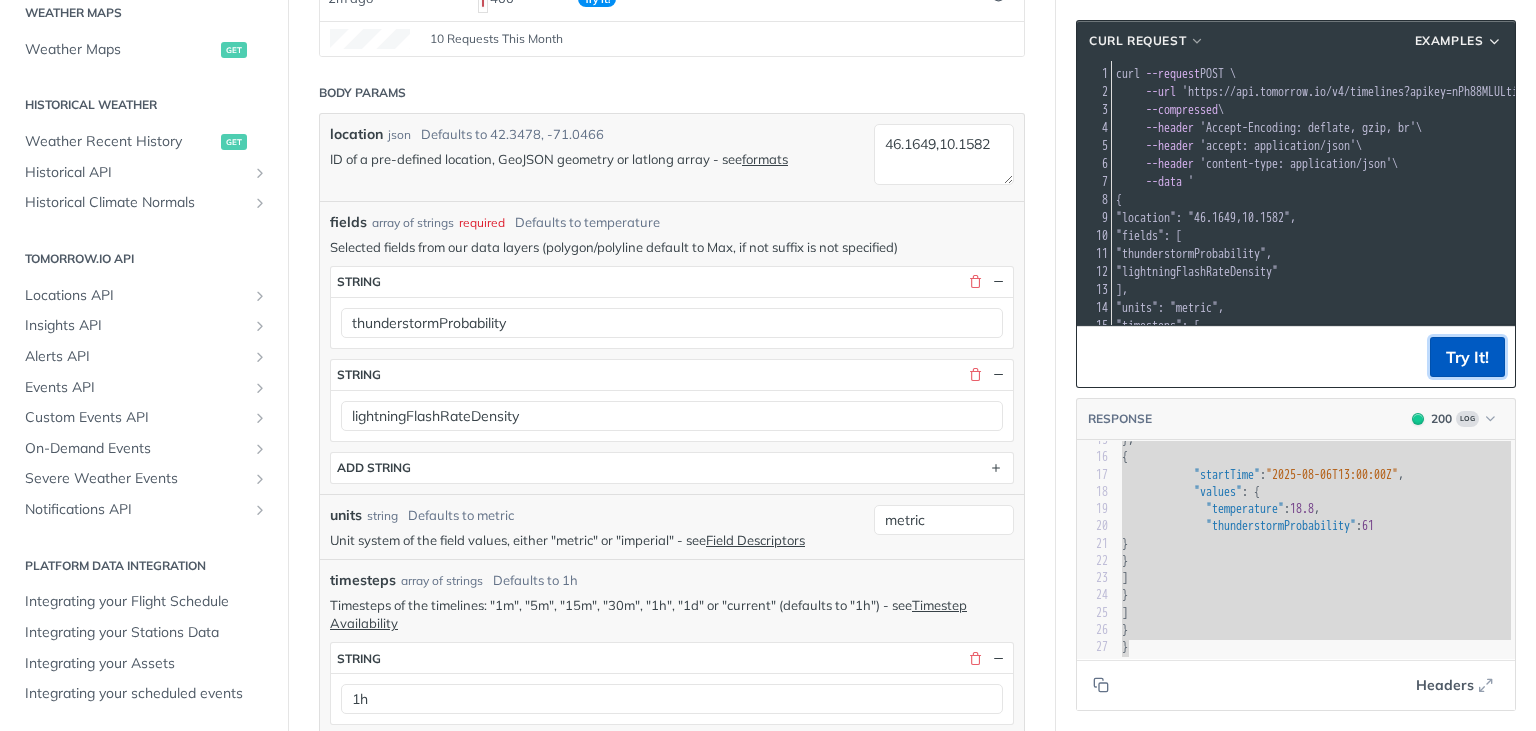 click on "Try It!" at bounding box center [1467, 357] 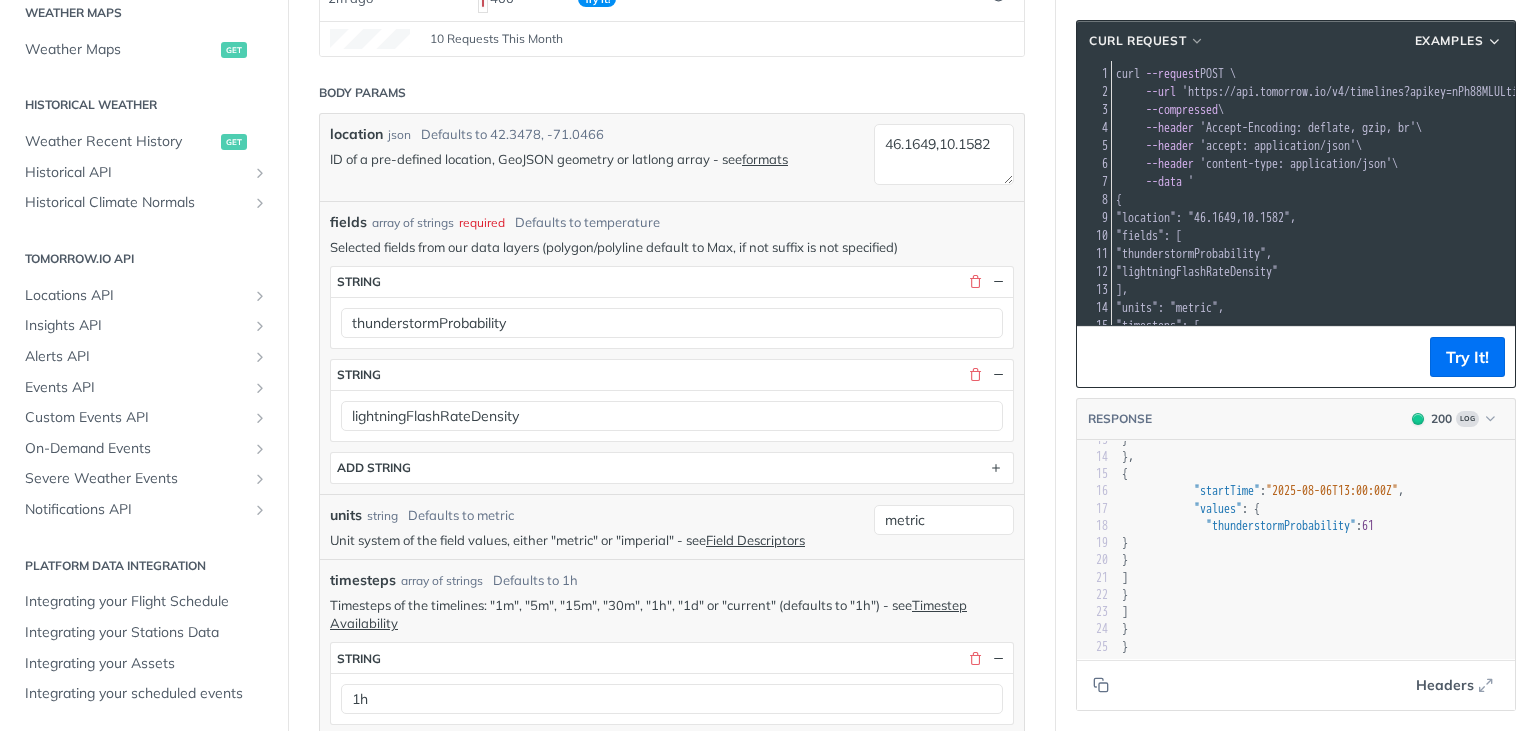 scroll, scrollTop: 219, scrollLeft: 0, axis: vertical 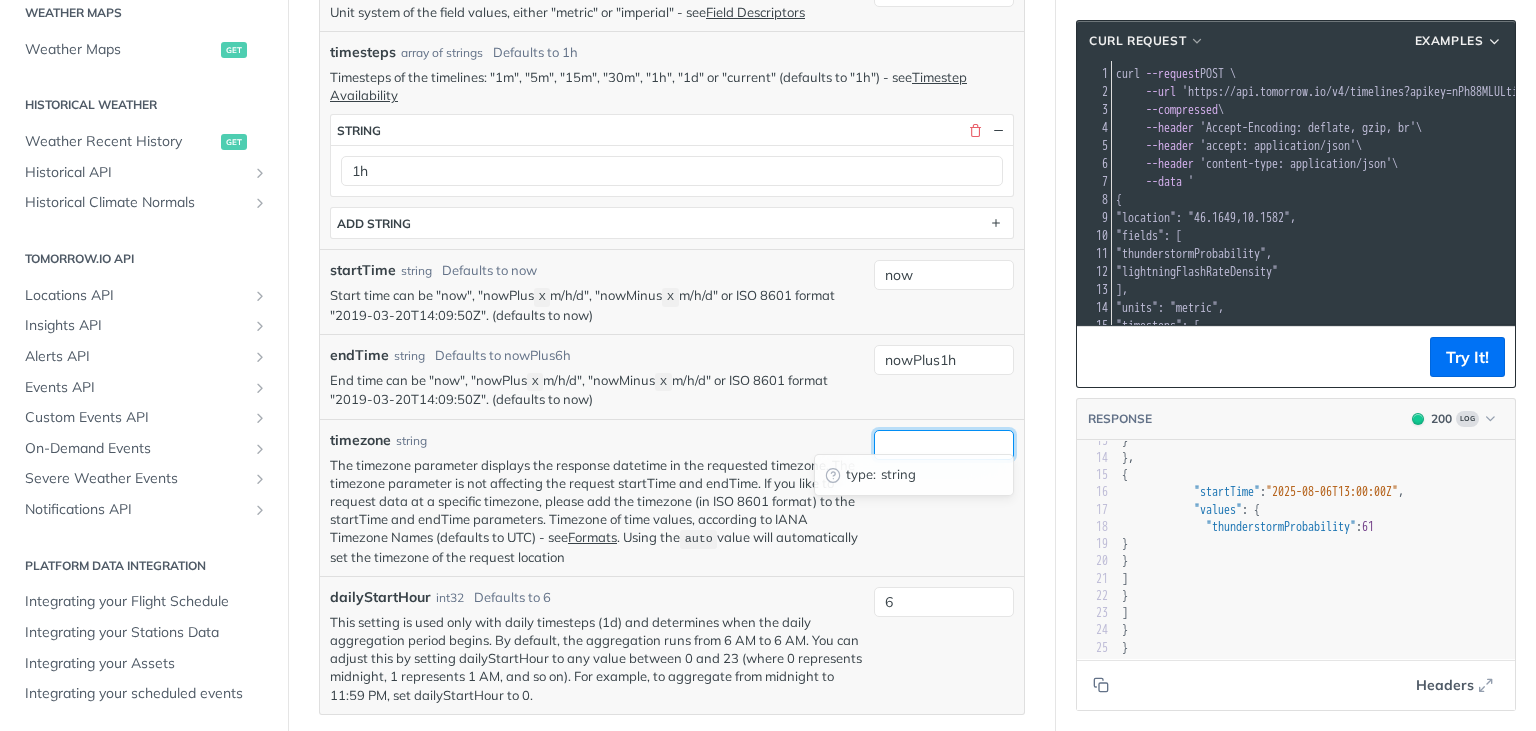 click on "timezone" at bounding box center [944, 445] 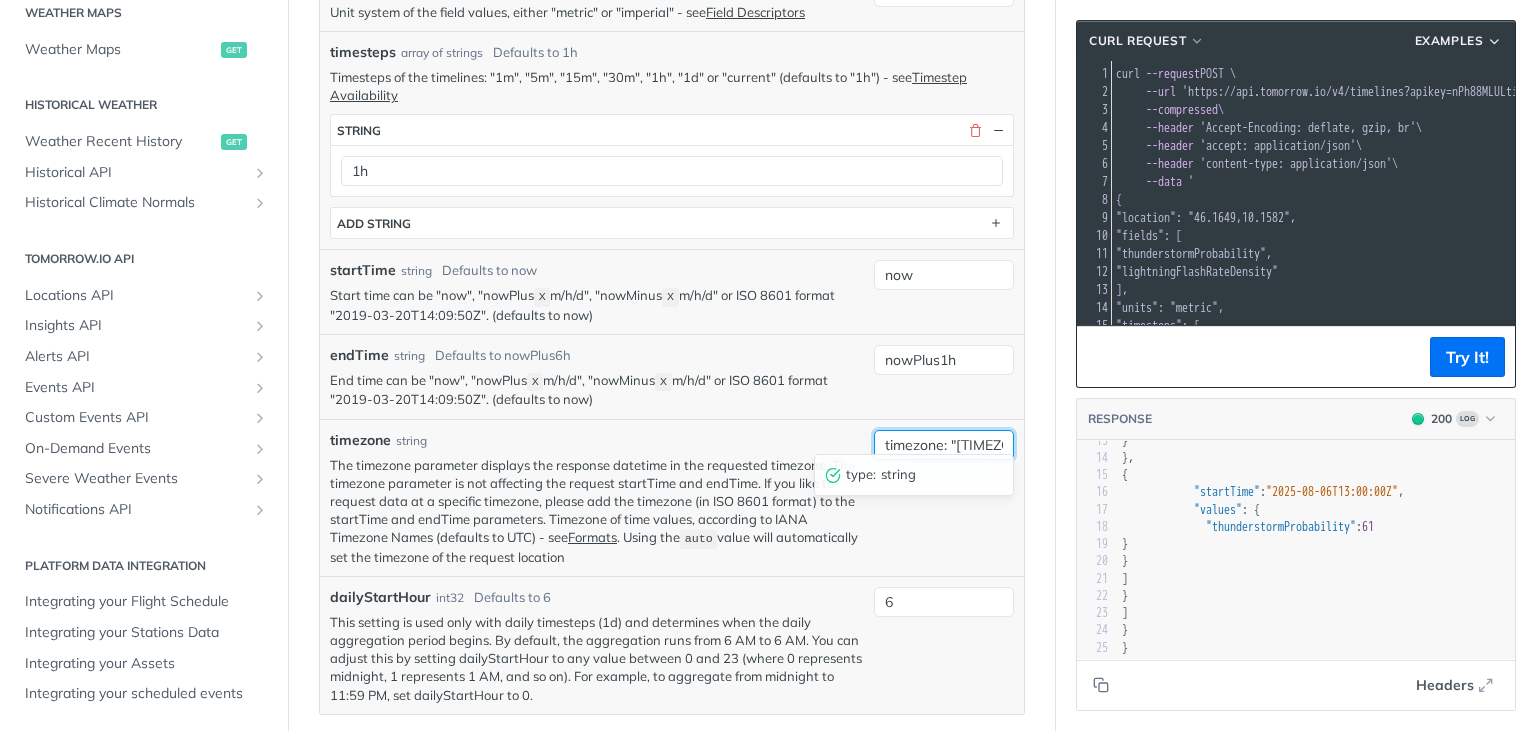 scroll, scrollTop: 0, scrollLeft: 45, axis: horizontal 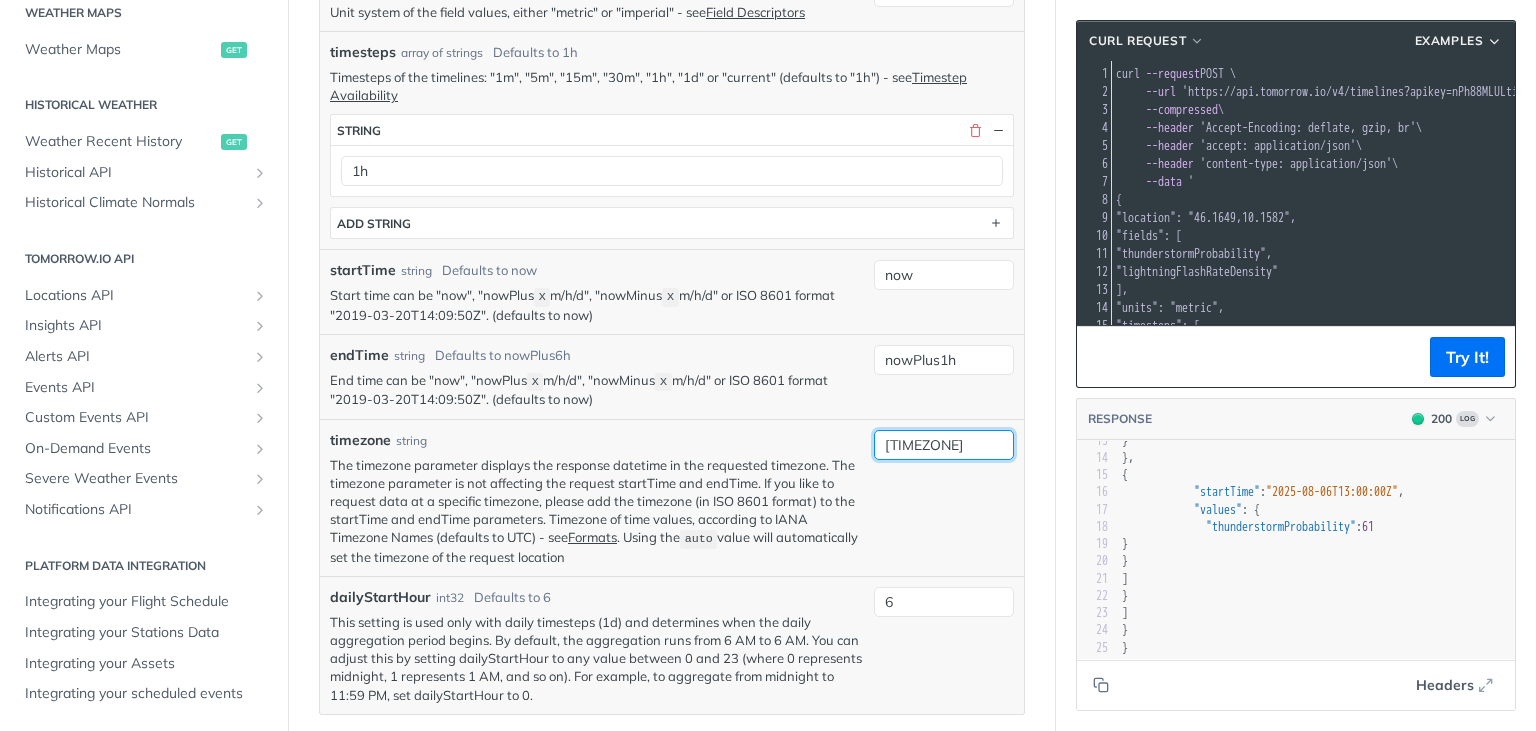 click on "[TIMEZONE]" at bounding box center [944, 445] 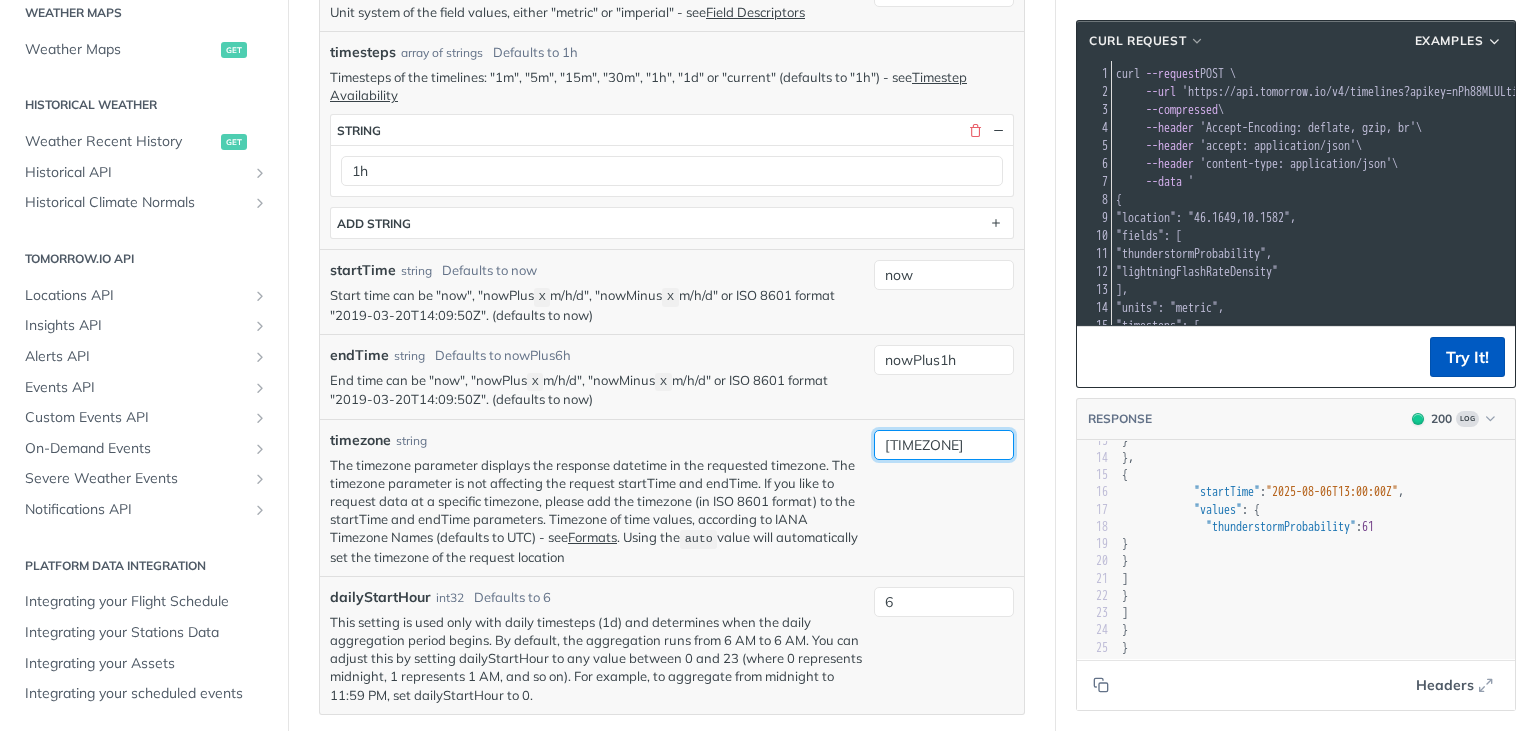 type on "[TIMEZONE]" 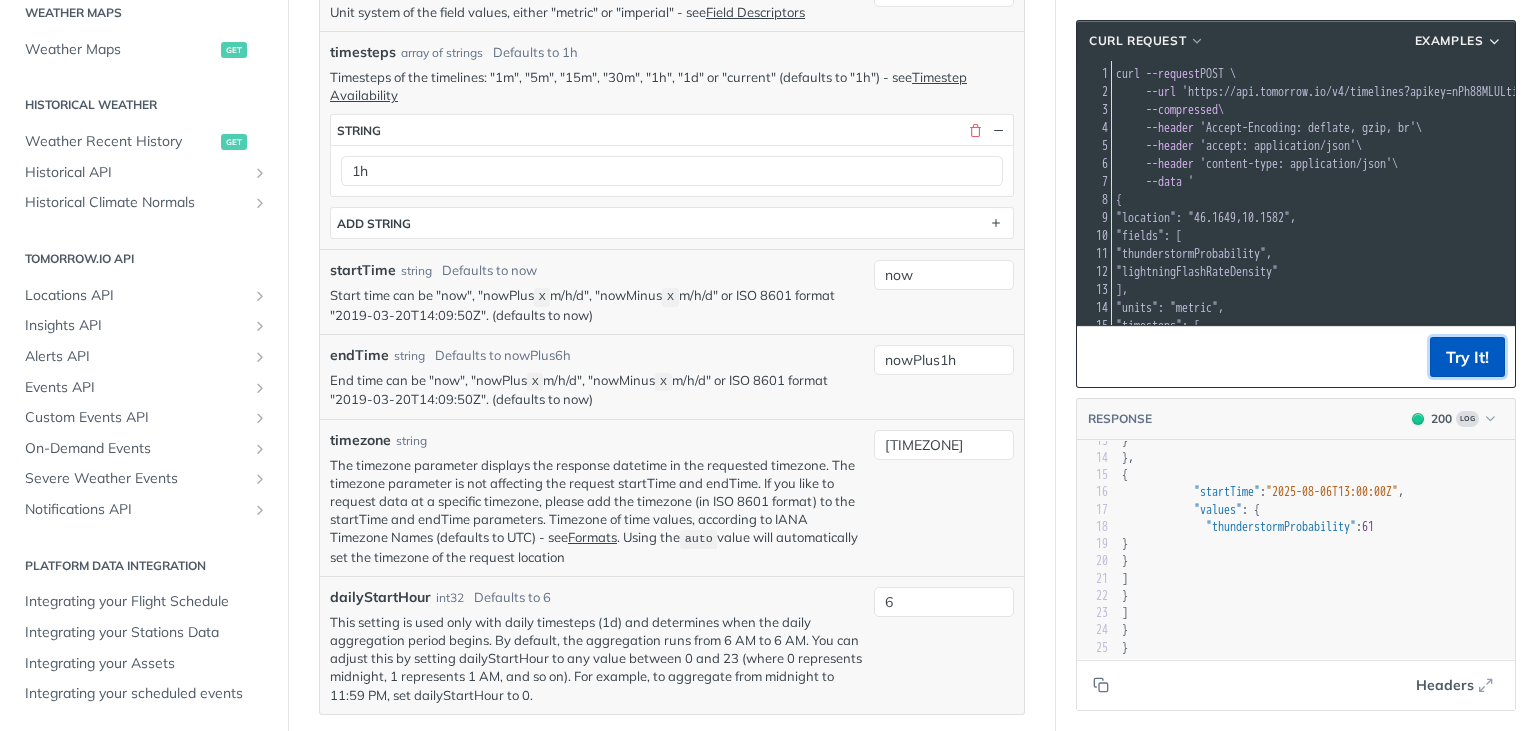 click on "Try It!" at bounding box center (1467, 357) 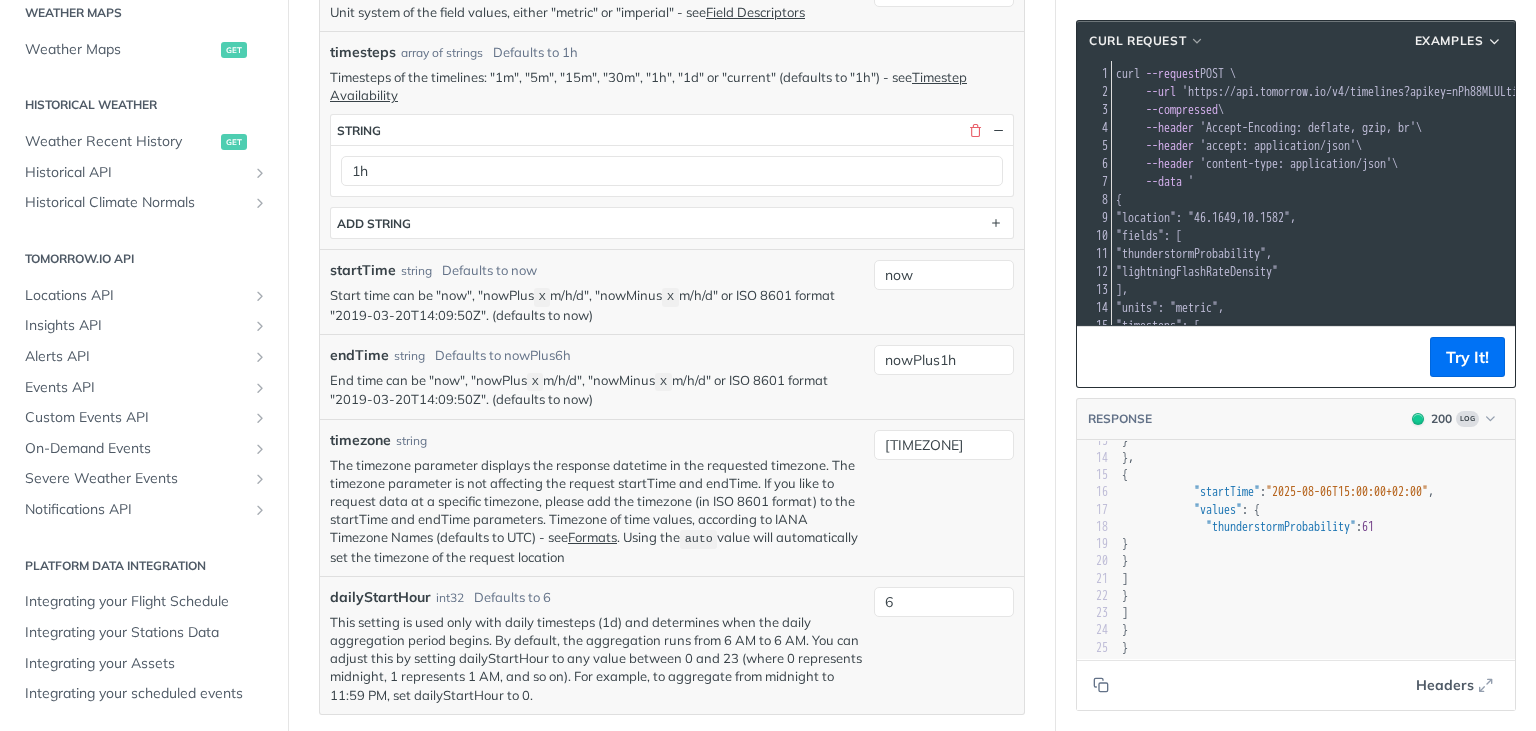 scroll, scrollTop: 133, scrollLeft: 0, axis: vertical 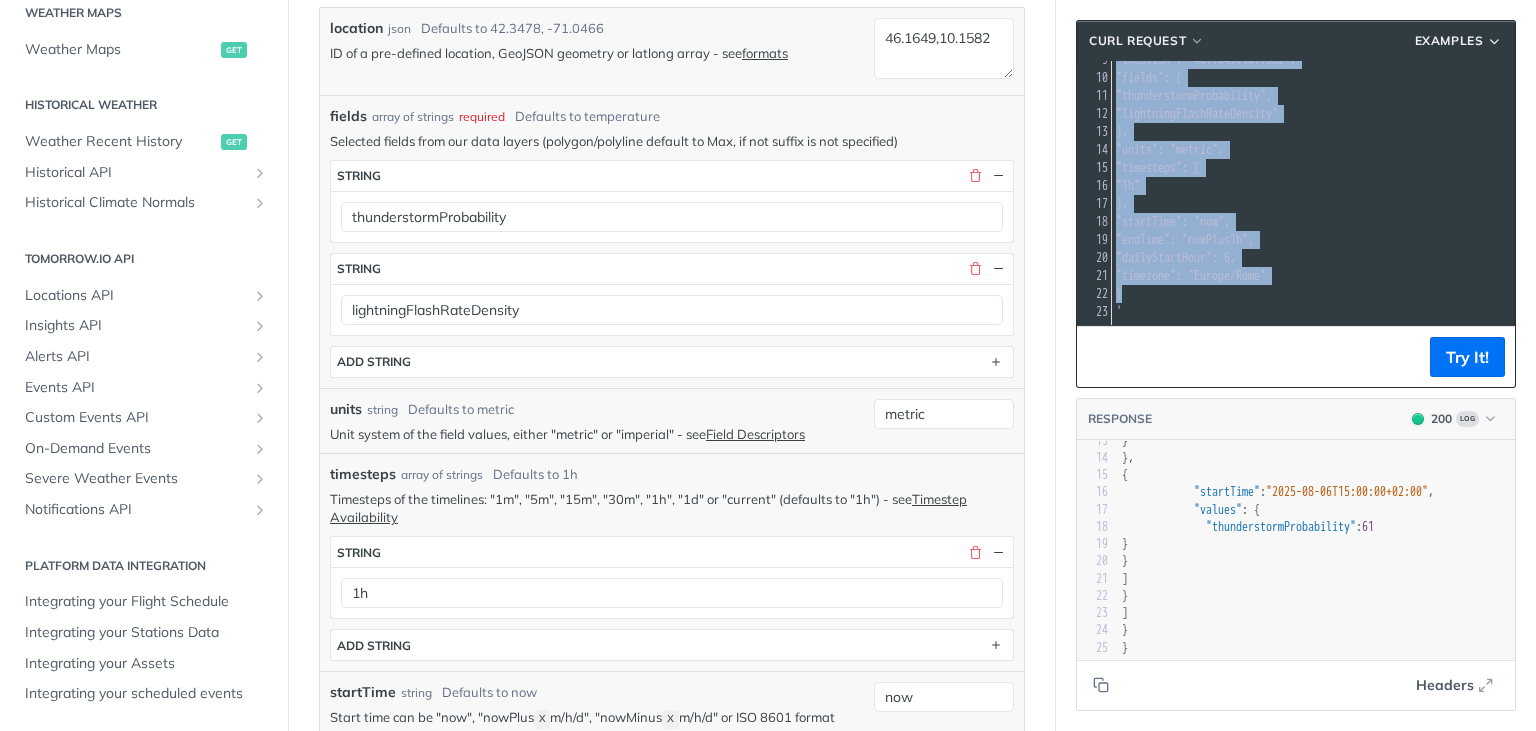 drag, startPoint x: 1117, startPoint y: 70, endPoint x: 1221, endPoint y: 292, distance: 245.15302 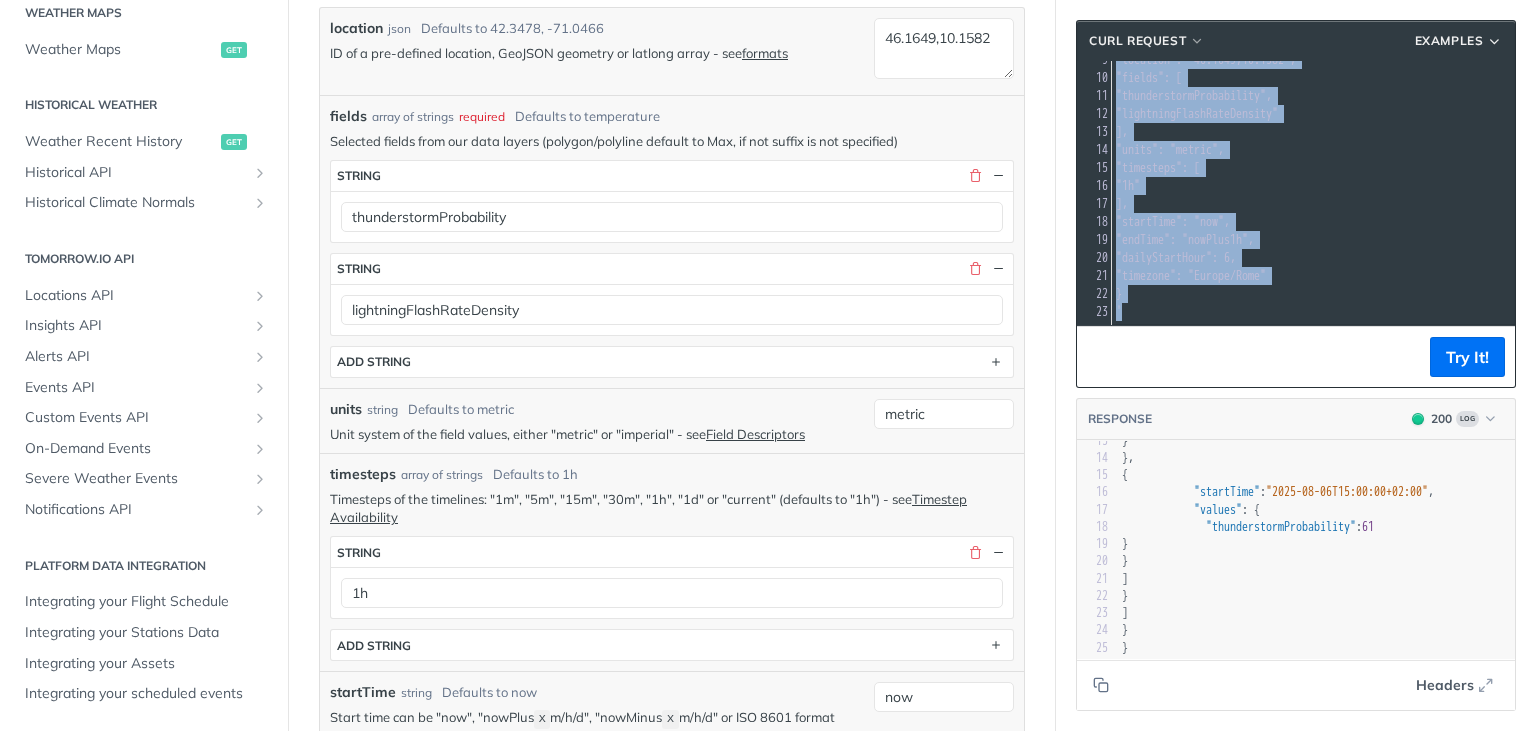 scroll, scrollTop: 0, scrollLeft: 0, axis: both 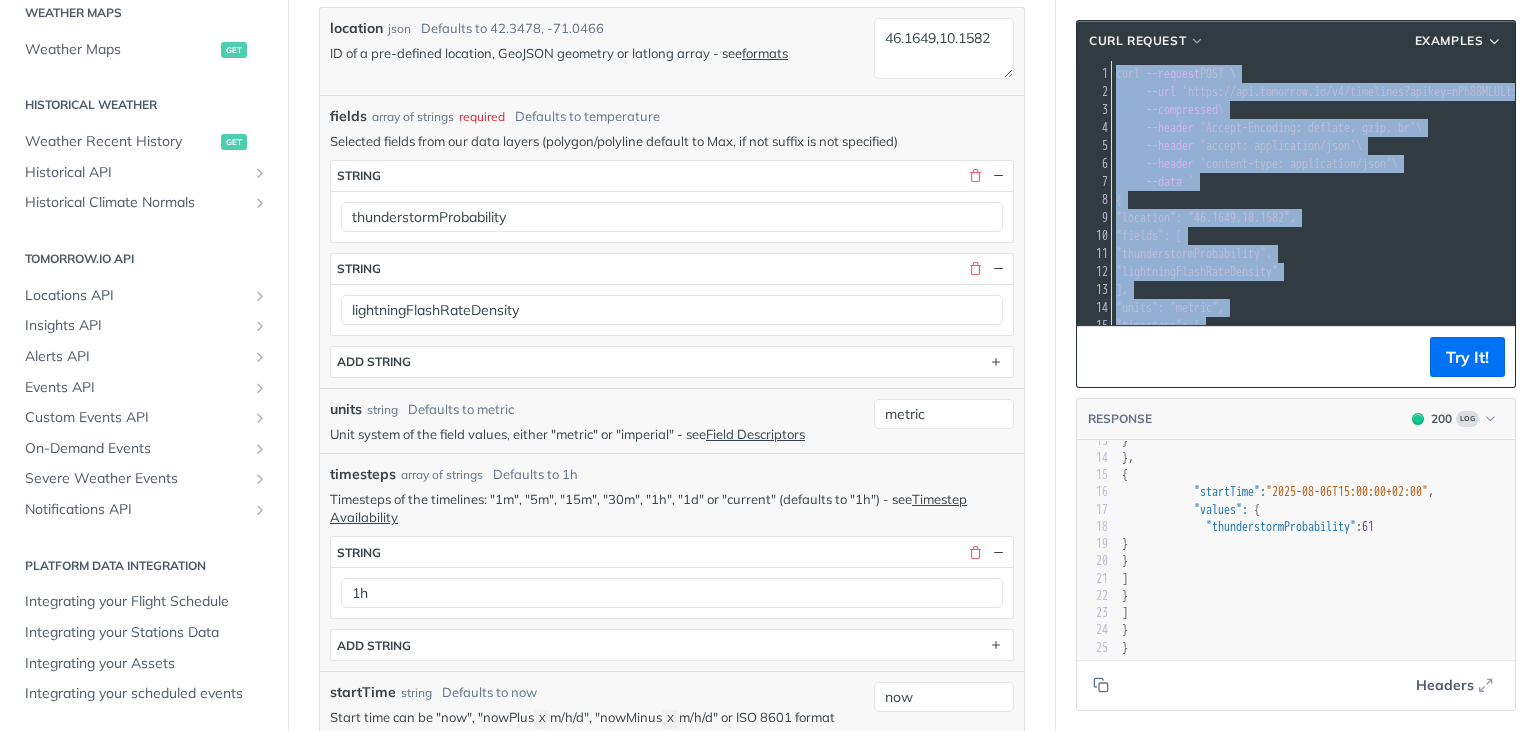 drag, startPoint x: 1130, startPoint y: 318, endPoint x: 1054, endPoint y: -29, distance: 355.22528 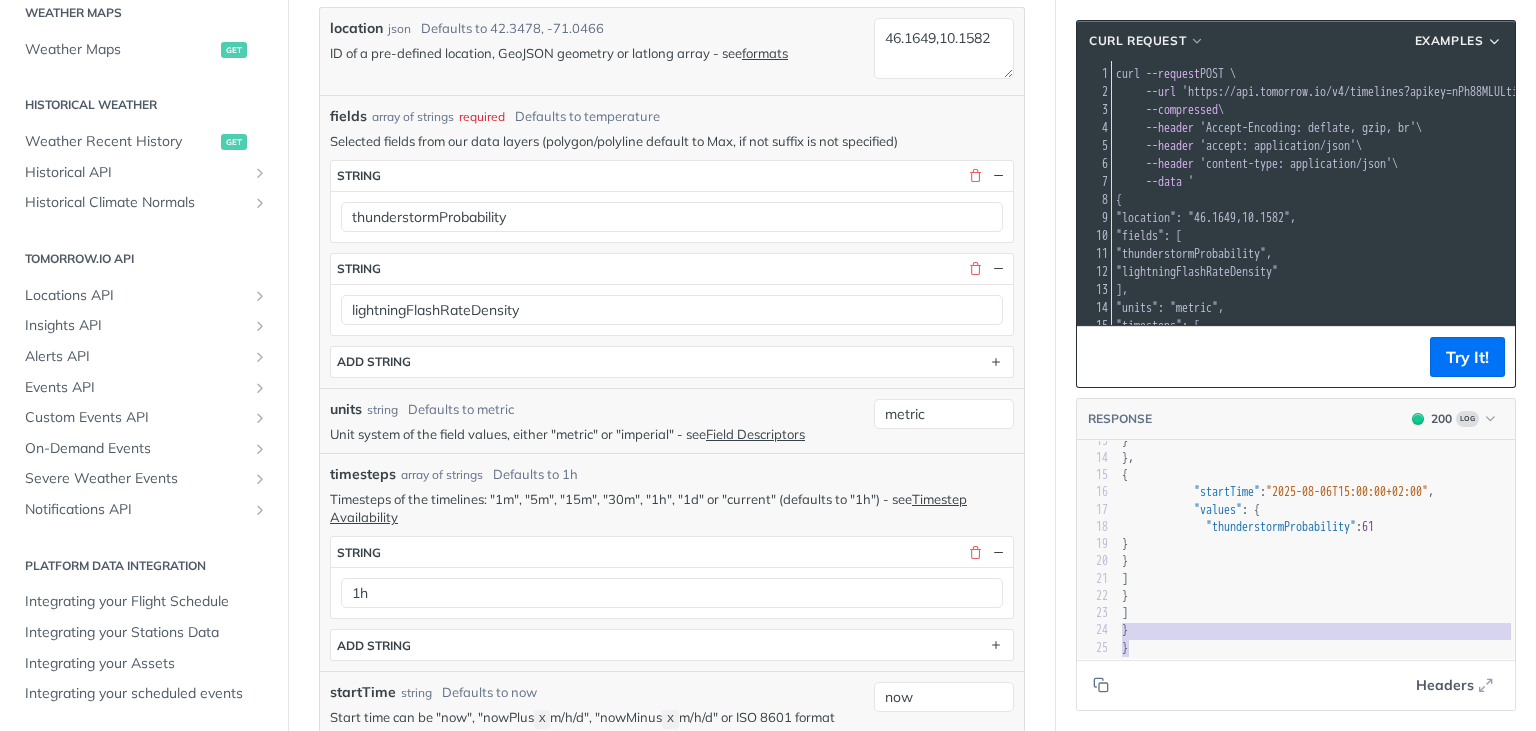 scroll, scrollTop: 198, scrollLeft: 6, axis: both 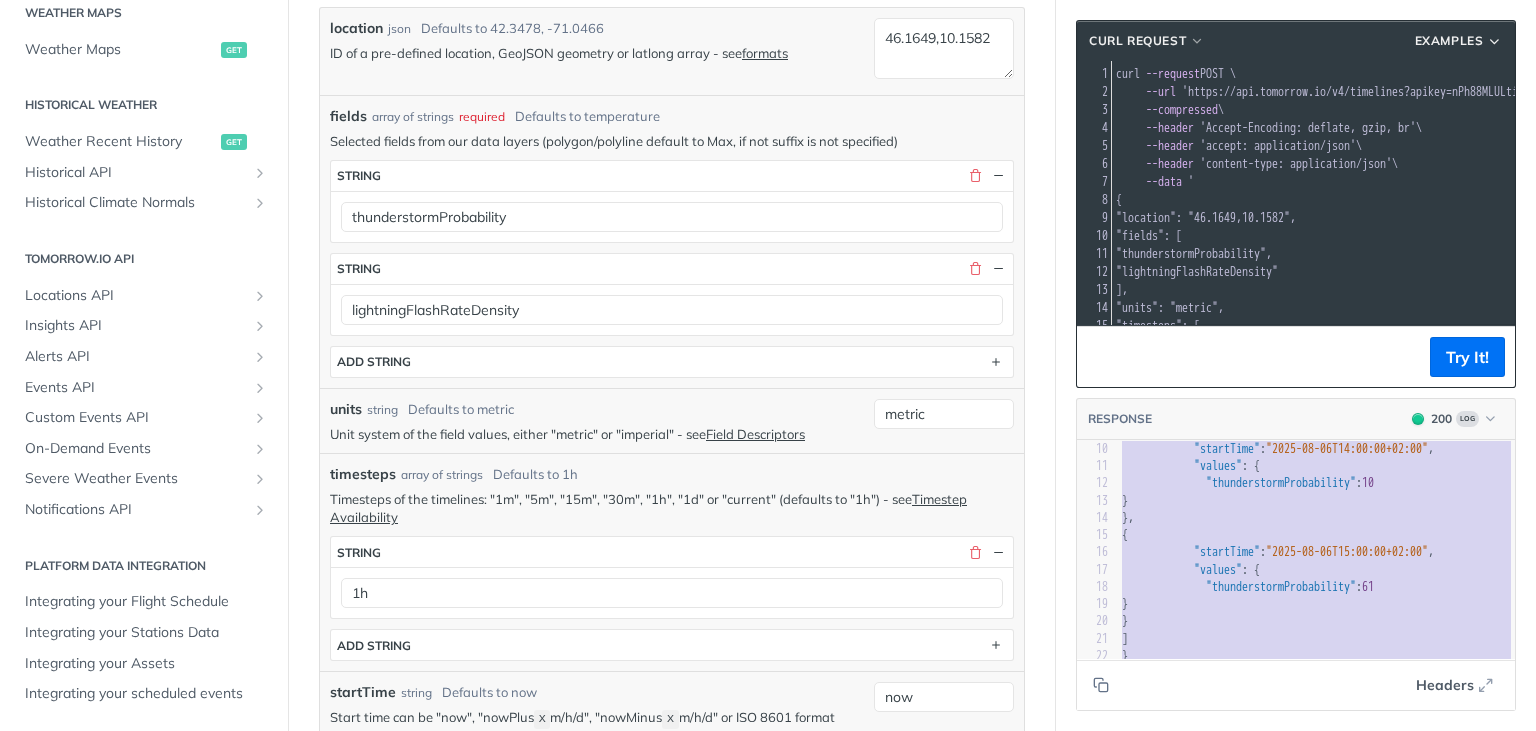 type on "{
"data": {
"timelines": [
{
"timestep": "1h",
"endTime": "2025-08-06T15:00:00+02:00",
"startTime": "2025-08-06T14:00:00+02:00",
"intervals": [
{
"startTime": "2025-08-06T14:00:00+02:00",
"values": {
"thunderstormProbability": 10
}
},
{
"startTime": "2025-08-06T15:00:00+02:00",
"values": {
"thunderstormProbability": 61
}
}
]
}
]
}
}" 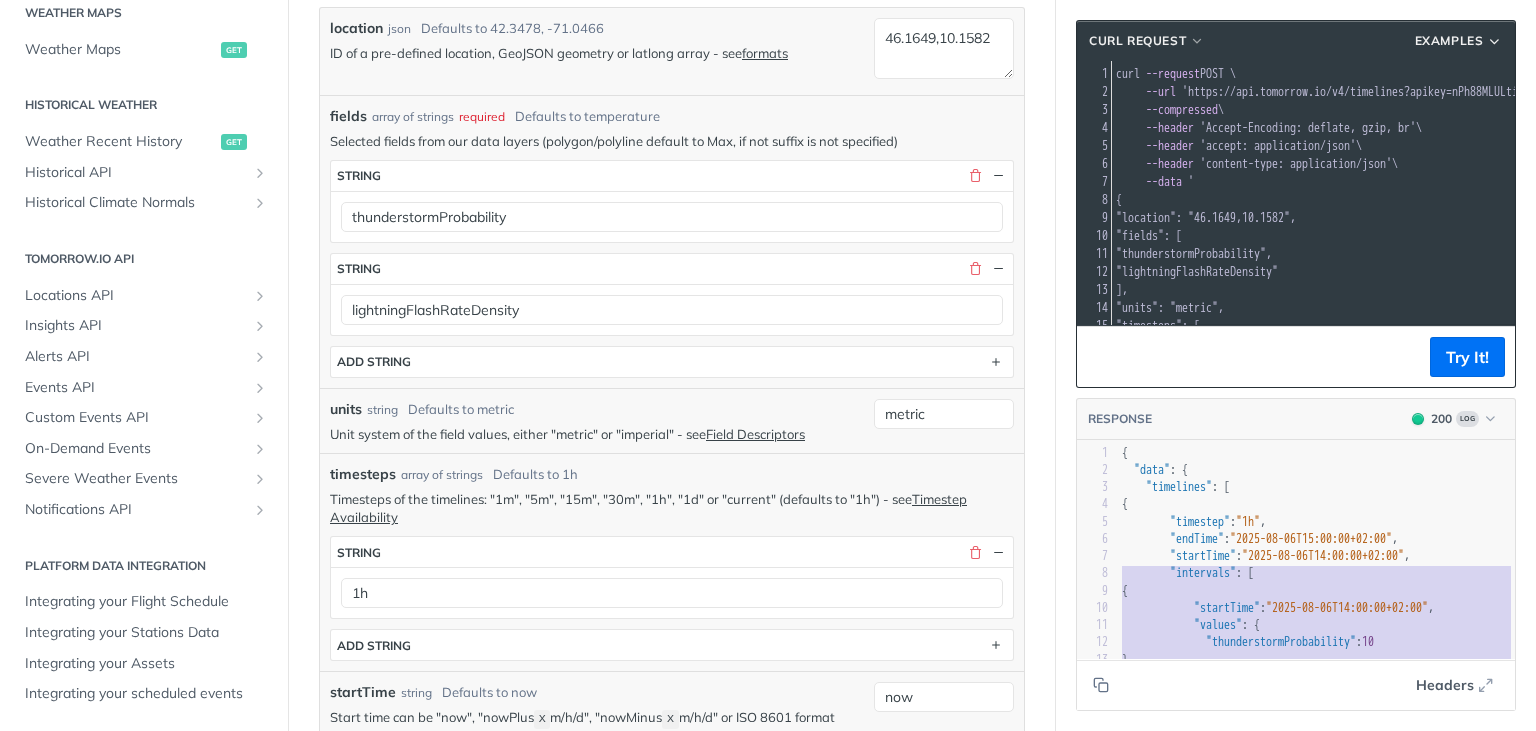 scroll, scrollTop: 365, scrollLeft: 6, axis: both 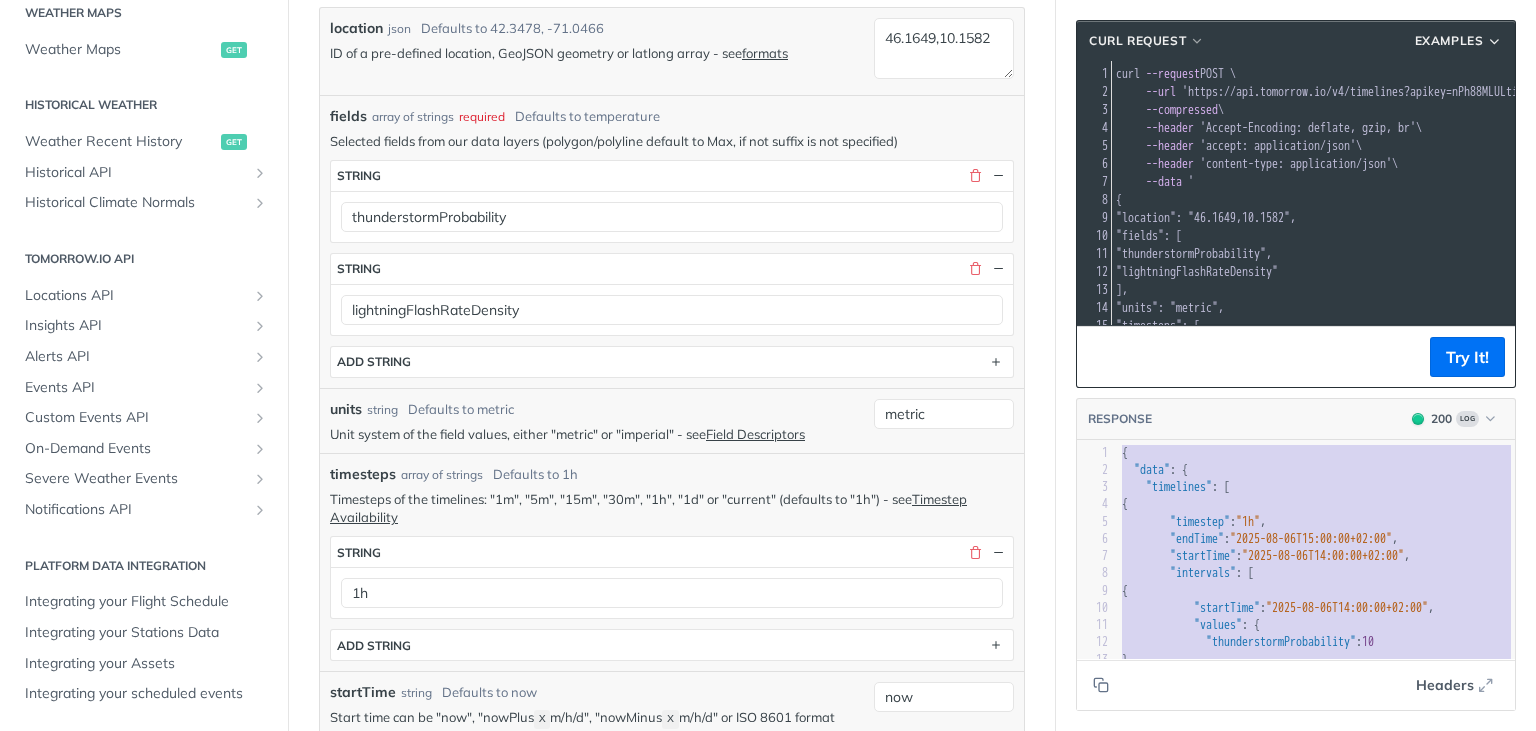 drag, startPoint x: 1126, startPoint y: 650, endPoint x: 1064, endPoint y: 365, distance: 291.6659 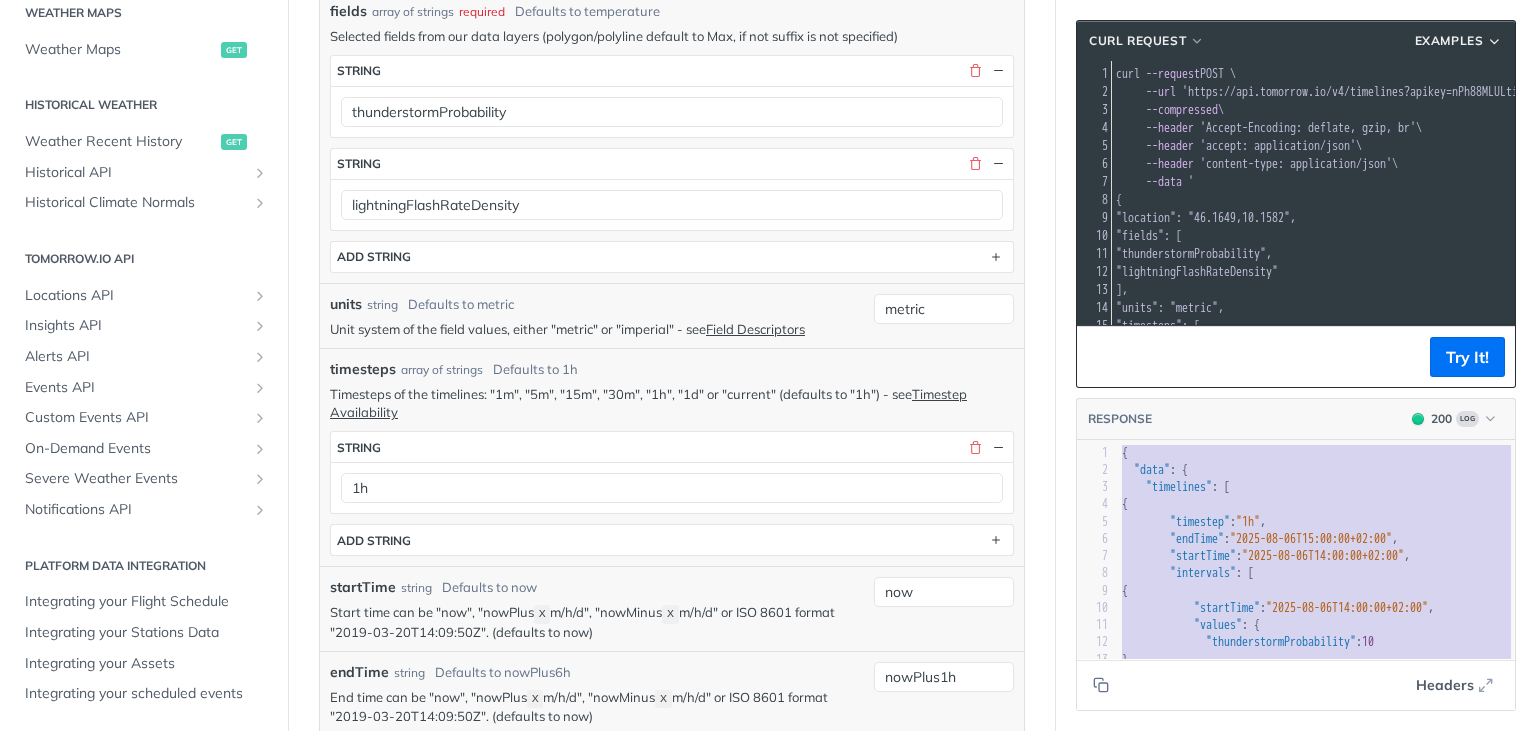 scroll, scrollTop: 739, scrollLeft: 0, axis: vertical 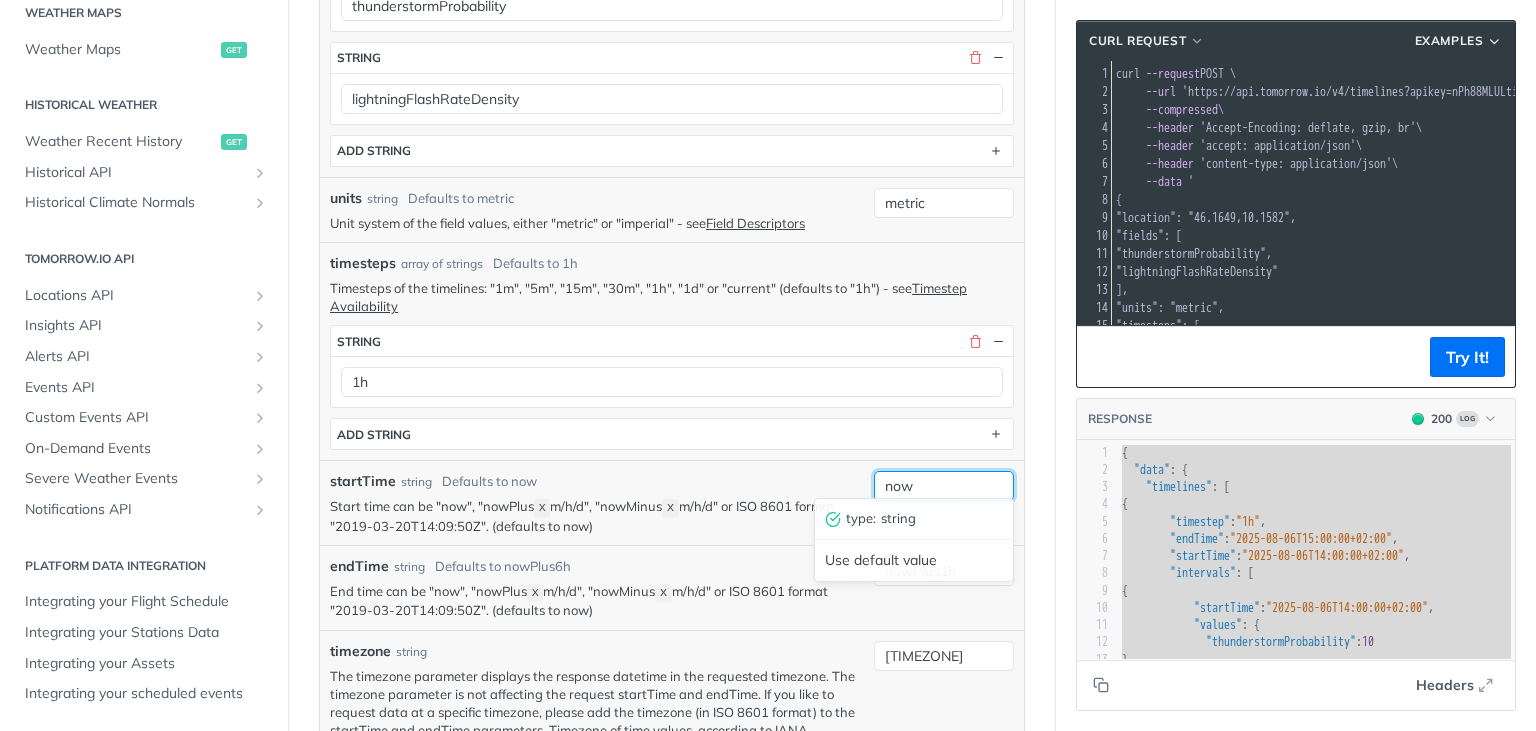drag, startPoint x: 943, startPoint y: 472, endPoint x: 829, endPoint y: 465, distance: 114.21471 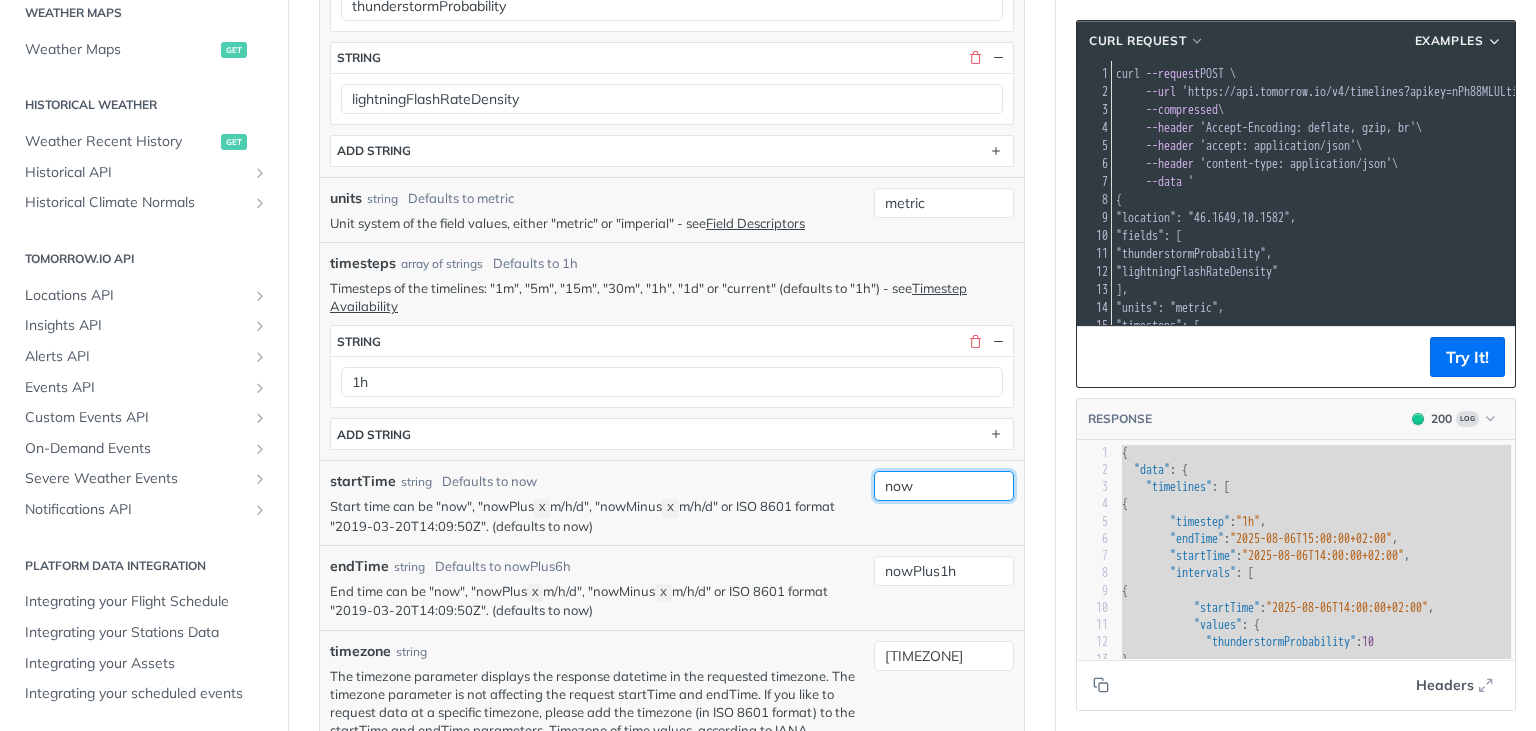 paste on "2025-08-06T14:00:00+02:00" 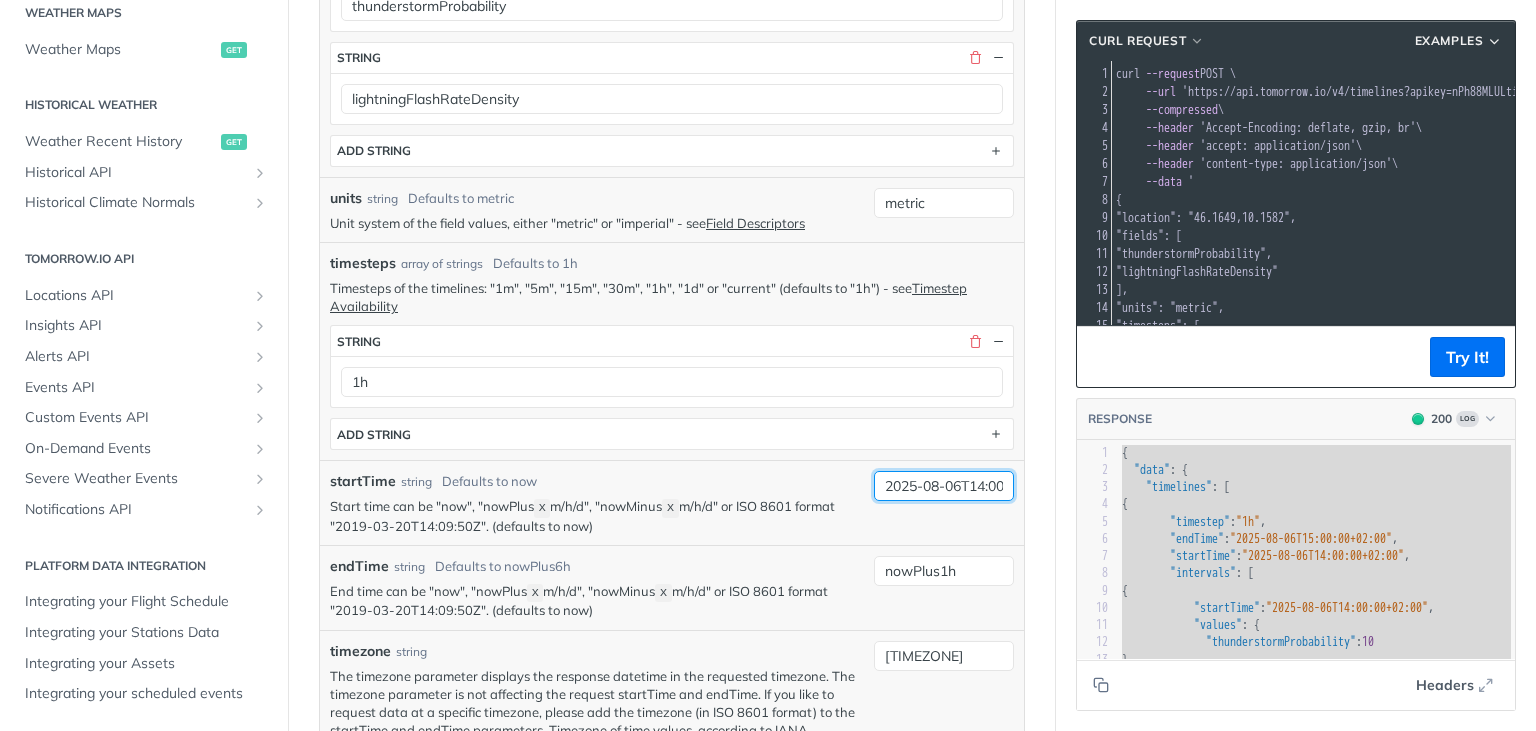 scroll, scrollTop: 0, scrollLeft: 71, axis: horizontal 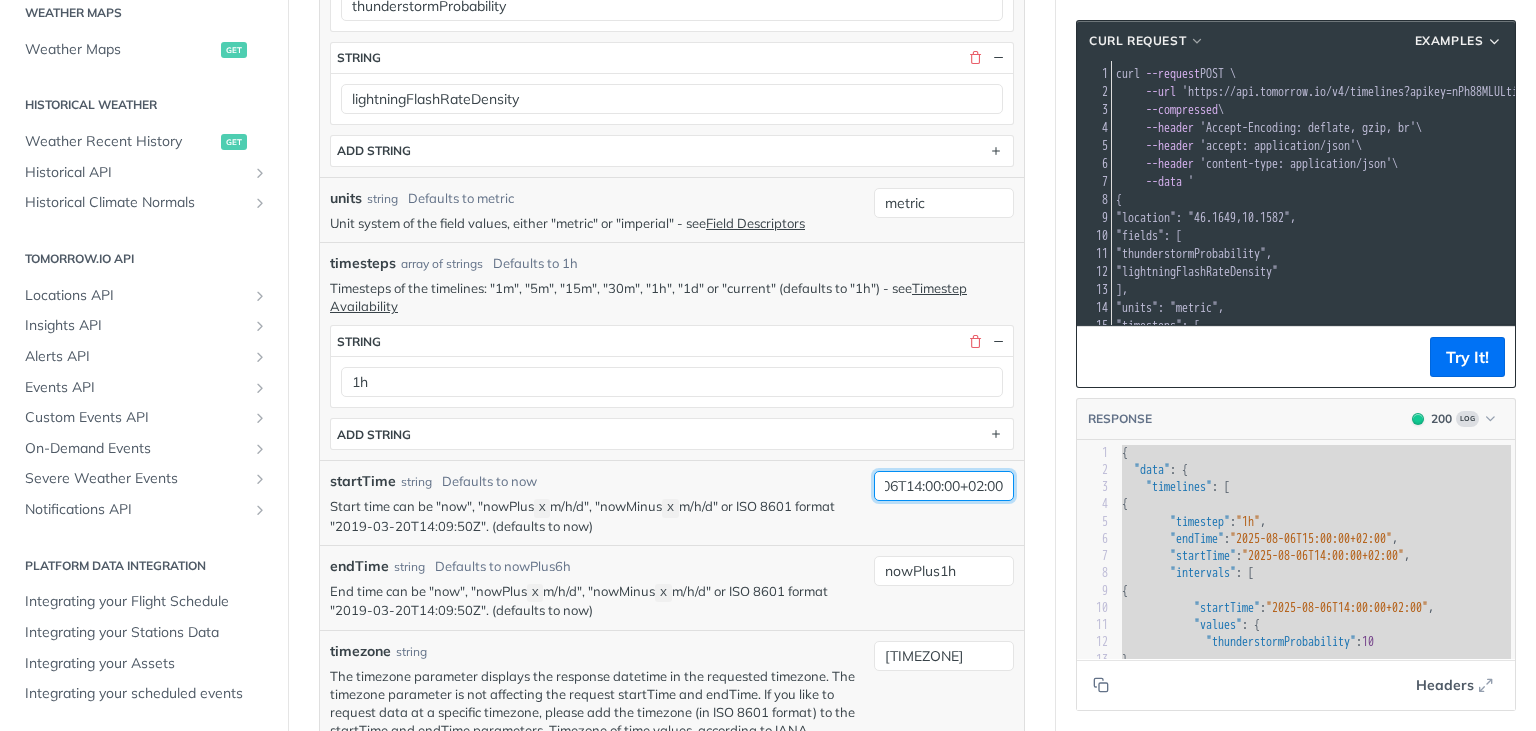 drag, startPoint x: 921, startPoint y: 478, endPoint x: 938, endPoint y: 481, distance: 17.262676 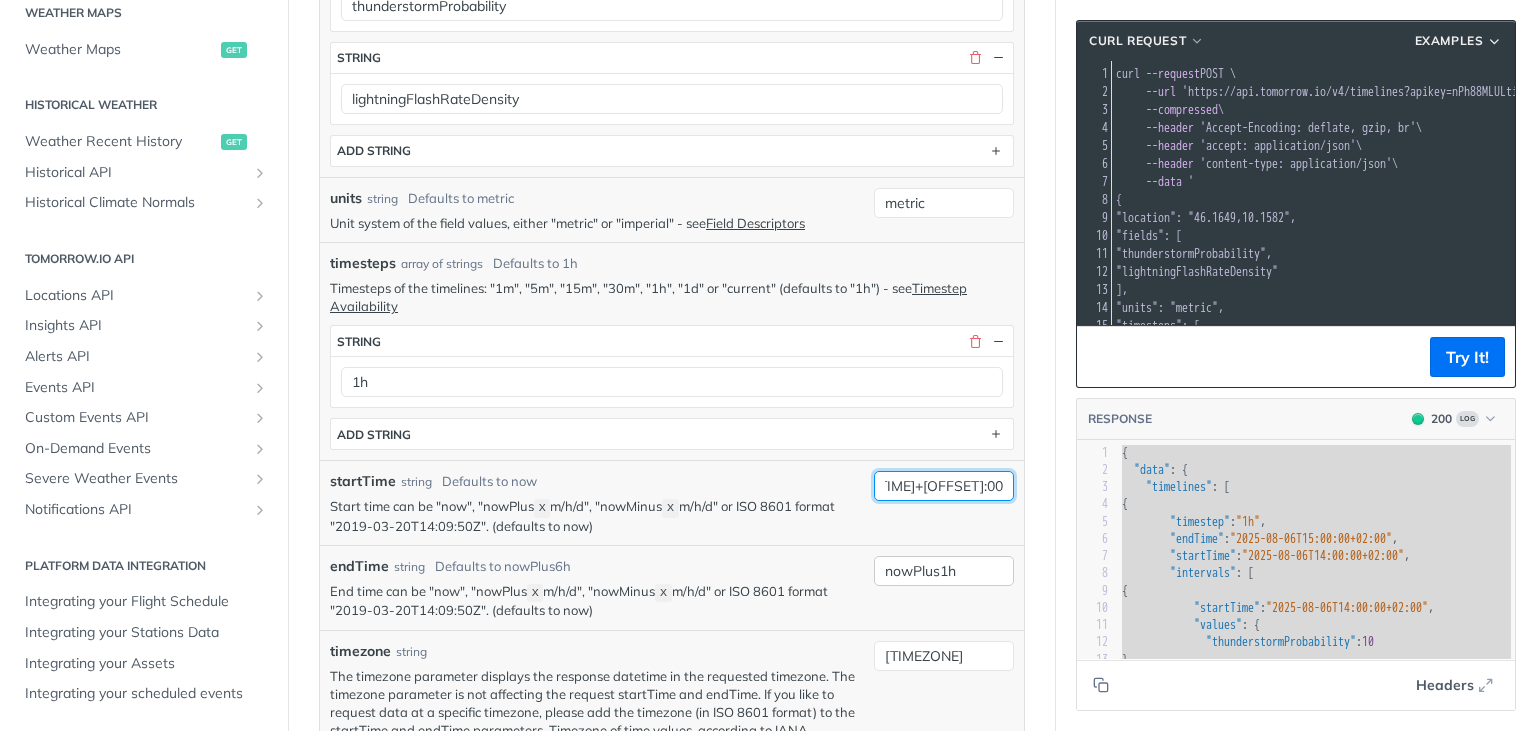 scroll, scrollTop: 0, scrollLeft: 62, axis: horizontal 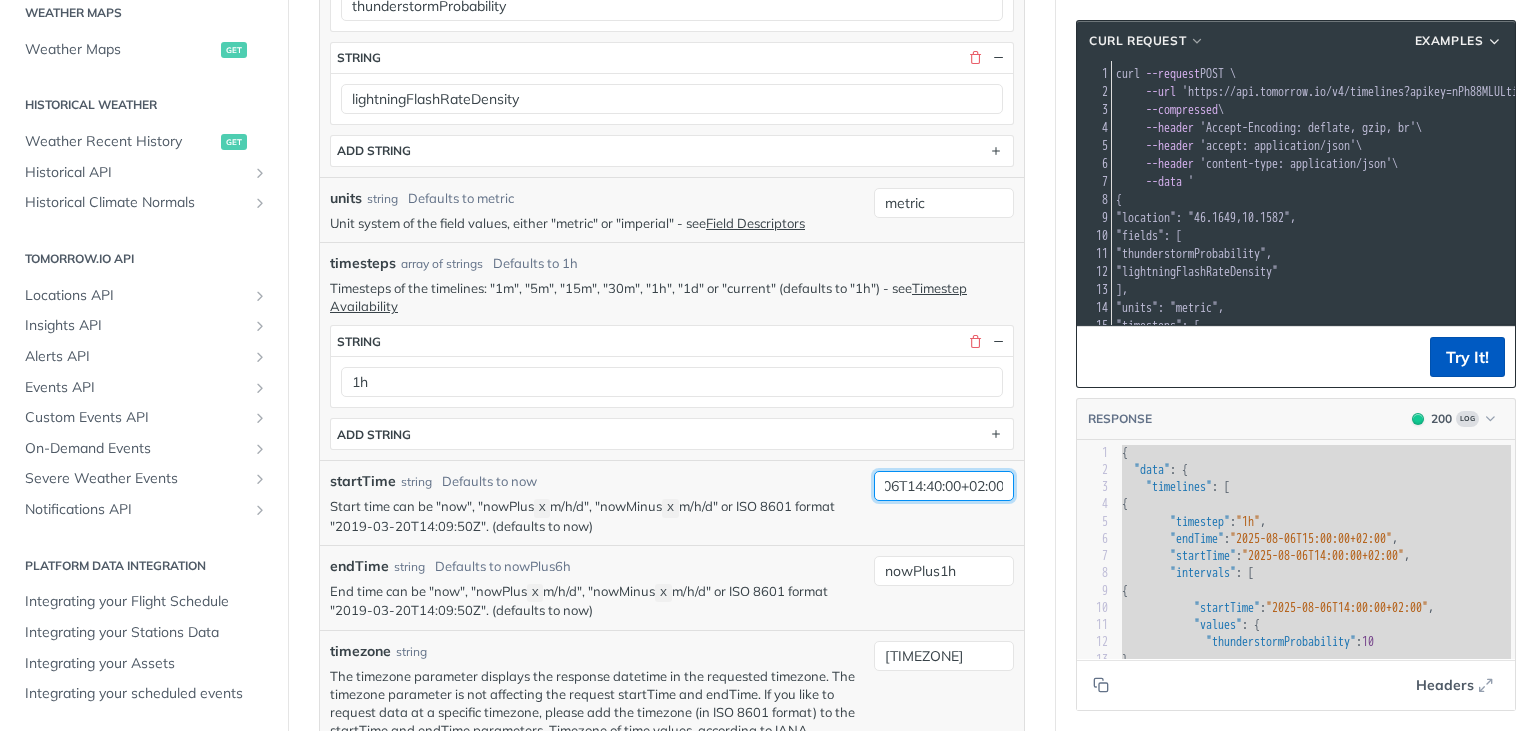 type on "2025-08-06T14:40:00+02:00" 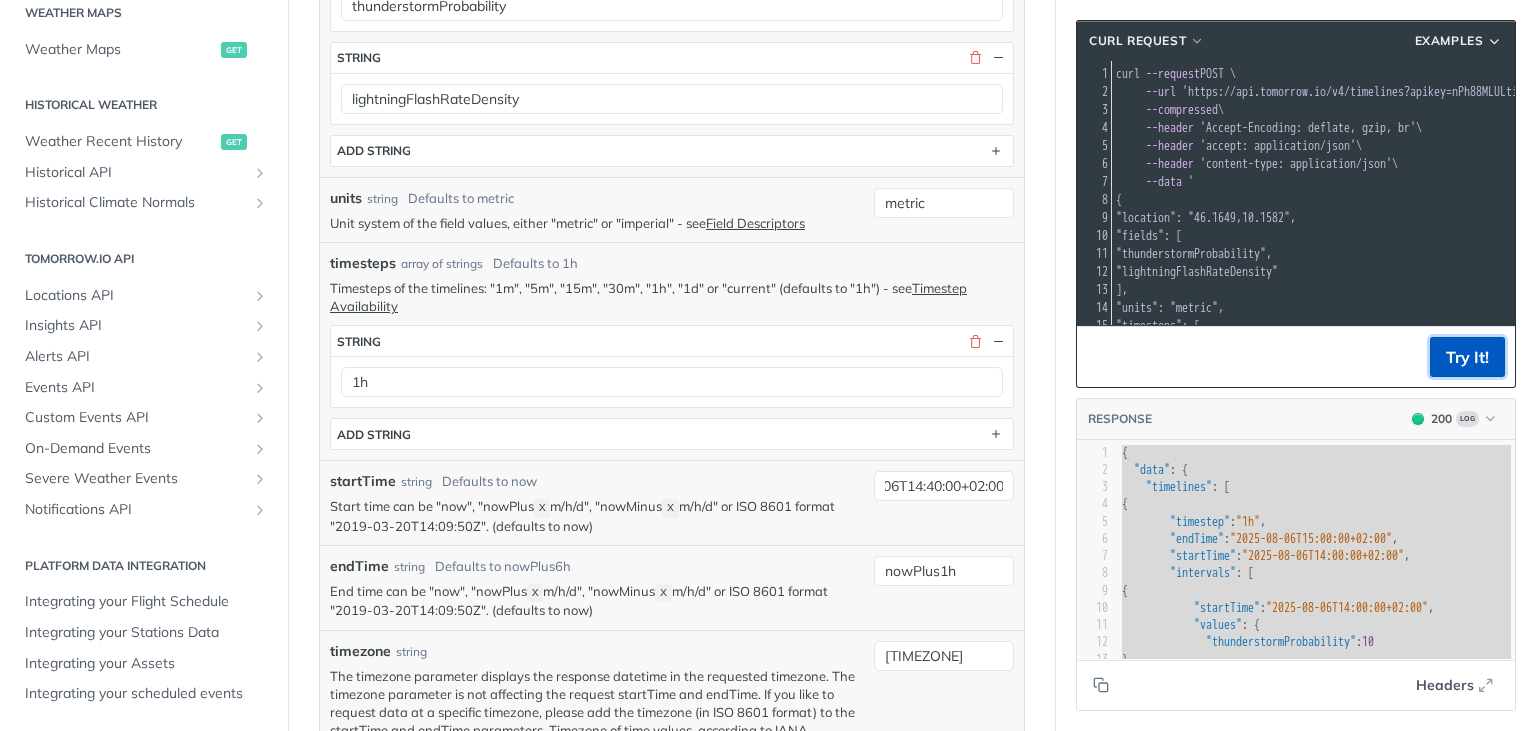 click on "Try It!" at bounding box center (1467, 357) 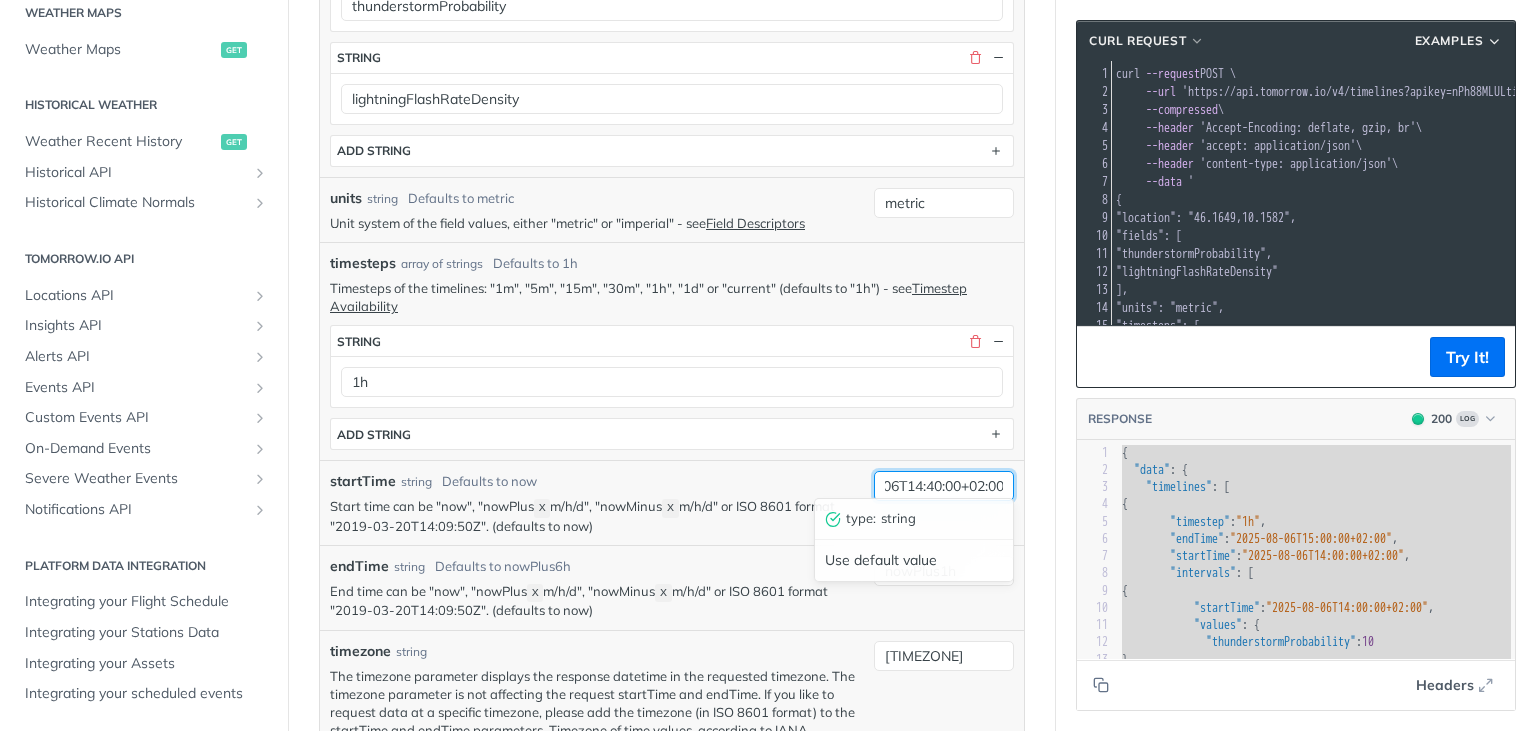 scroll, scrollTop: 0, scrollLeft: 0, axis: both 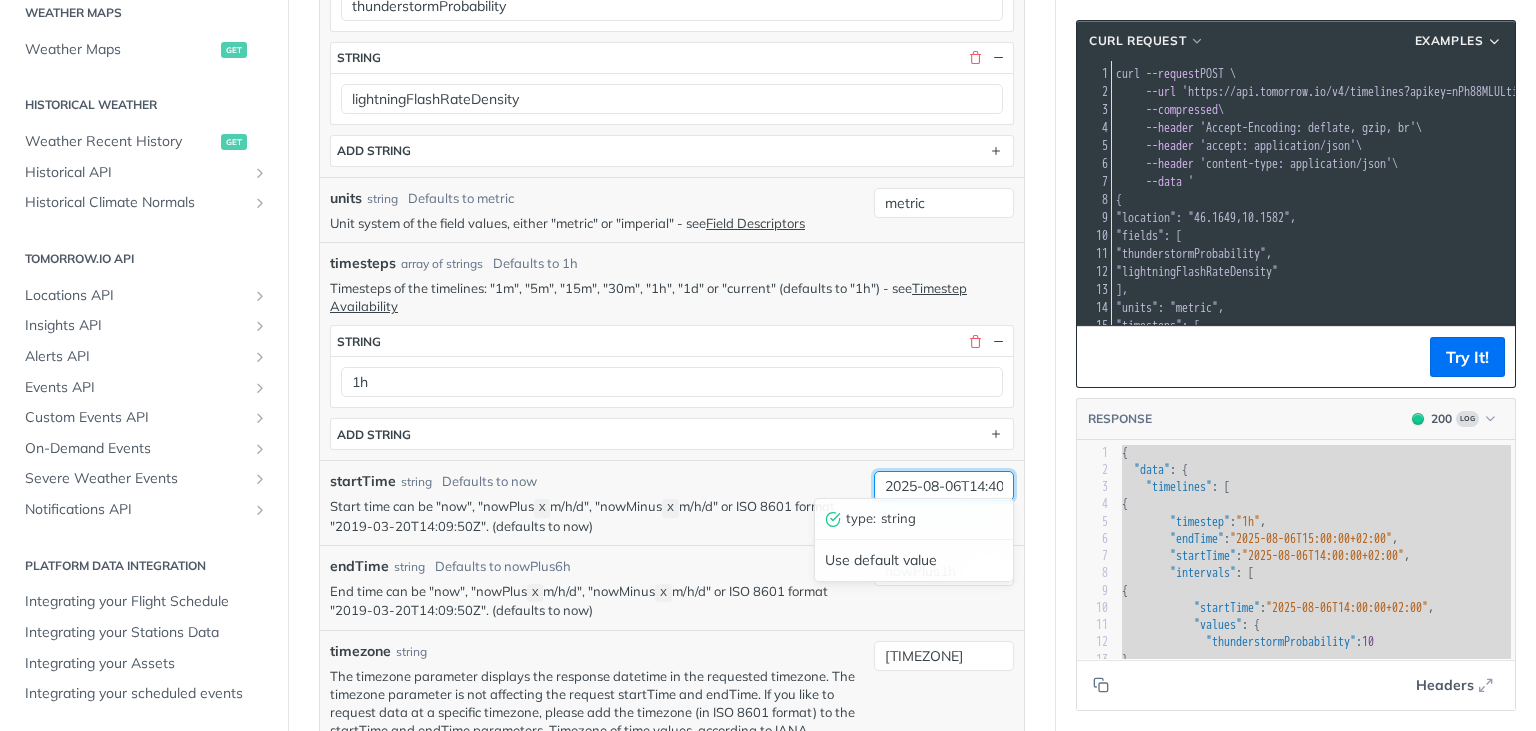drag, startPoint x: 1003, startPoint y: 479, endPoint x: 633, endPoint y: 474, distance: 370.03378 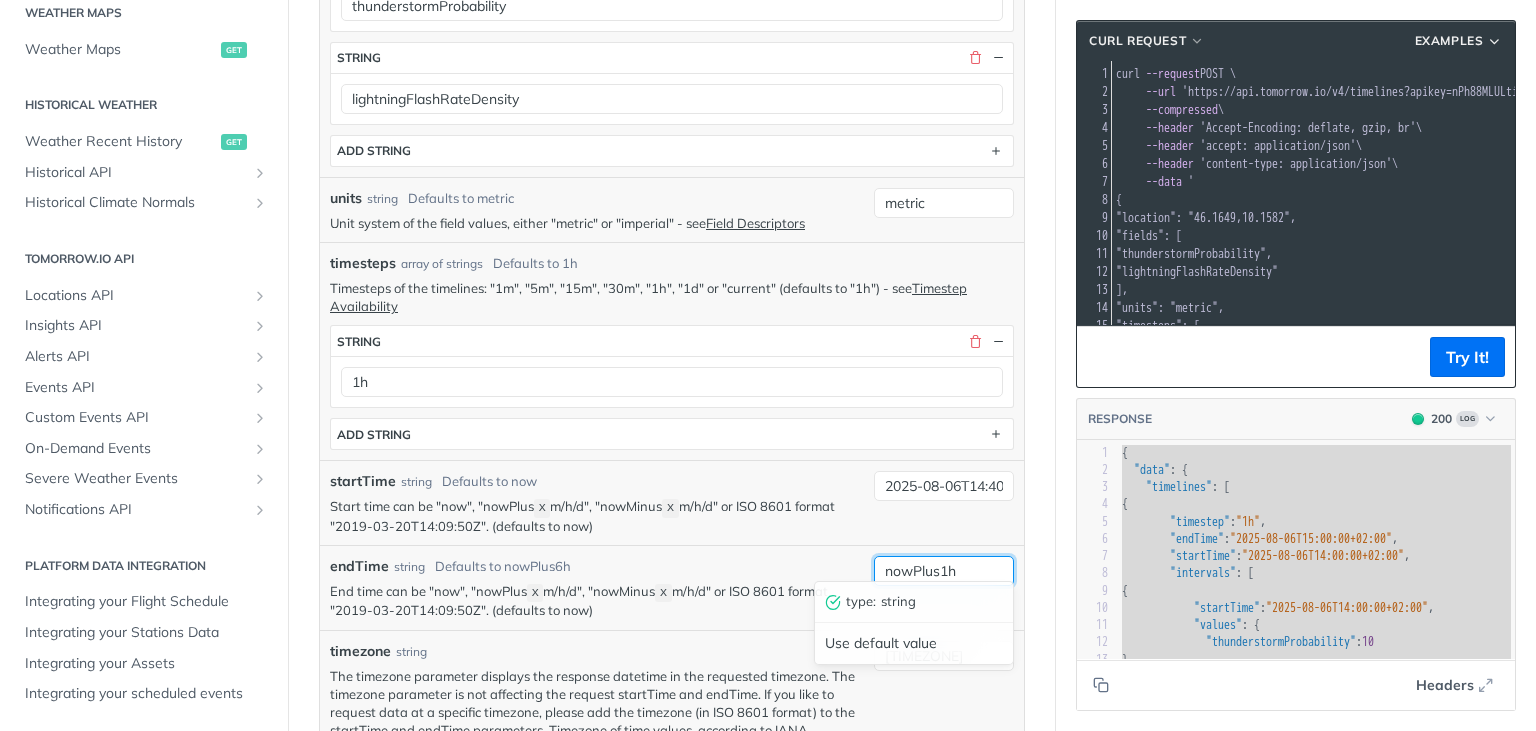 drag, startPoint x: 966, startPoint y: 558, endPoint x: 698, endPoint y: 557, distance: 268.00186 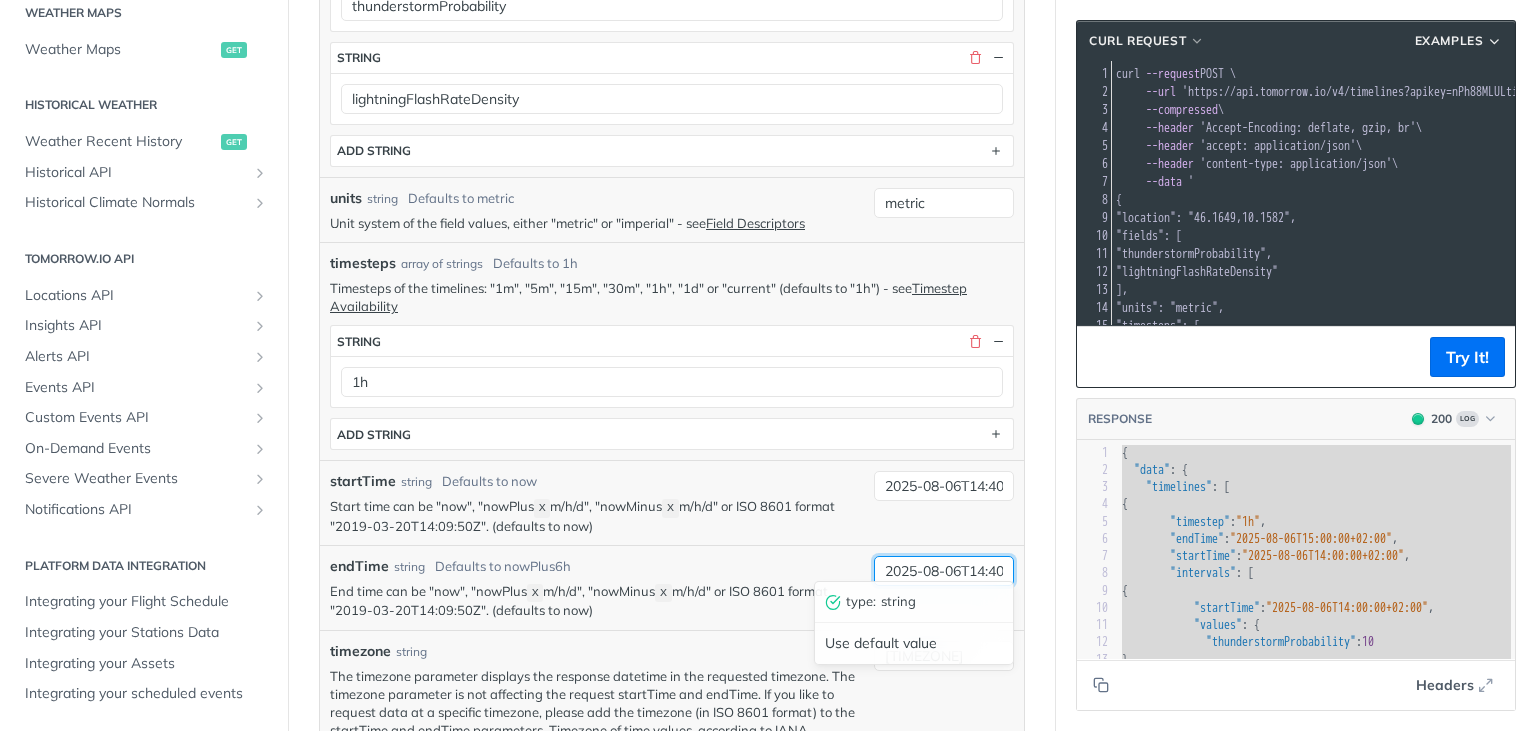 scroll, scrollTop: 0, scrollLeft: 62, axis: horizontal 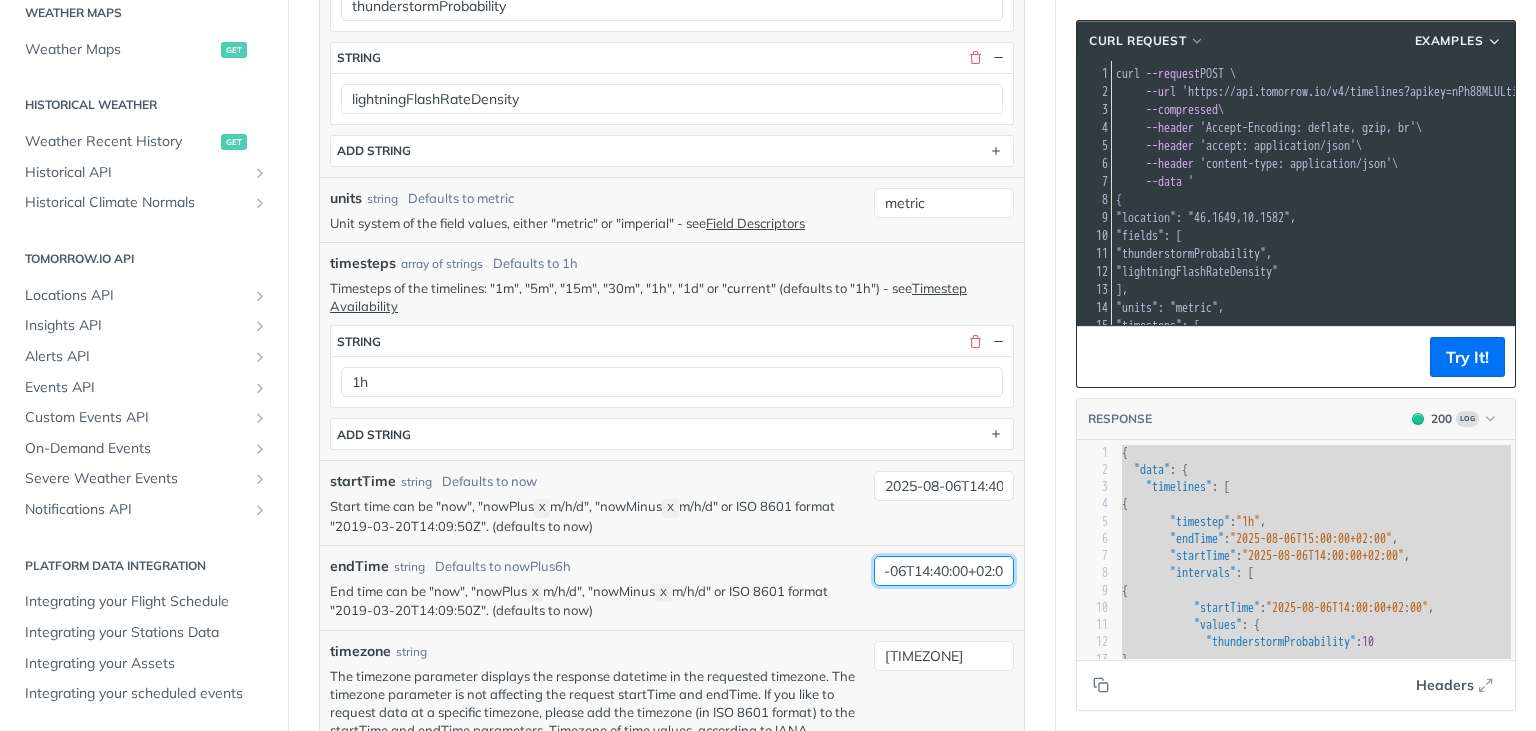 click on "2025-08-06T14:40:00+02:0" at bounding box center (944, 571) 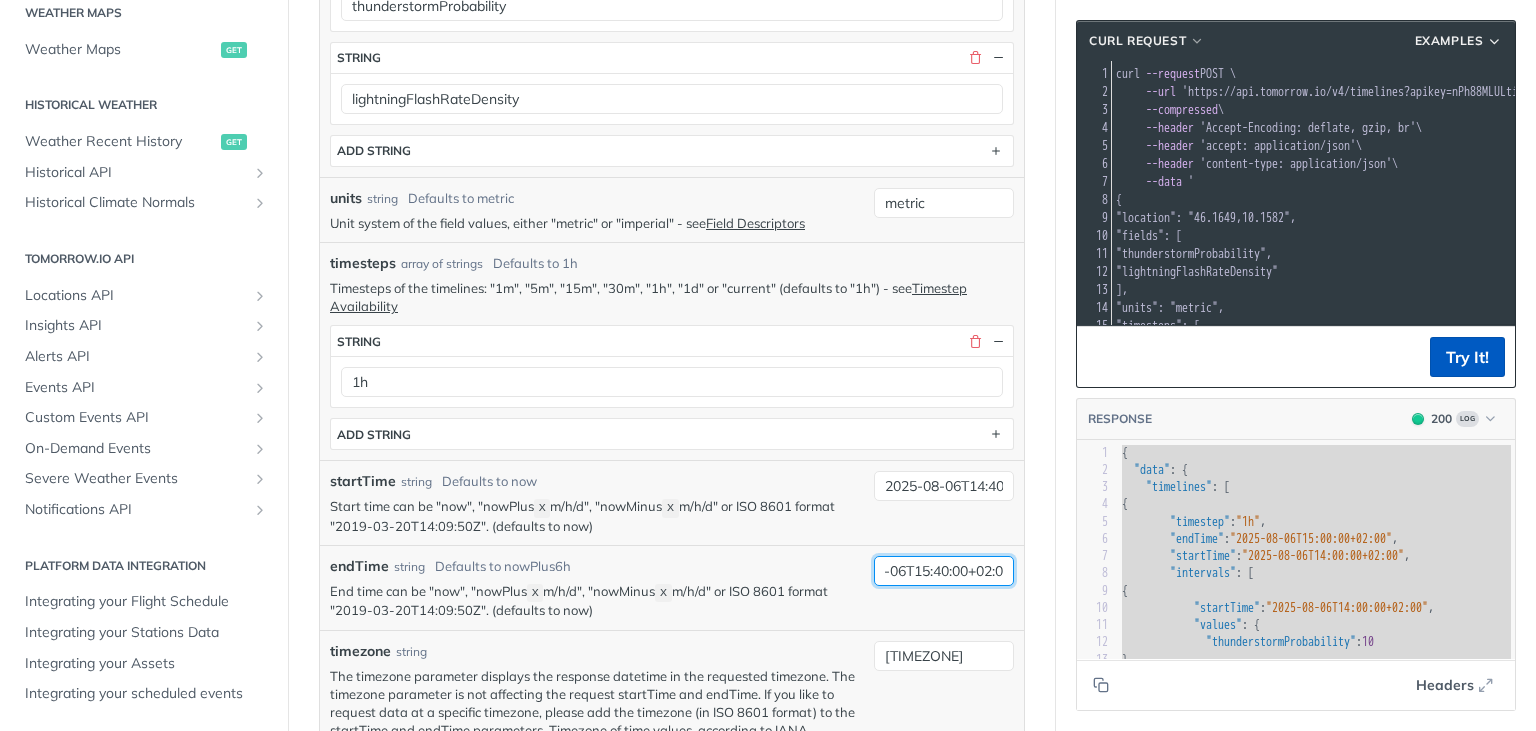 type on "2025-08-06T15:40:00+02:0" 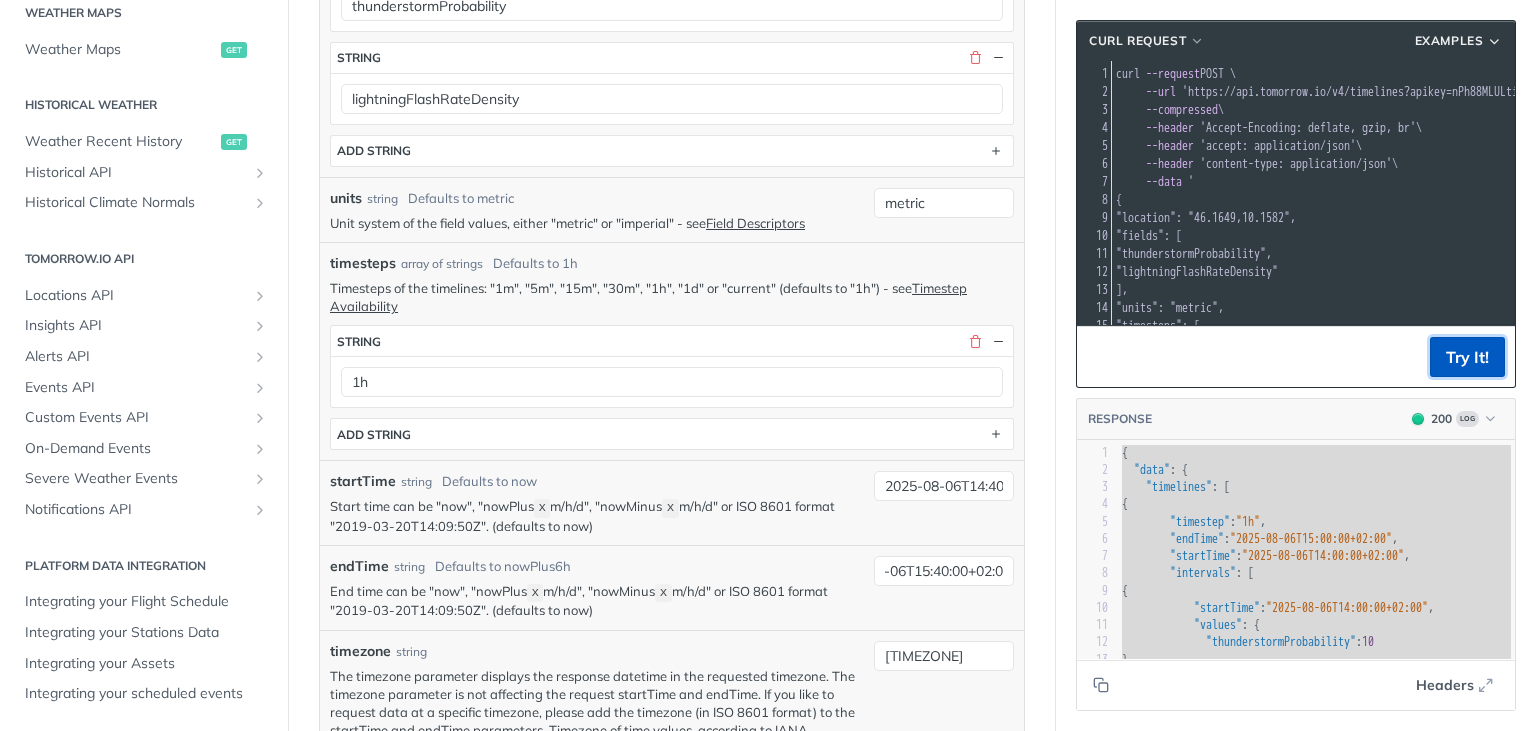 click on "Try It!" at bounding box center (1467, 357) 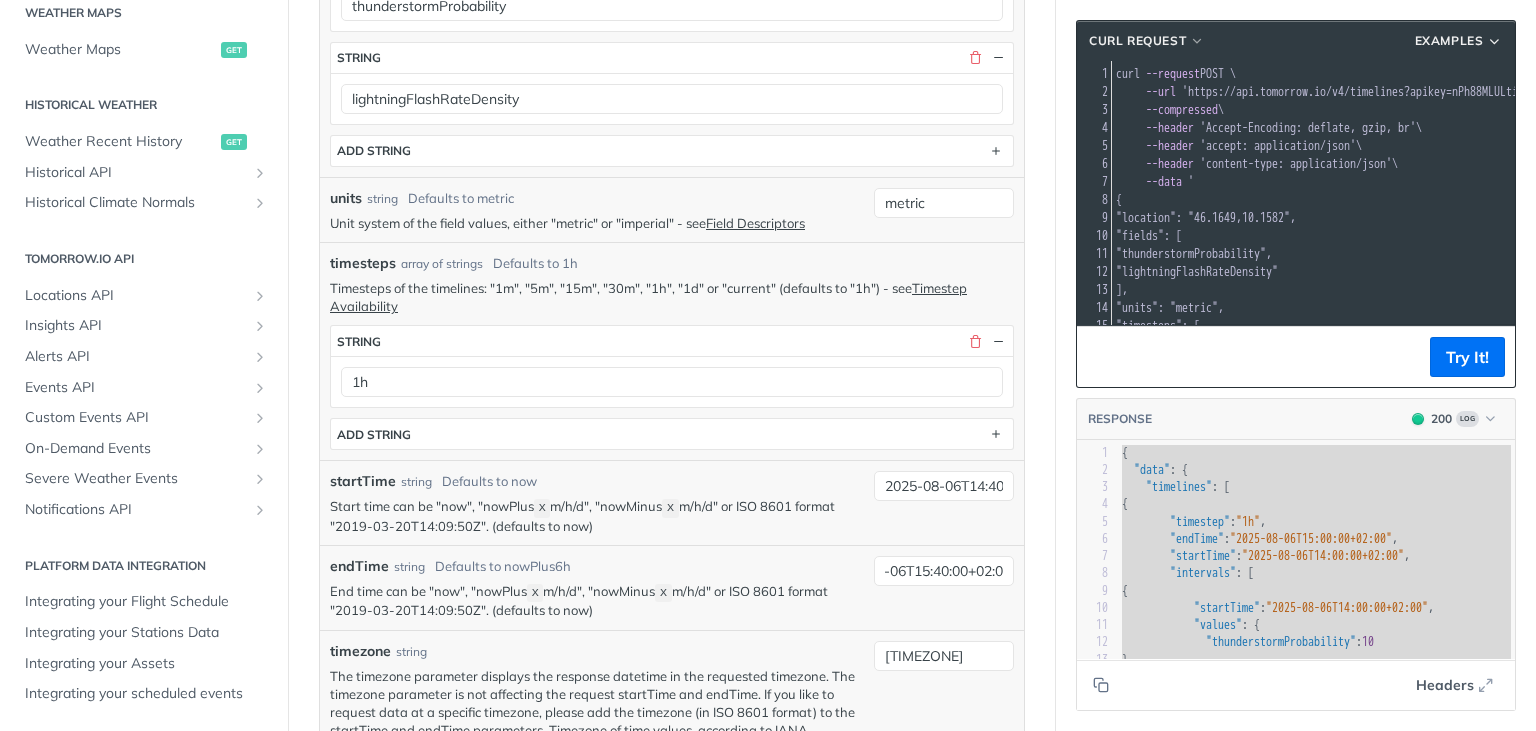 scroll, scrollTop: 219, scrollLeft: 0, axis: vertical 